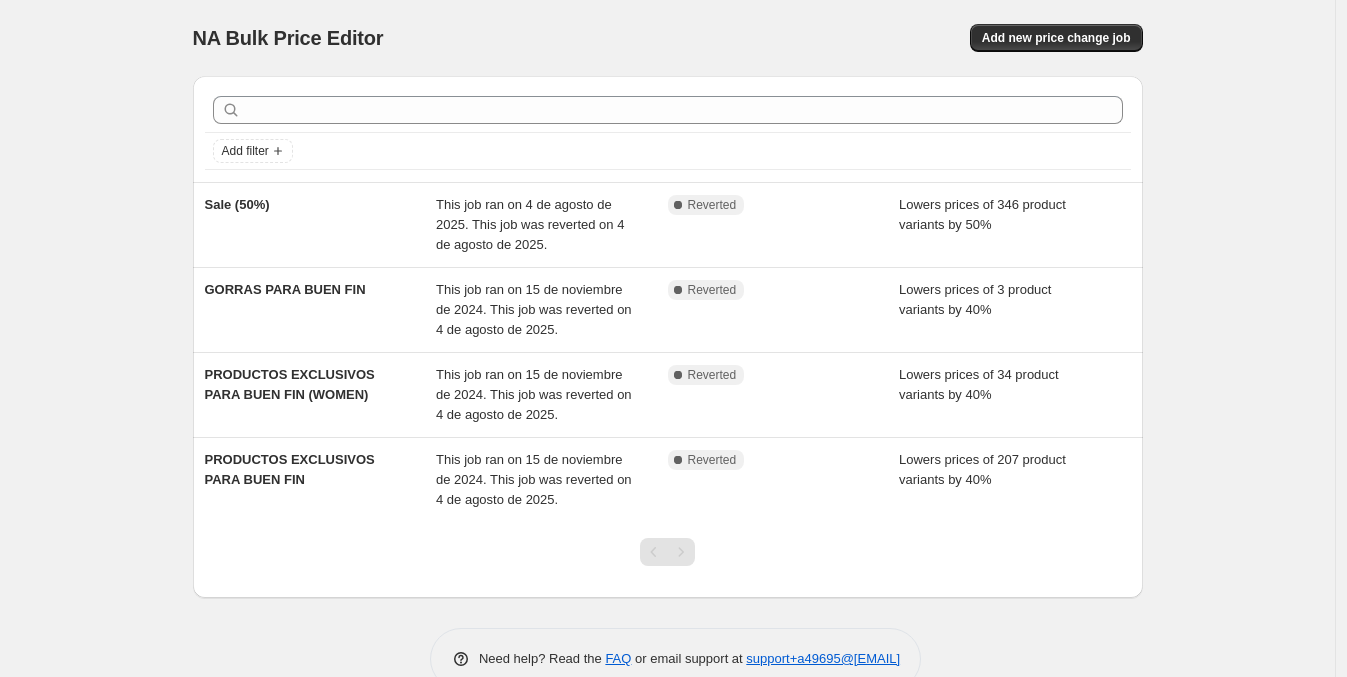scroll, scrollTop: 0, scrollLeft: 0, axis: both 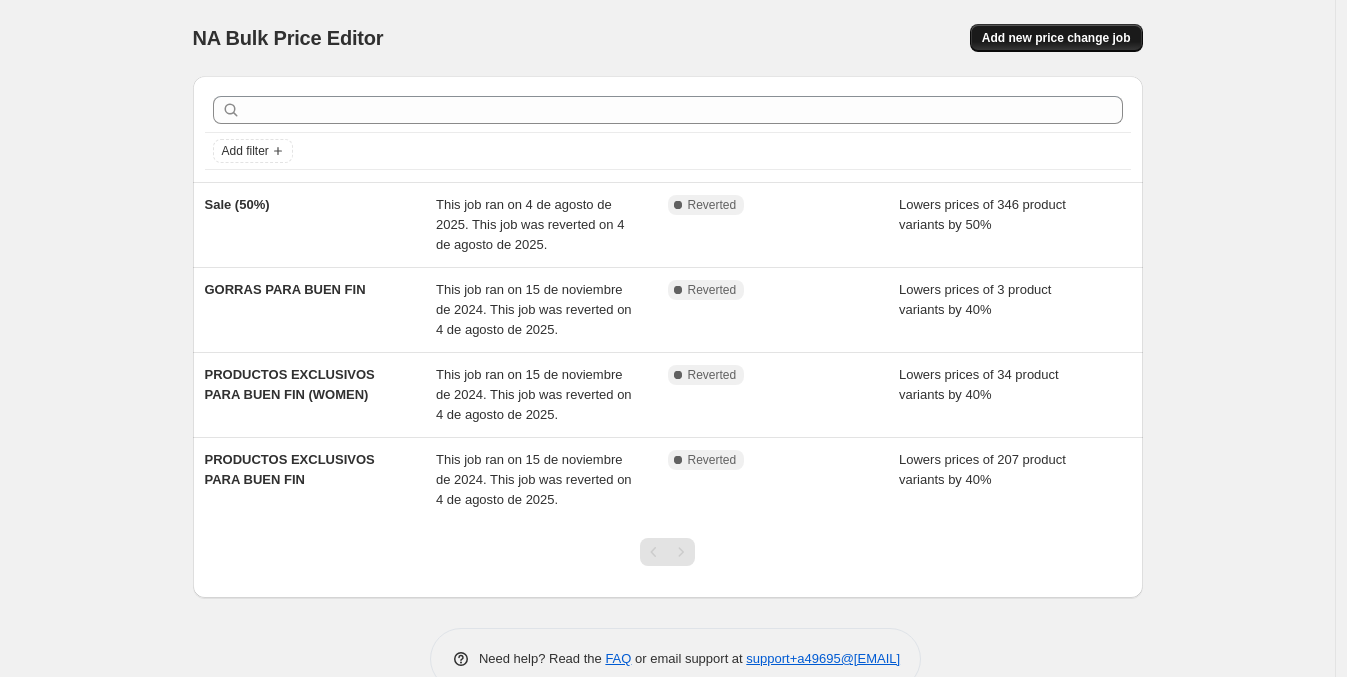 click on "Add new price change job" at bounding box center [1056, 38] 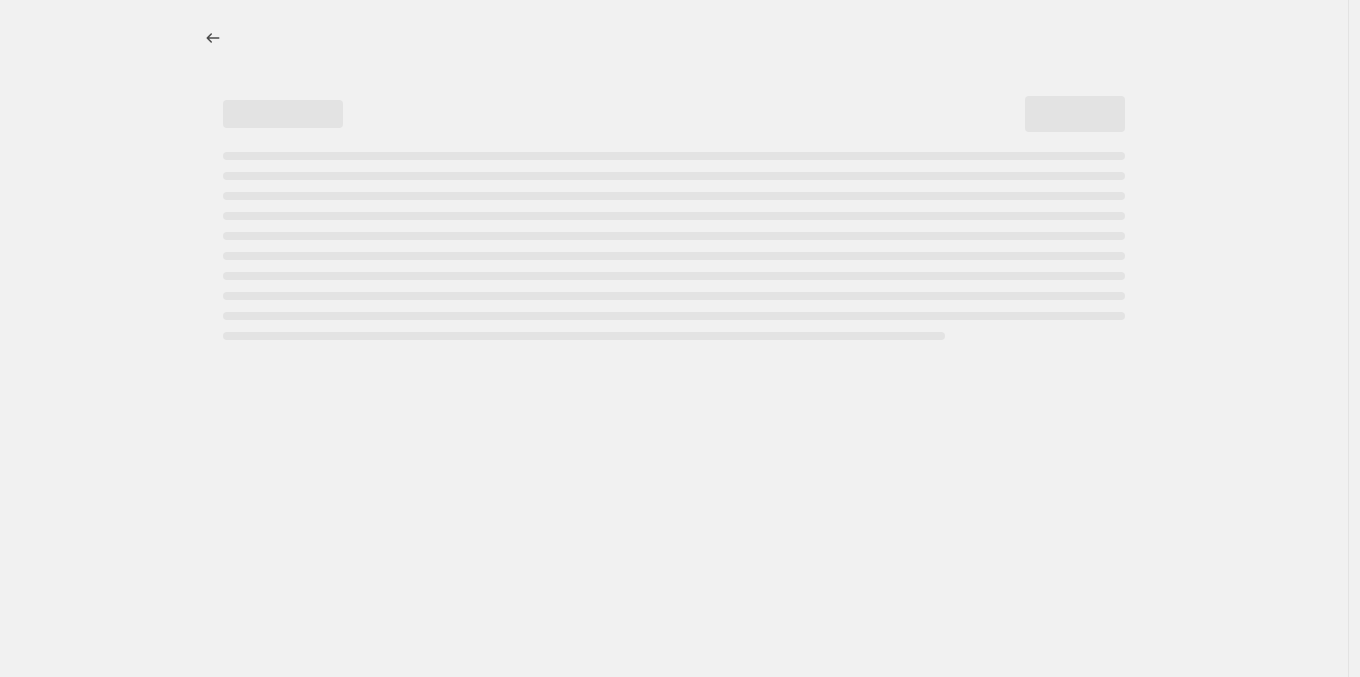 select on "percentage" 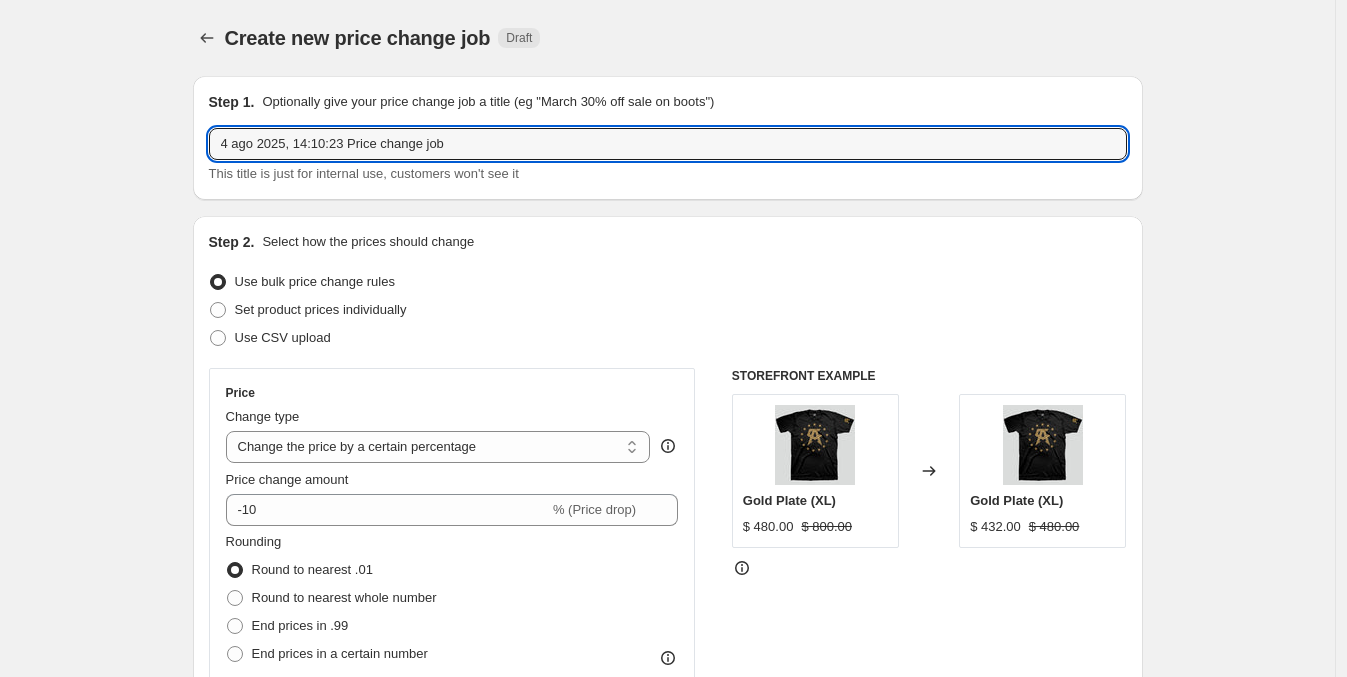 drag, startPoint x: 468, startPoint y: 140, endPoint x: 178, endPoint y: 76, distance: 296.97812 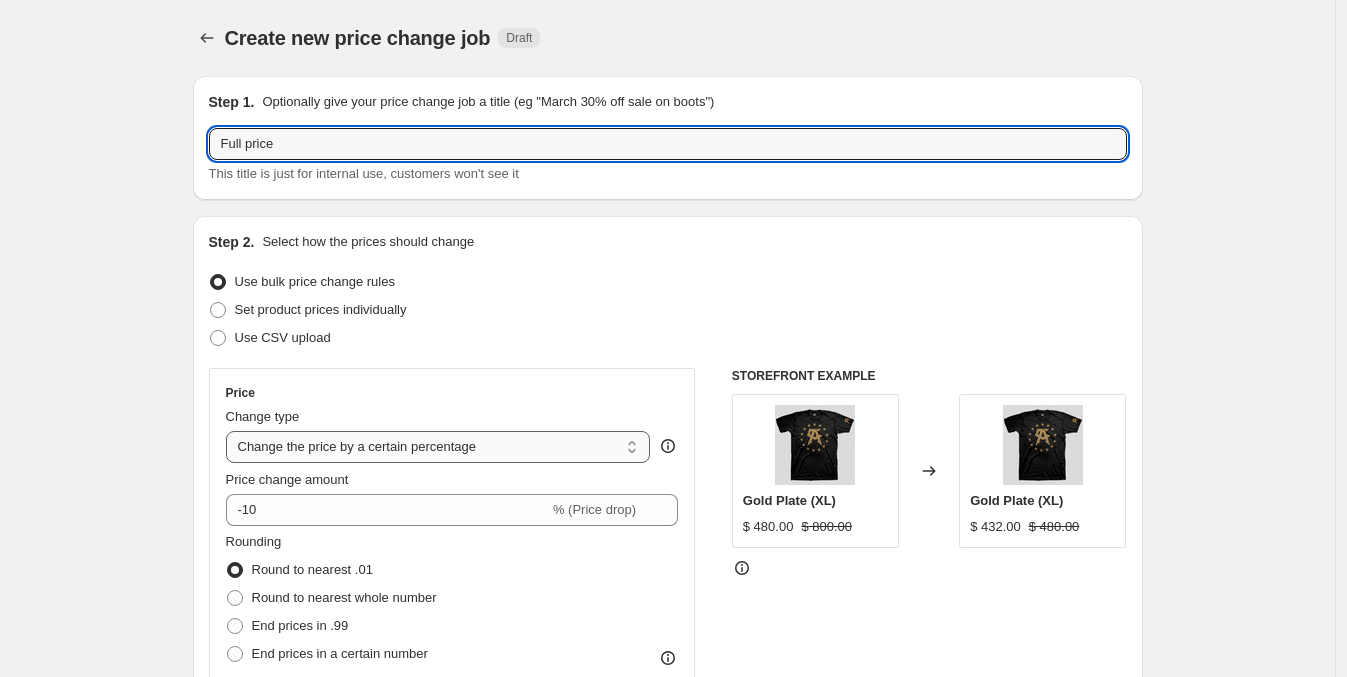 scroll, scrollTop: 124, scrollLeft: 0, axis: vertical 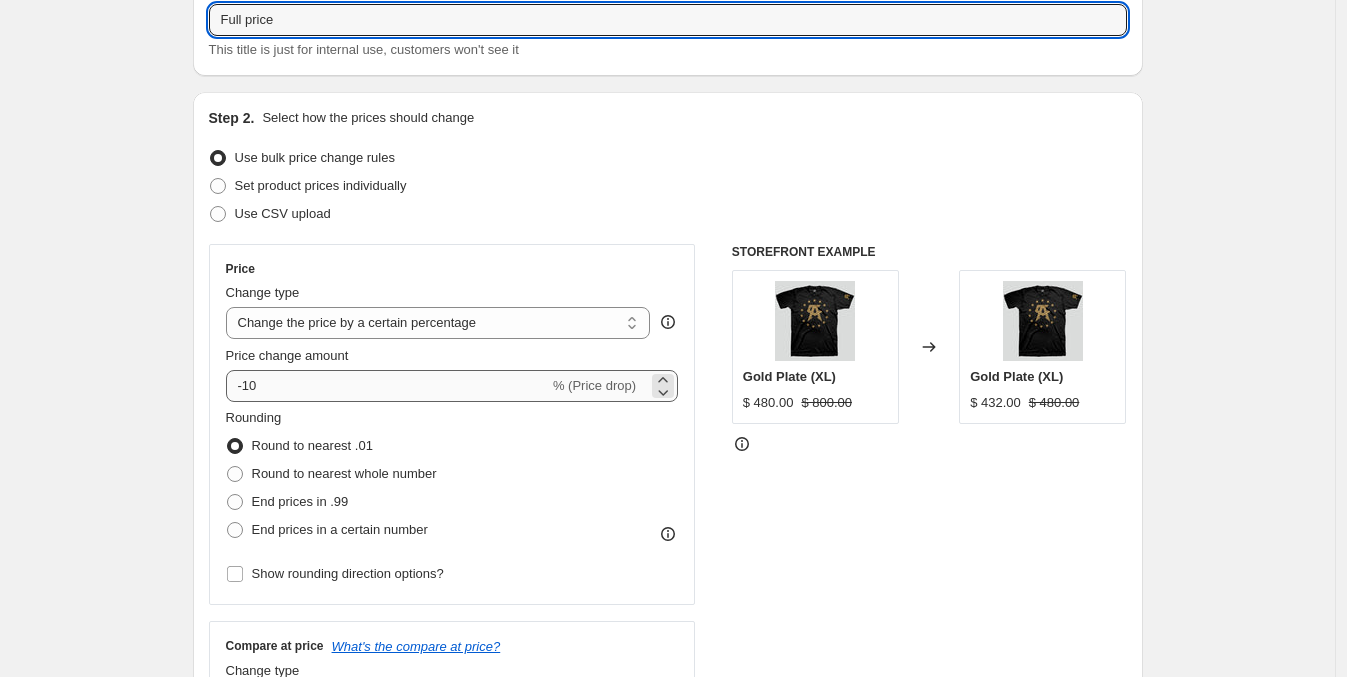 type on "Full price" 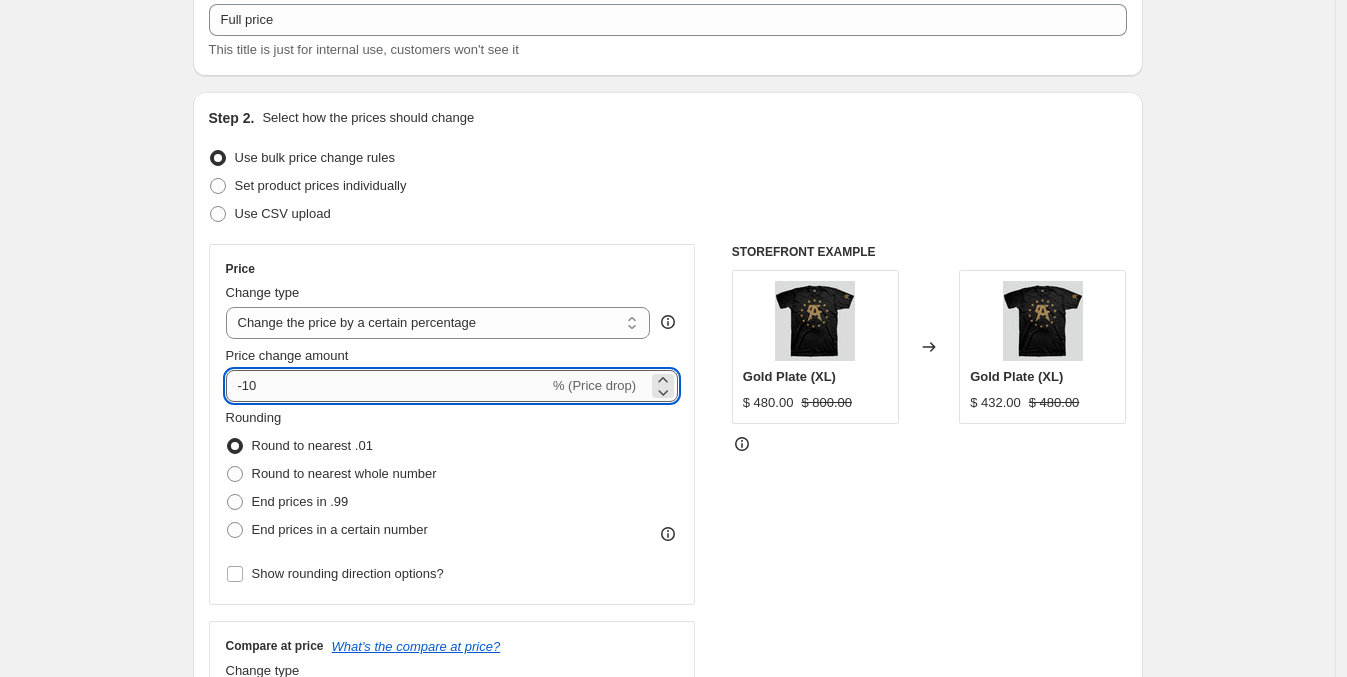 drag, startPoint x: 248, startPoint y: 380, endPoint x: 235, endPoint y: 380, distance: 13 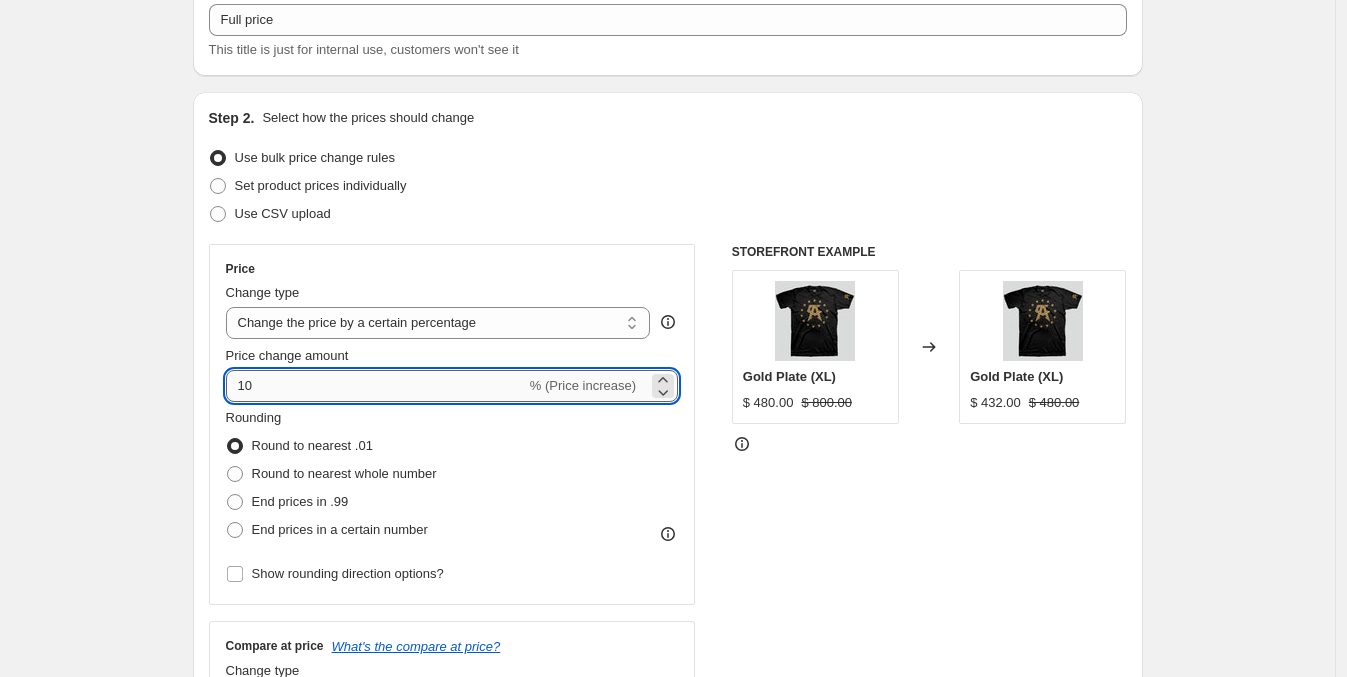 drag, startPoint x: 289, startPoint y: 392, endPoint x: 255, endPoint y: 397, distance: 34.36568 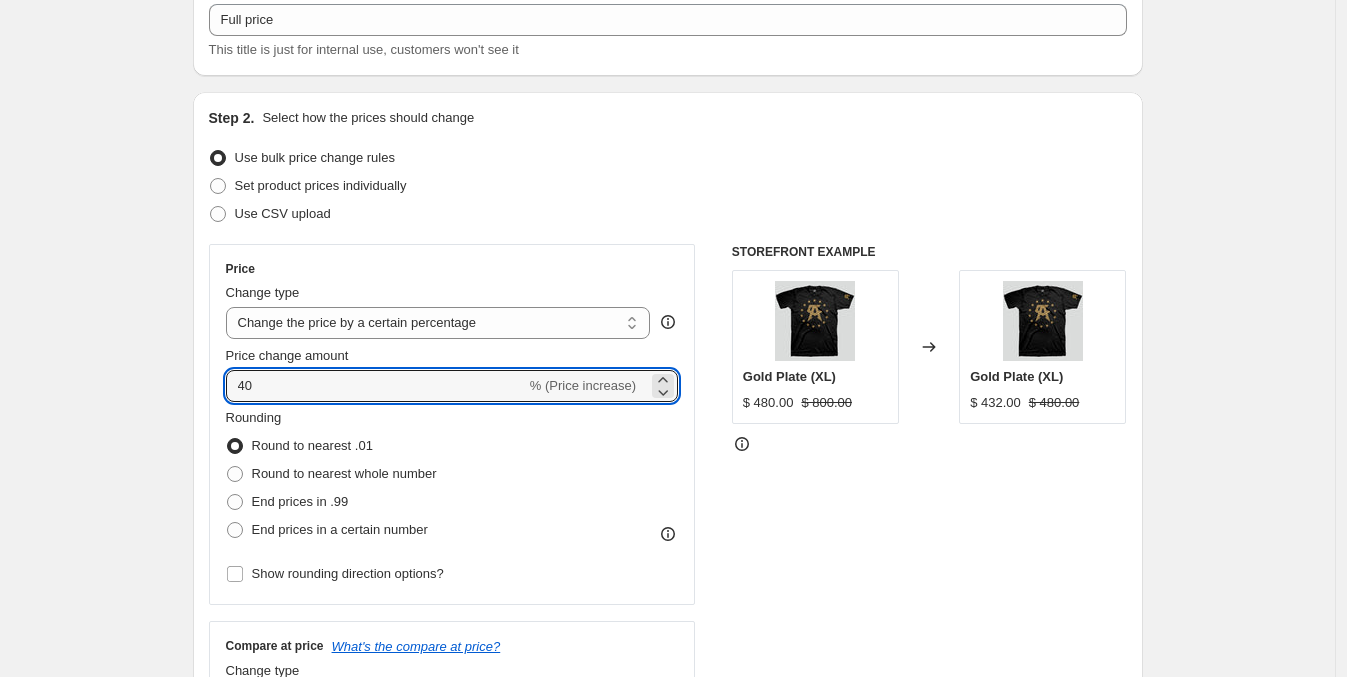 type on "40" 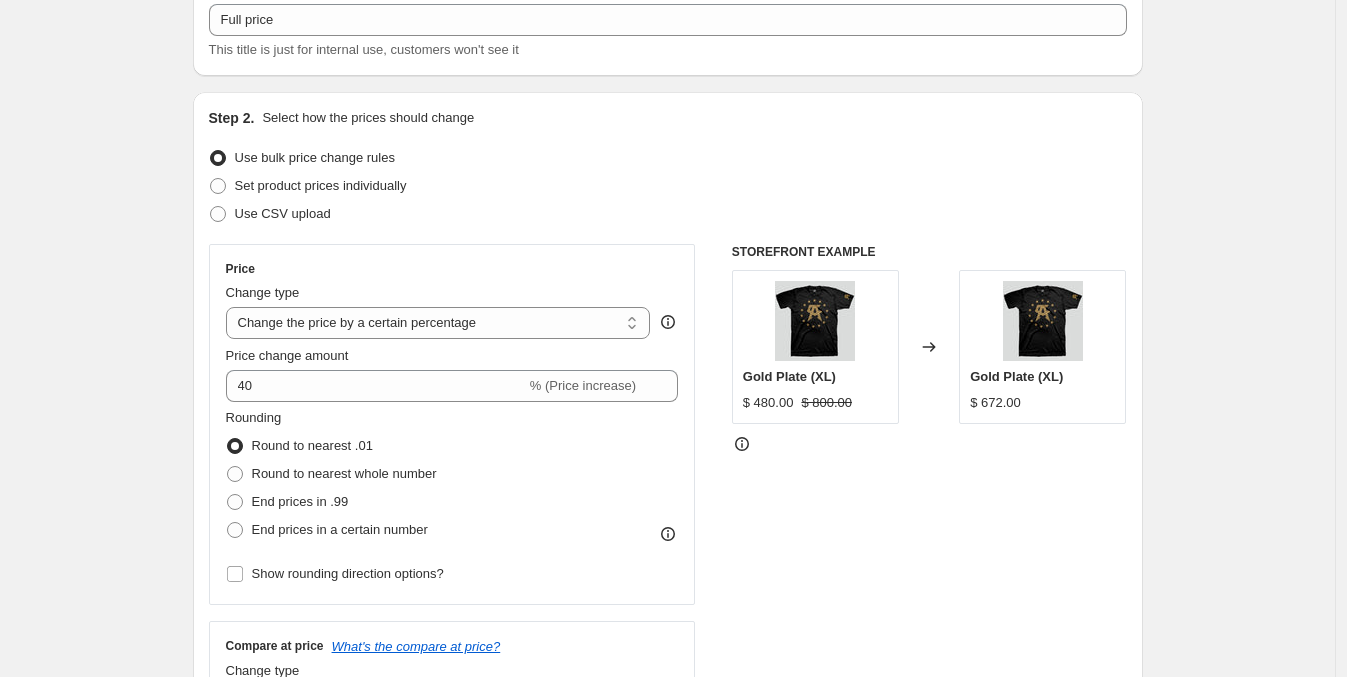 click on "Create new price change job. This page is ready Create new price change job Draft Step 1. Optionally give your price change job a title (eg "March 30% off sale on boots") Full price This title is just for internal use, customers won't see it Step 2. Select how the prices should change Use bulk price change rules Set product prices individually Use CSV upload Price Change type Change the price to a certain amount Change the price by a certain amount Change the price by a certain percentage Change the price to the current compare at price (price before sale) Change the price by a certain amount relative to the compare at price Change the price by a certain percentage relative to the compare at price Don't change the price Change the price by a certain percentage relative to the cost per item Change price to certain cost margin Change the price by a certain percentage Price change amount 40 % (Price increase) Rounding Round to nearest .01 Round to nearest whole number End prices in .99 Compare at price $ 480.00" at bounding box center [667, 875] 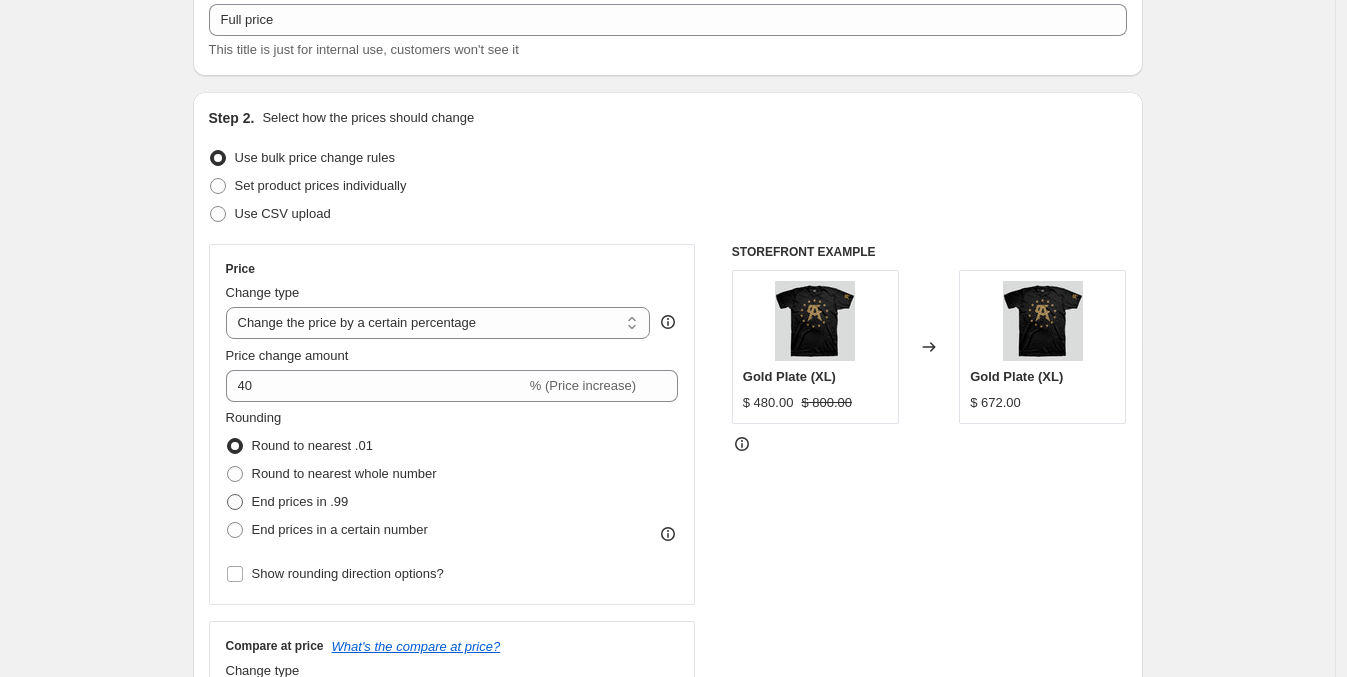 click on "End prices in .99" at bounding box center (287, 502) 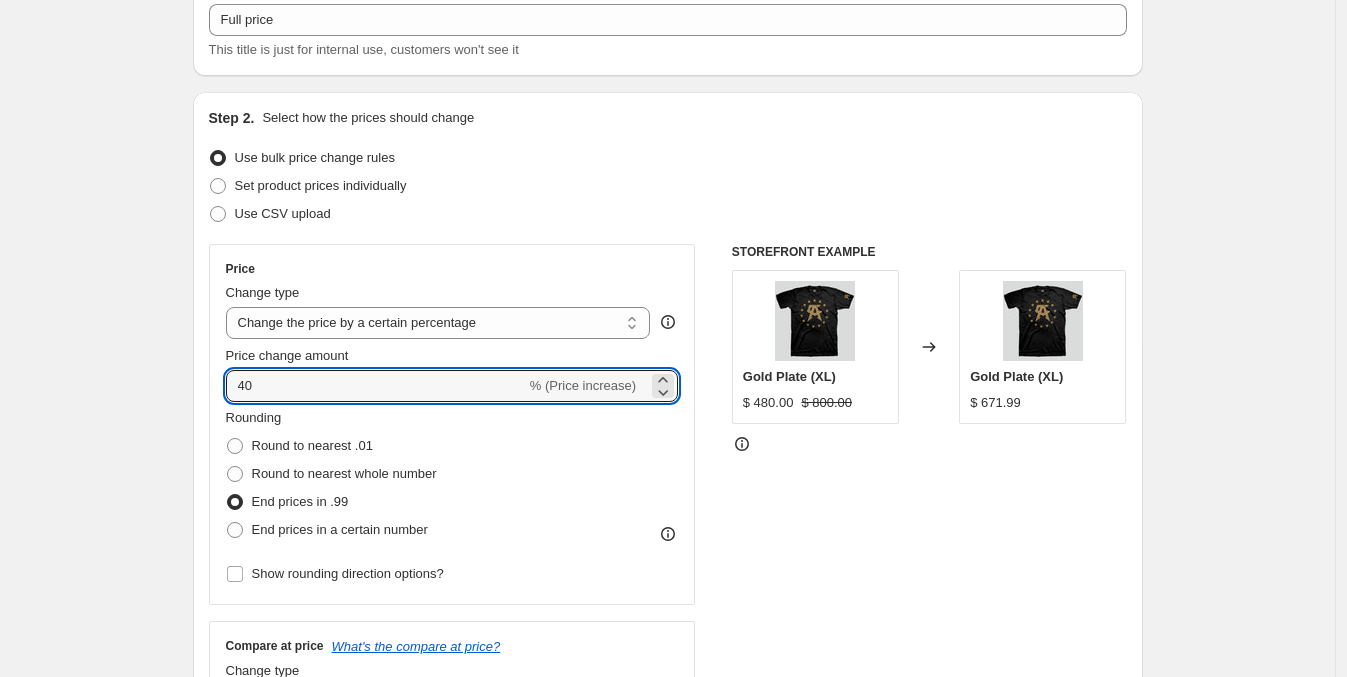 drag, startPoint x: 281, startPoint y: 376, endPoint x: 170, endPoint y: 405, distance: 114.72576 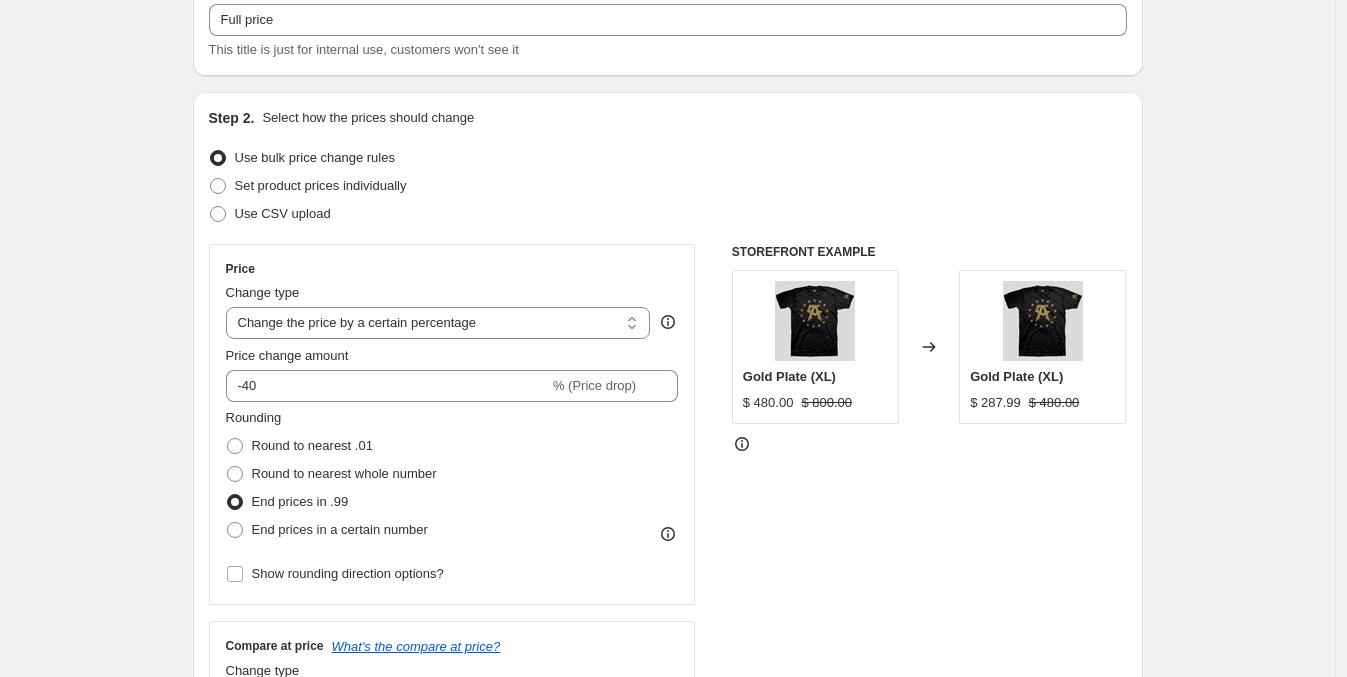 click on "Create new price change job. This page is ready Create new price change job Draft Step 1. Optionally give your price change job a title (eg "March 30% off sale on boots") Full price This title is just for internal use, customers won't see it Step 2. Select how the prices should change Use bulk price change rules Set product prices individually Use CSV upload Price Change type Change the price to a certain amount Change the price by a certain amount Change the price by a certain percentage Change the price to the current compare at price (price before sale) Change the price by a certain amount relative to the compare at price Change the price by a certain percentage relative to the compare at price Don't change the price Change the price by a certain percentage relative to the cost per item Change price to certain cost margin Change the price by a certain percentage Price change amount 50 % (Price increase) Rounding Round to nearest .01 Round to nearest whole number End prices in .99 End prices in a certain number Show rounding direction options? Compare at price What's the compare at price? Change type Change the compare at price to the current price (sale) Change the compare at price to a certain amount Don't change the compare at price $ 480.00" at bounding box center [667, 875] 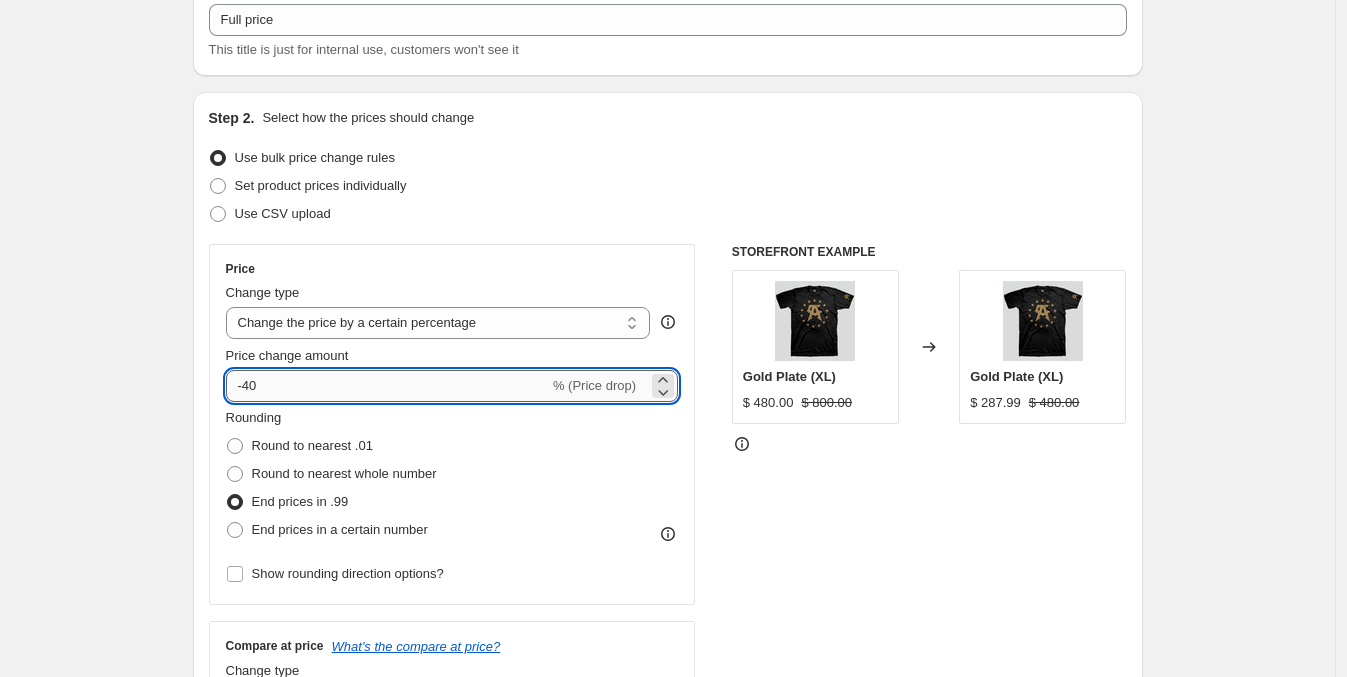 drag, startPoint x: 300, startPoint y: 372, endPoint x: 250, endPoint y: 387, distance: 52.201534 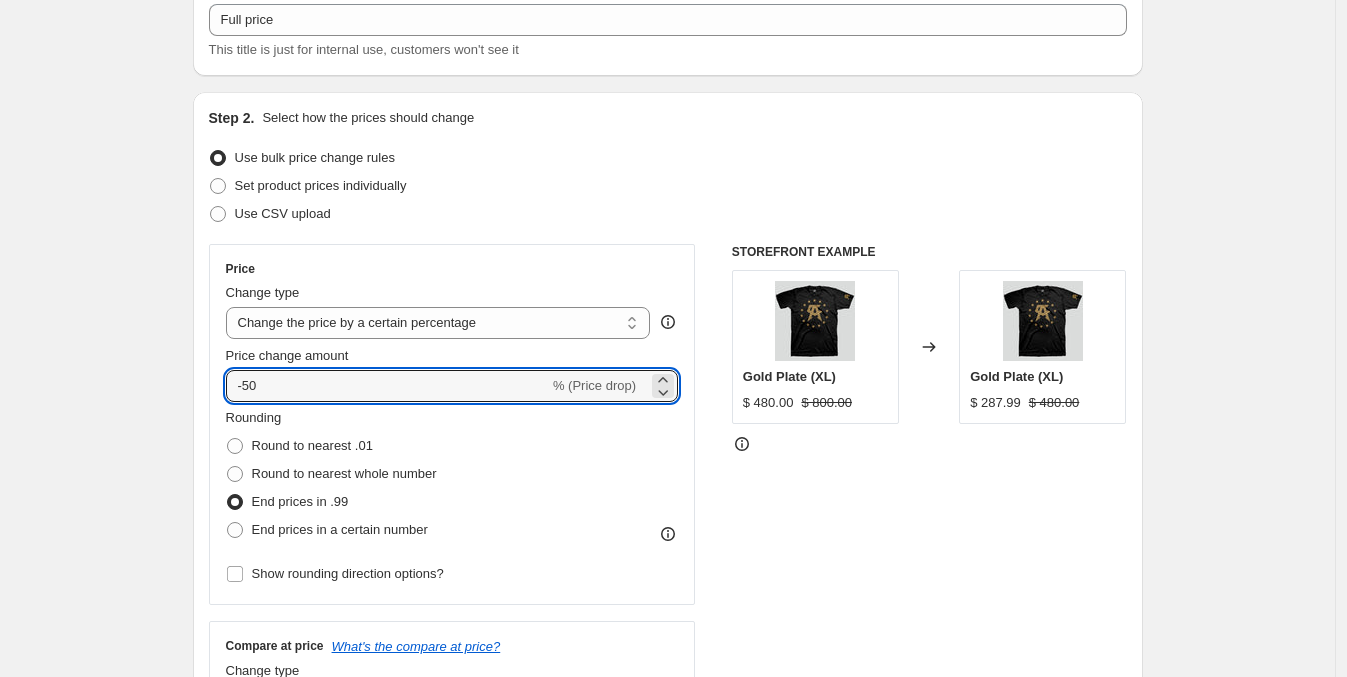 type on "-50" 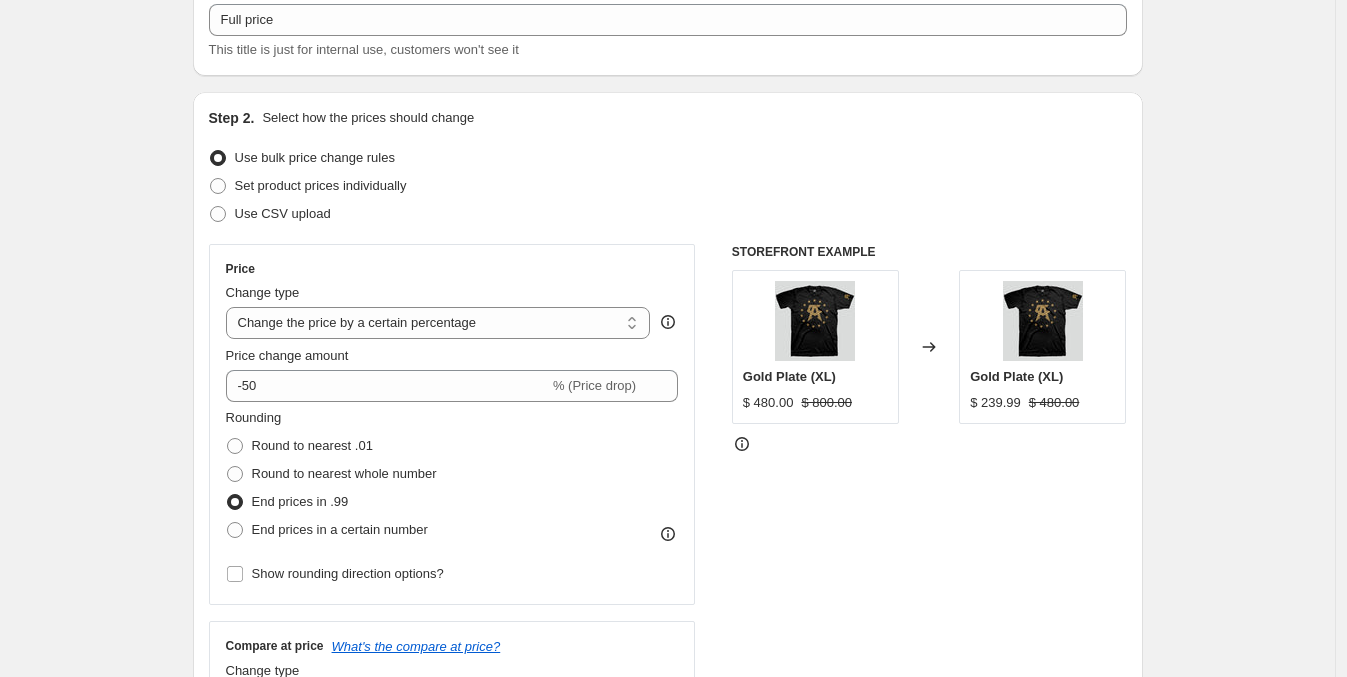 click on "Create new price change job. This page is ready Create new price change job Draft Step 1. Optionally give your price change job a title (eg "March 30% off sale on boots") Full price This title is just for internal use, customers won't see it Step 2. Select how the prices should change Use bulk price change rules Set product prices individually Use CSV upload Price Change type Change the price to a certain amount Change the price by a certain amount Change the price by a certain percentage Change the price to the current compare at price (price before sale) Change the price by a certain amount relative to the compare at price Change the price by a certain percentage relative to the compare at price Don't change the price Change the price by a certain percentage relative to the cost per item Change price to certain cost margin Change the price by a certain percentage Price change amount -50 % (Price drop) Rounding Round to nearest .01 Round to nearest whole number End prices in .99 Compare at price Change type" at bounding box center (667, 875) 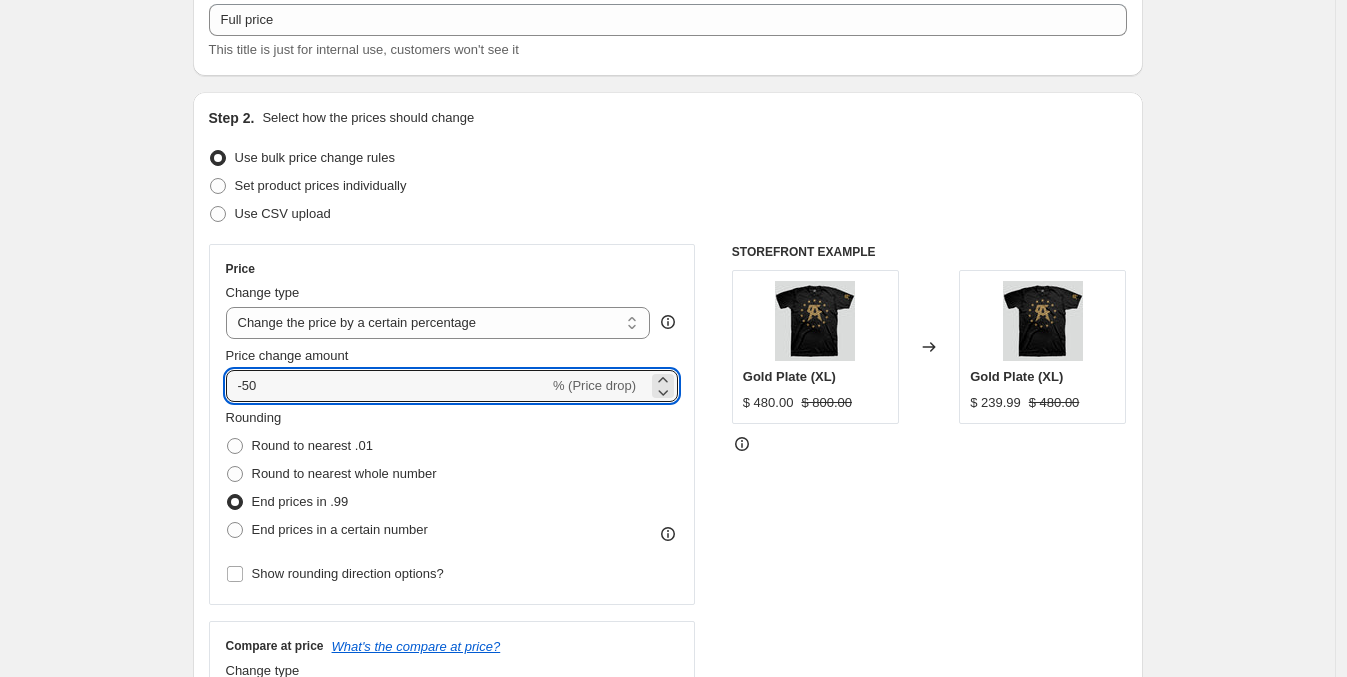 drag, startPoint x: 277, startPoint y: 381, endPoint x: 178, endPoint y: 404, distance: 101.636604 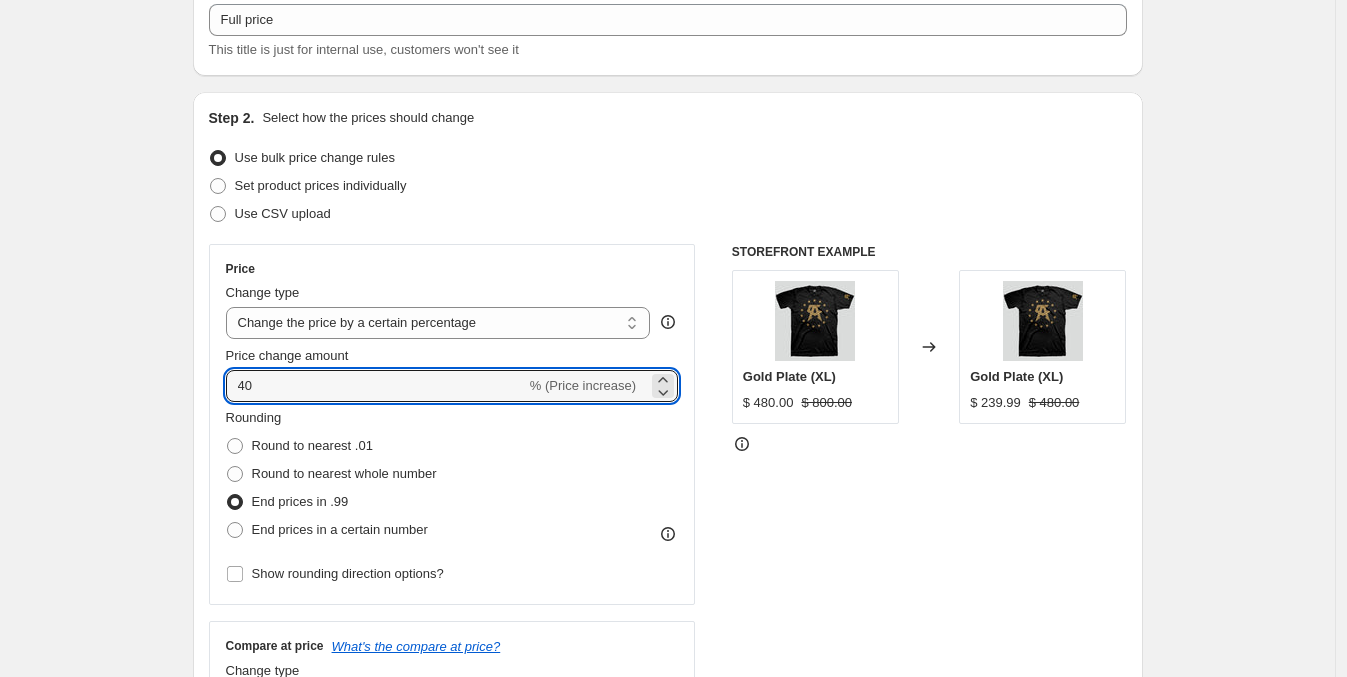 click on "Create new price change job. This page is ready Create new price change job Draft Step 1. Optionally give your price change job a title (eg "March 30% off sale on boots") Full price This title is just for internal use, customers won't see it Step 2. Select how the prices should change Use bulk price change rules Set product prices individually Use CSV upload Price Change type Change the price to a certain amount Change the price by a certain amount Change the price by a certain percentage Change the price to the current compare at price (price before sale) Change the price by a certain amount relative to the compare at price Change the price by a certain percentage relative to the compare at price Don't change the price Change the price by a certain percentage relative to the cost per item Change price to certain cost margin Change the price by a certain percentage Price change amount 40 % (Price increase) Rounding Round to nearest .01 Round to nearest whole number End prices in .99 Compare at price $ 480.00" at bounding box center [668, 875] 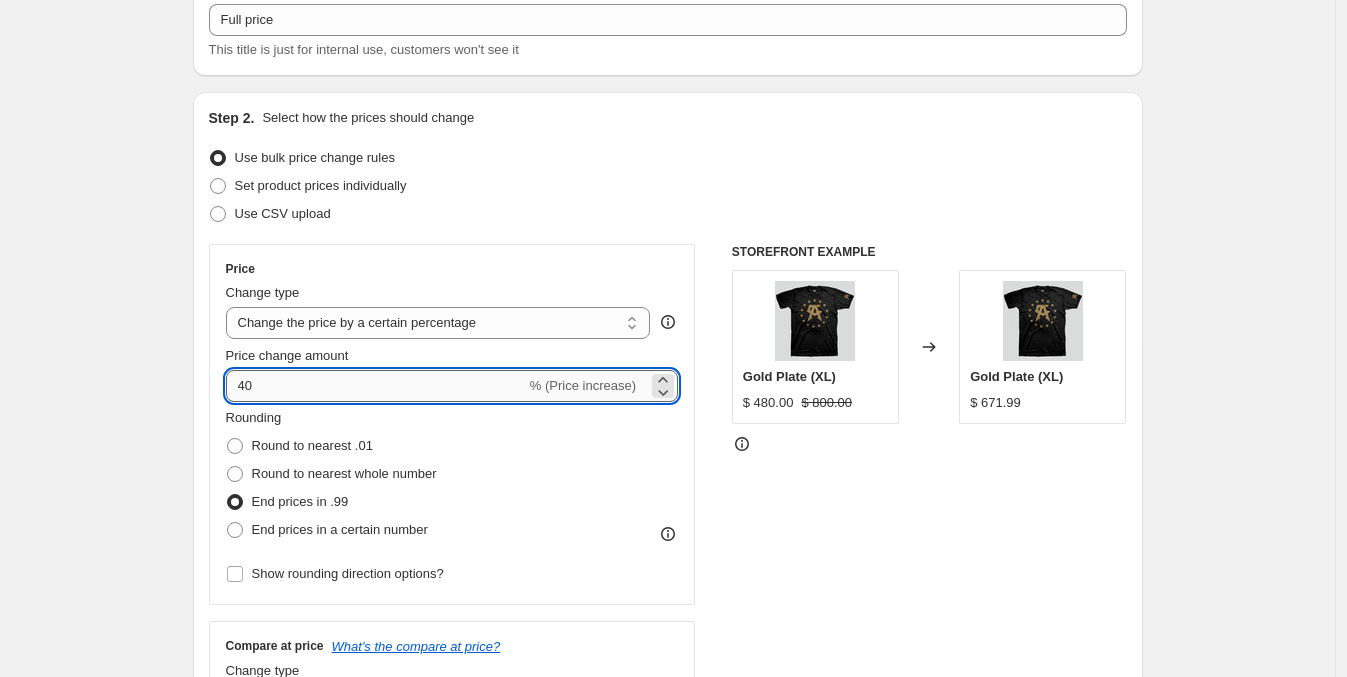 drag, startPoint x: 285, startPoint y: 374, endPoint x: 254, endPoint y: 379, distance: 31.400637 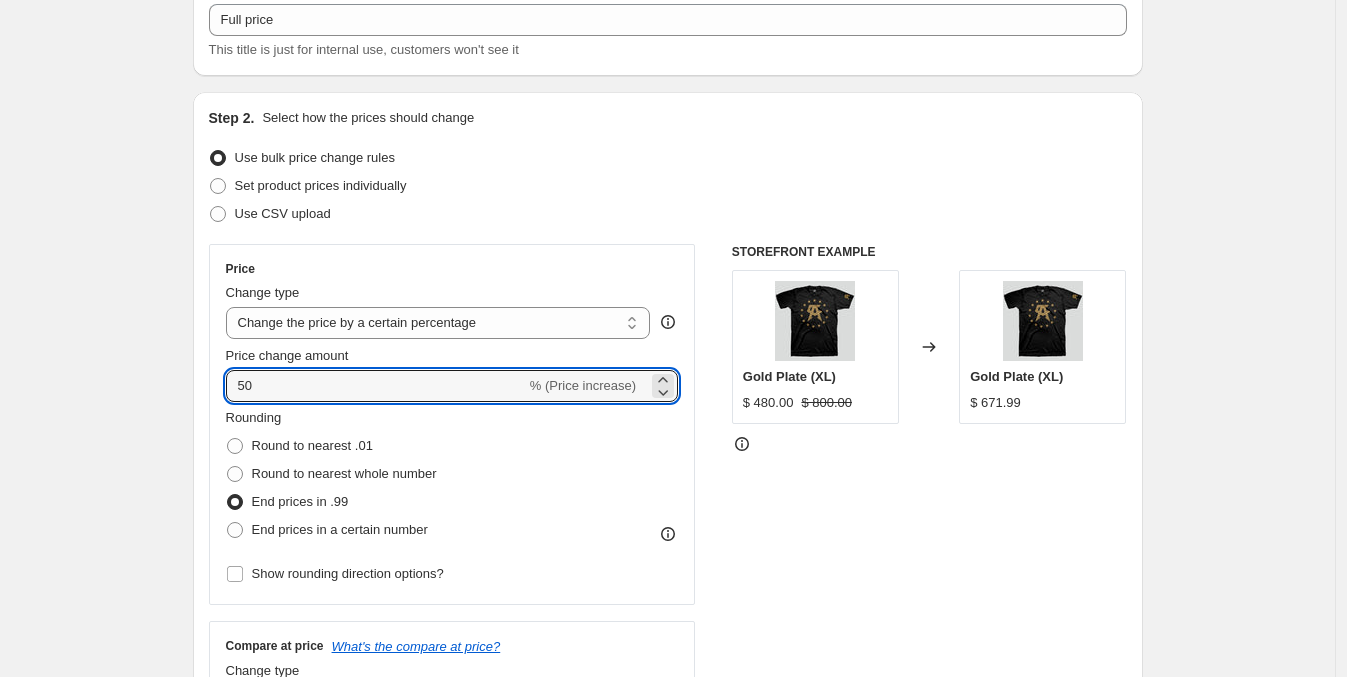 type on "50" 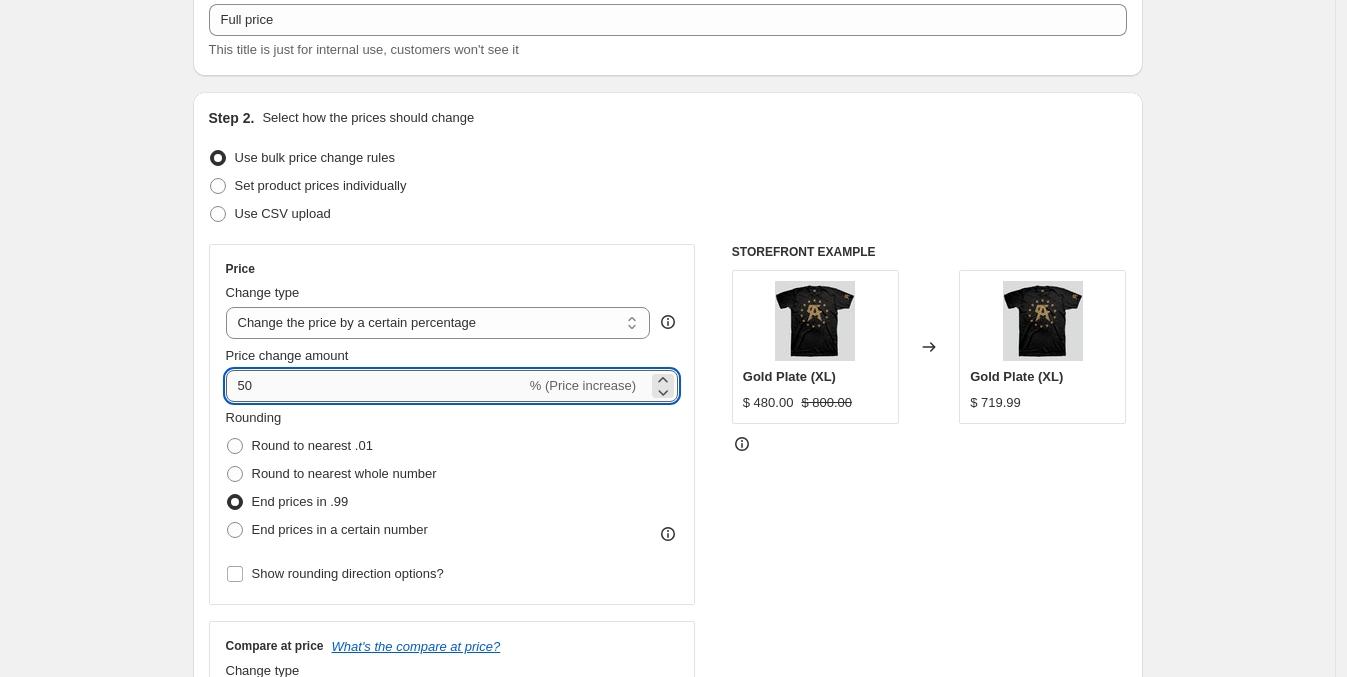 drag, startPoint x: 280, startPoint y: 381, endPoint x: 255, endPoint y: 383, distance: 25.079872 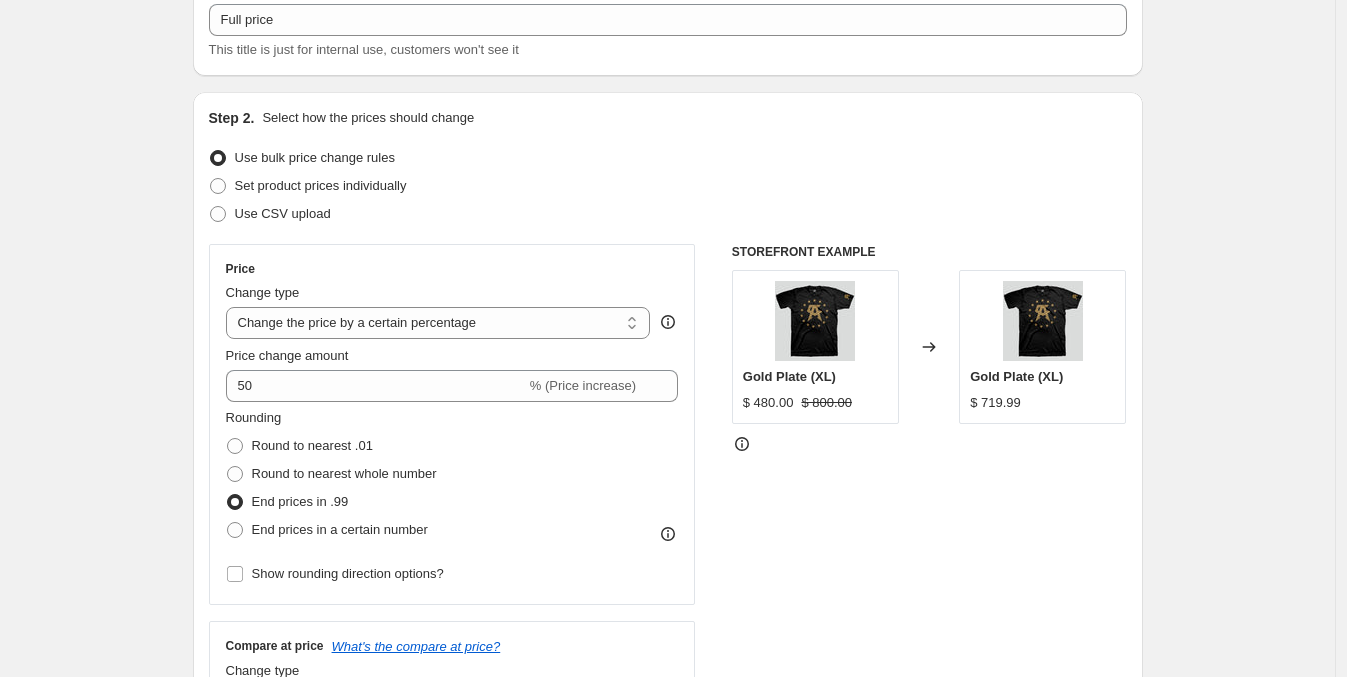 click on "Create new price change job. This page is ready Create new price change job Draft Step 1. Optionally give your price change job a title (eg "March 30% off sale on boots") Full price This title is just for internal use, customers won't see it Step 2. Select how the prices should change Use bulk price change rules Set product prices individually Use CSV upload Price Change type Change the price to a certain amount Change the price by a certain amount Change the price by a certain percentage Change the price to the current compare at price (price before sale) Change the price by a certain amount relative to the compare at price Change the price by a certain percentage relative to the compare at price Don't change the price Change the price by a certain percentage relative to the cost per item Change price to certain cost margin Change the price by a certain percentage Price change amount 50 % (Price increase) Rounding Round to nearest .01 Round to nearest whole number End prices in .99 Compare at price $ 480.00" at bounding box center [667, 875] 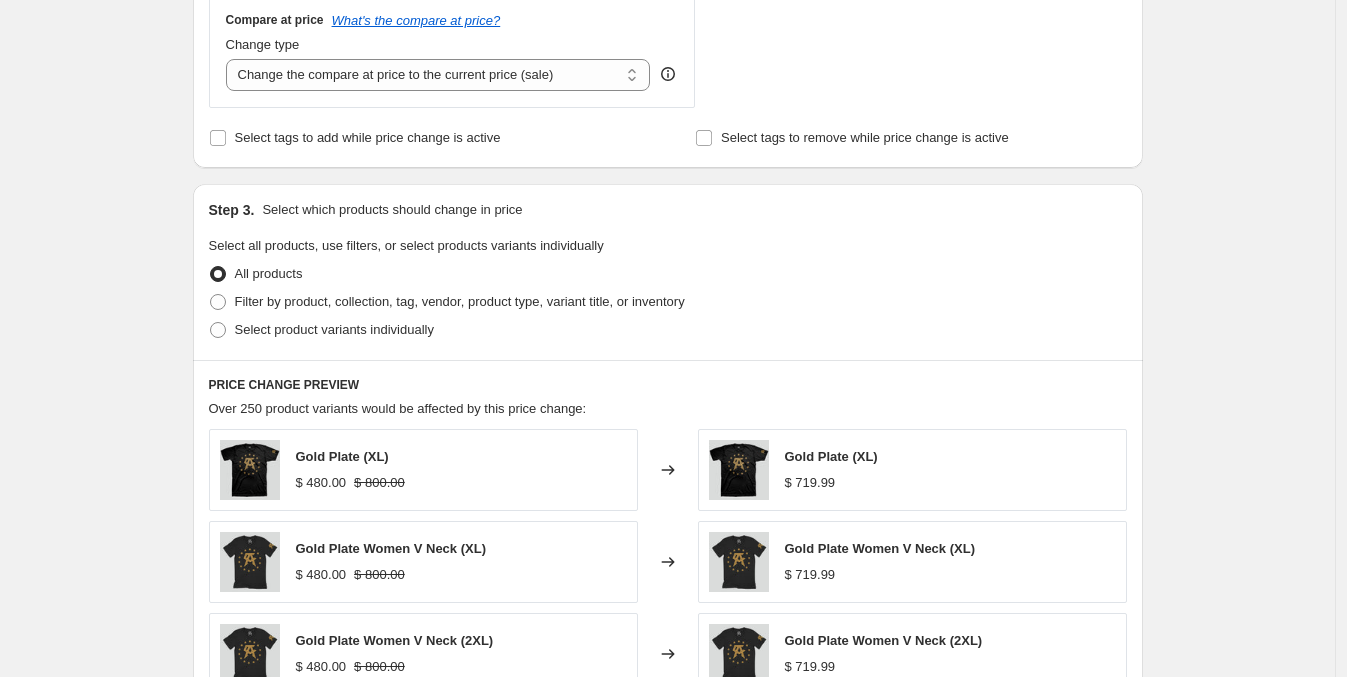scroll, scrollTop: 249, scrollLeft: 0, axis: vertical 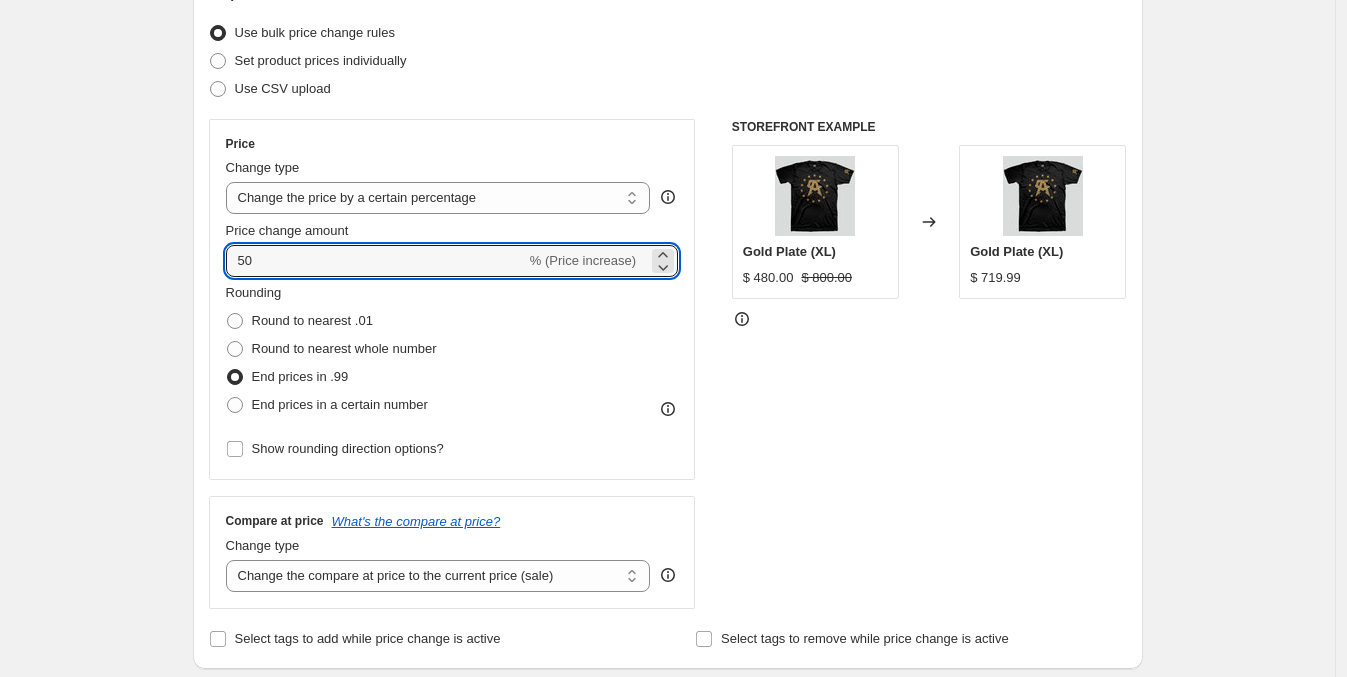 drag, startPoint x: 287, startPoint y: 262, endPoint x: 212, endPoint y: 284, distance: 78.160095 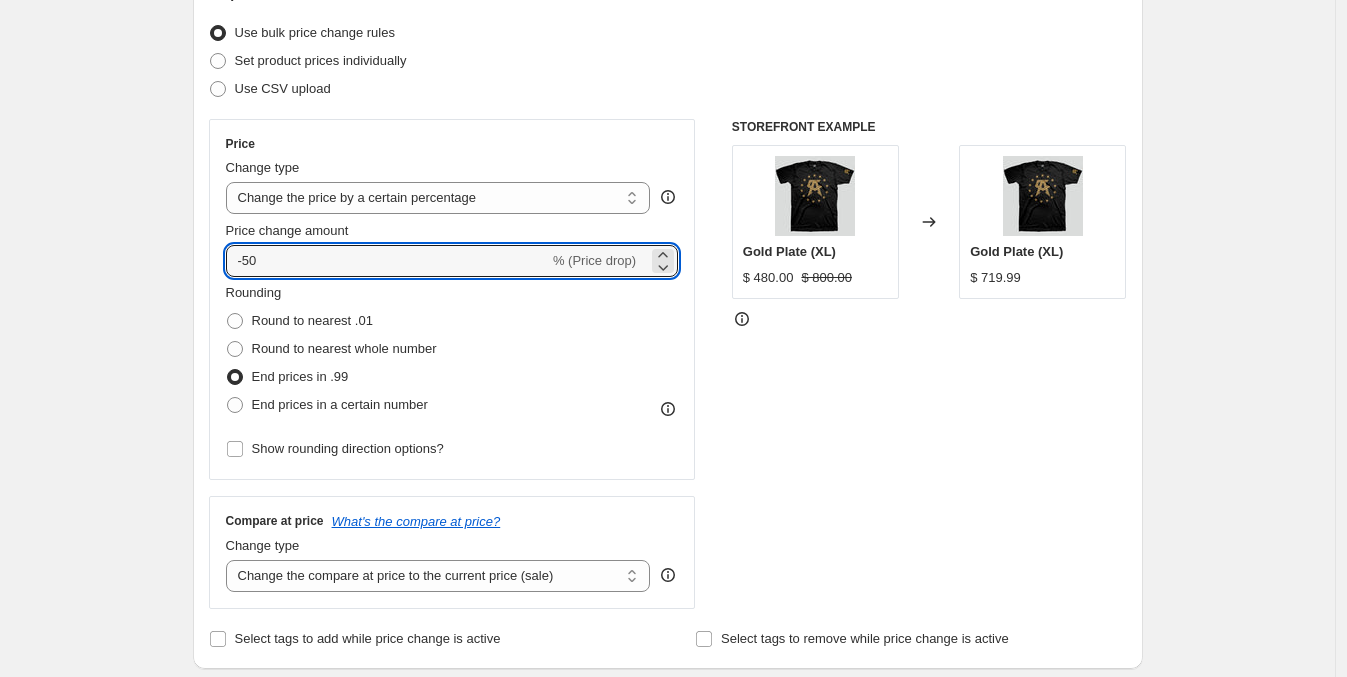 type on "-50" 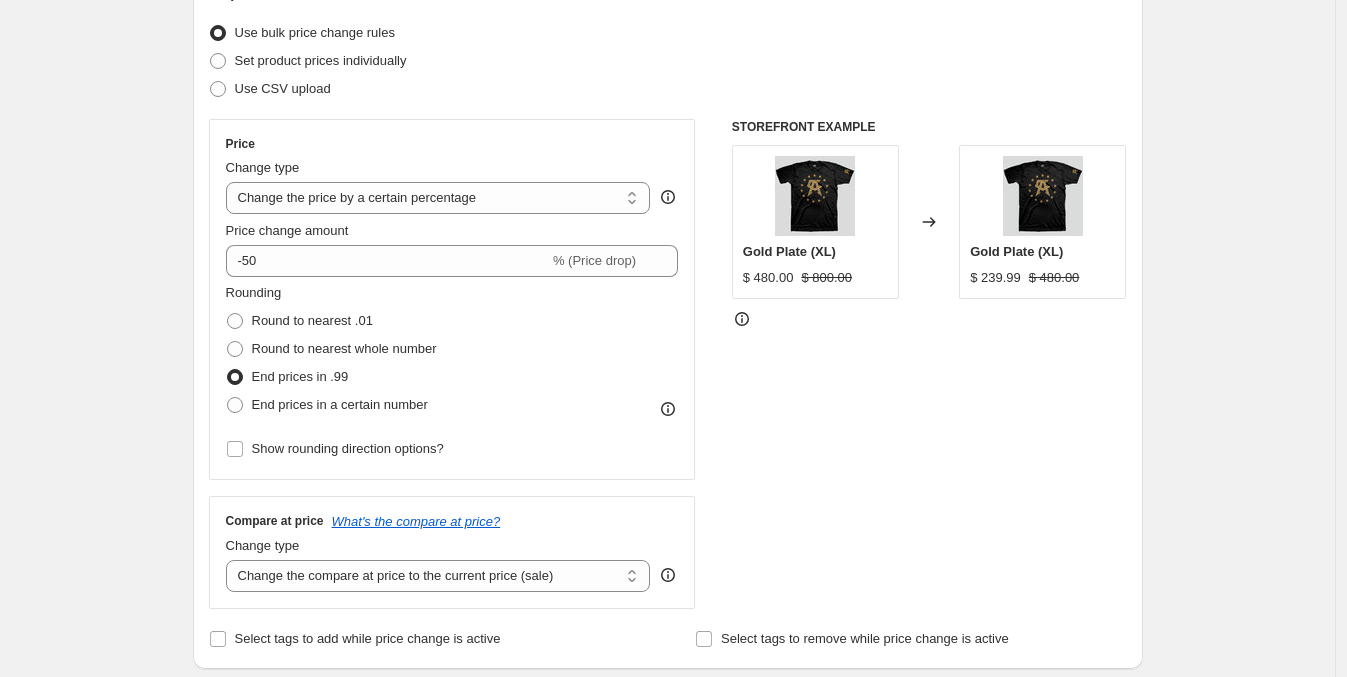 click on "Create new price change job. This page is ready Create new price change job Draft Step 1. Optionally give your price change job a title (eg "March 30% off sale on boots") Full price This title is just for internal use, customers won't see it Step 2. Select how the prices should change Use bulk price change rules Set product prices individually Use CSV upload Price Change type Change the price to a certain amount Change the price by a certain amount Change the price by a certain percentage Change the price to the current compare at price (price before sale) Change the price by a certain amount relative to the compare at price Change the price by a certain percentage relative to the compare at price Don't change the price Change the price by a certain percentage relative to the cost per item Change price to certain cost margin Change the price by a certain percentage Price change amount -50 % (Price drop) Rounding Round to nearest .01 Round to nearest whole number End prices in .99 Compare at price Change type" at bounding box center [667, 750] 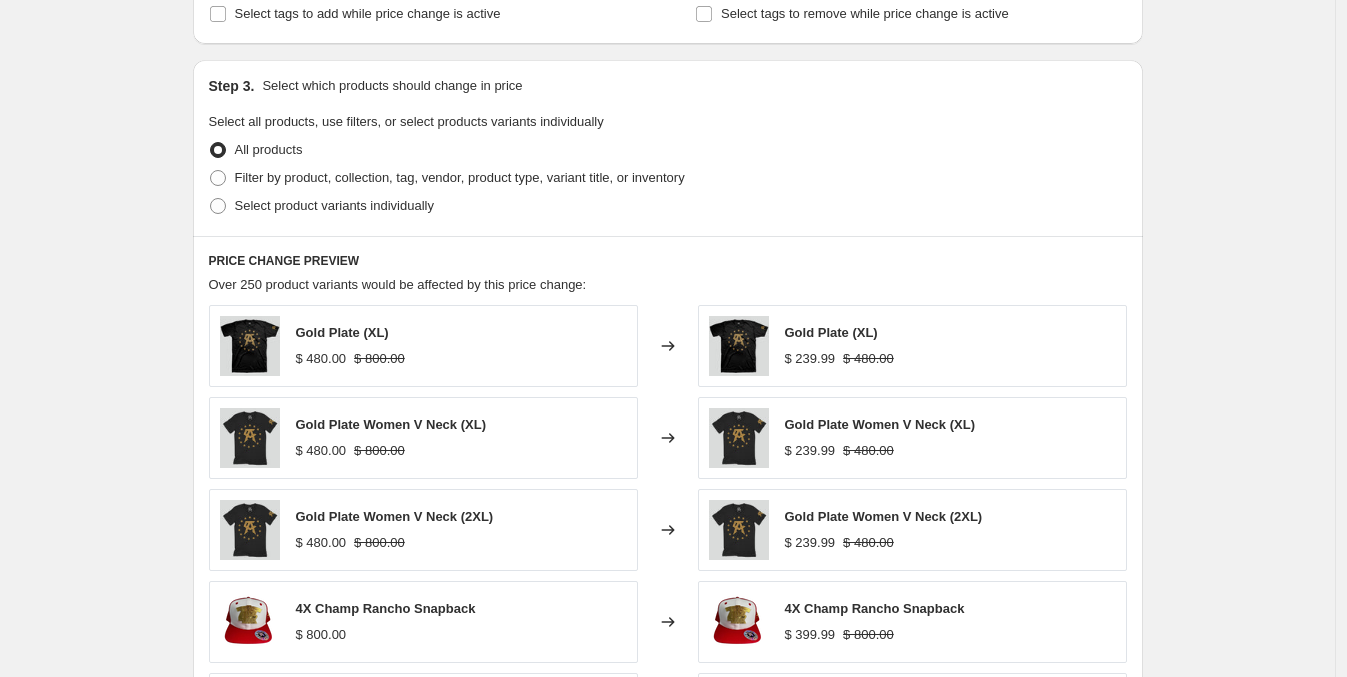 scroll, scrollTop: 625, scrollLeft: 0, axis: vertical 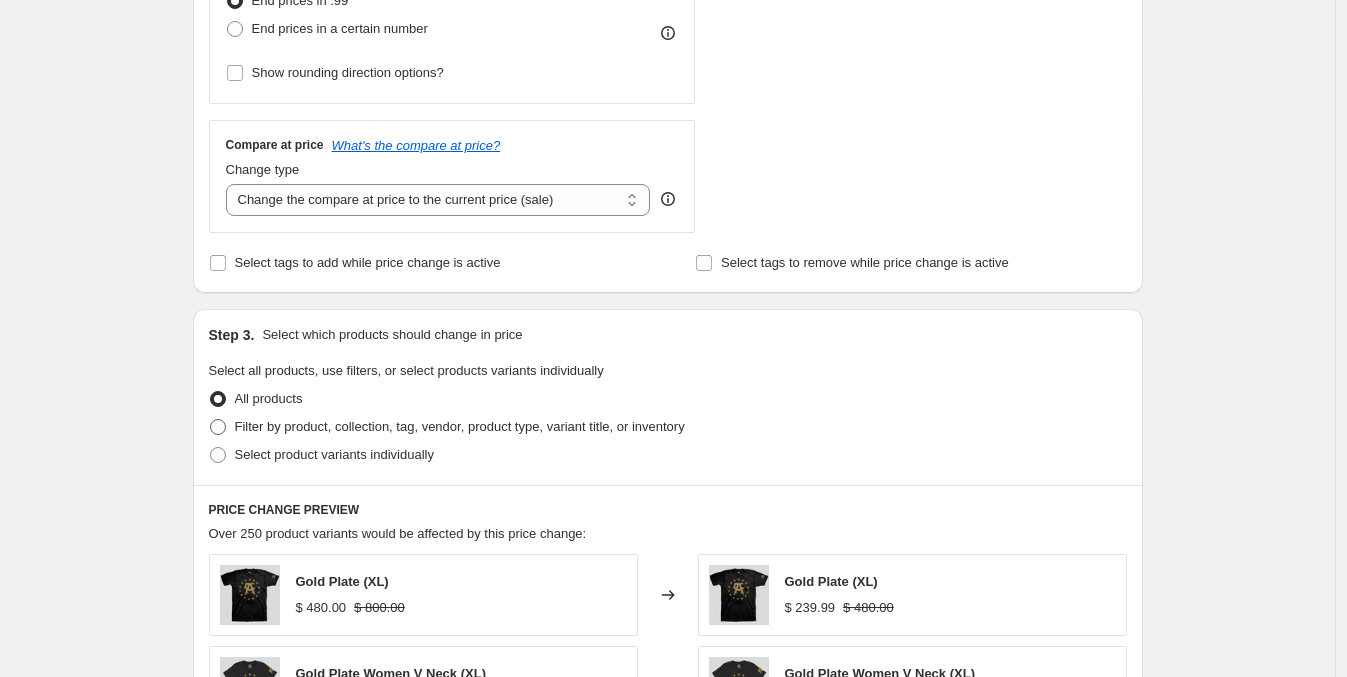 click on "Filter by product, collection, tag, vendor, product type, variant title, or inventory" at bounding box center (460, 426) 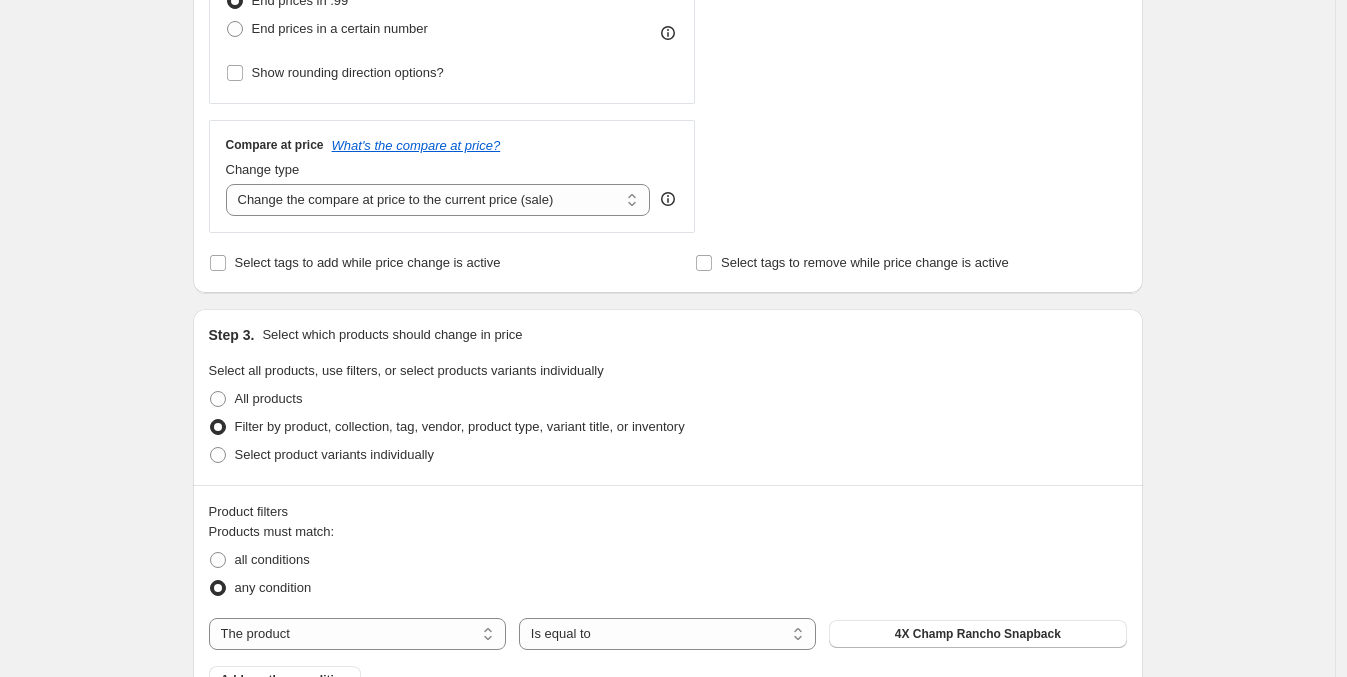 scroll, scrollTop: 874, scrollLeft: 0, axis: vertical 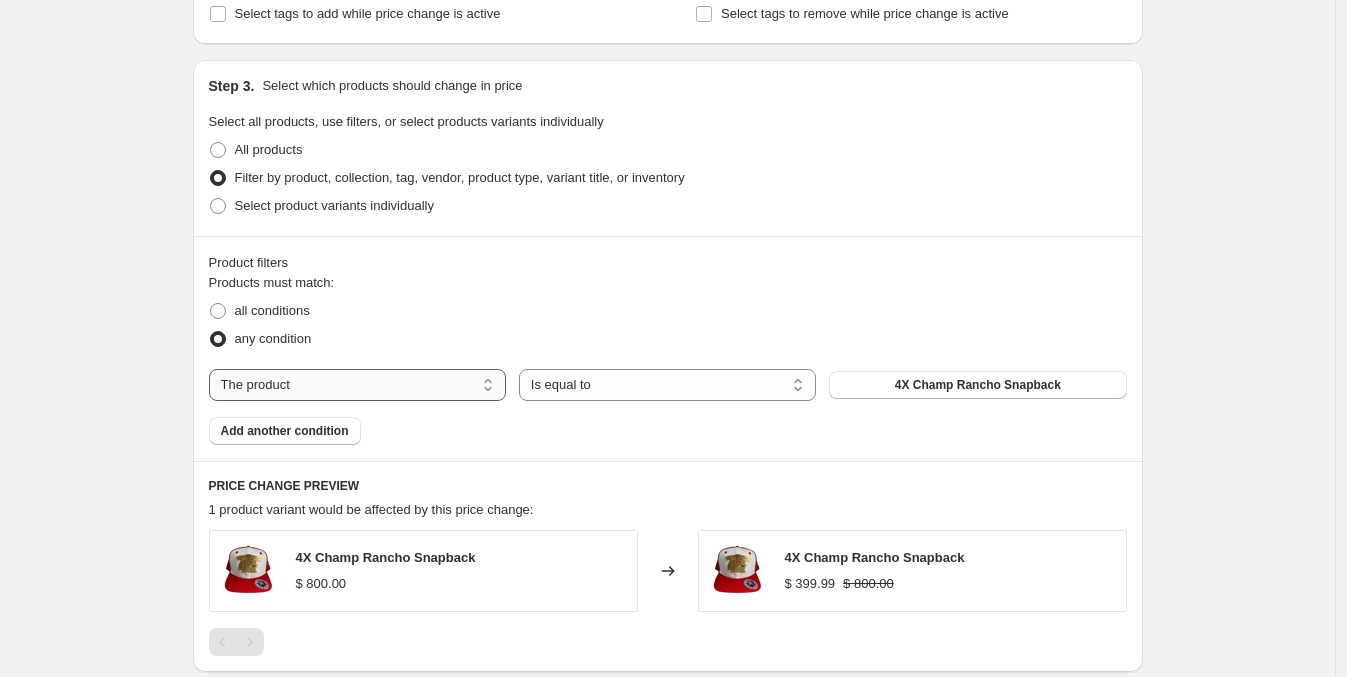 click on "The product The product's collection The product's tag The product's vendor The product's type The product's status The variant's title Inventory quantity" at bounding box center (357, 385) 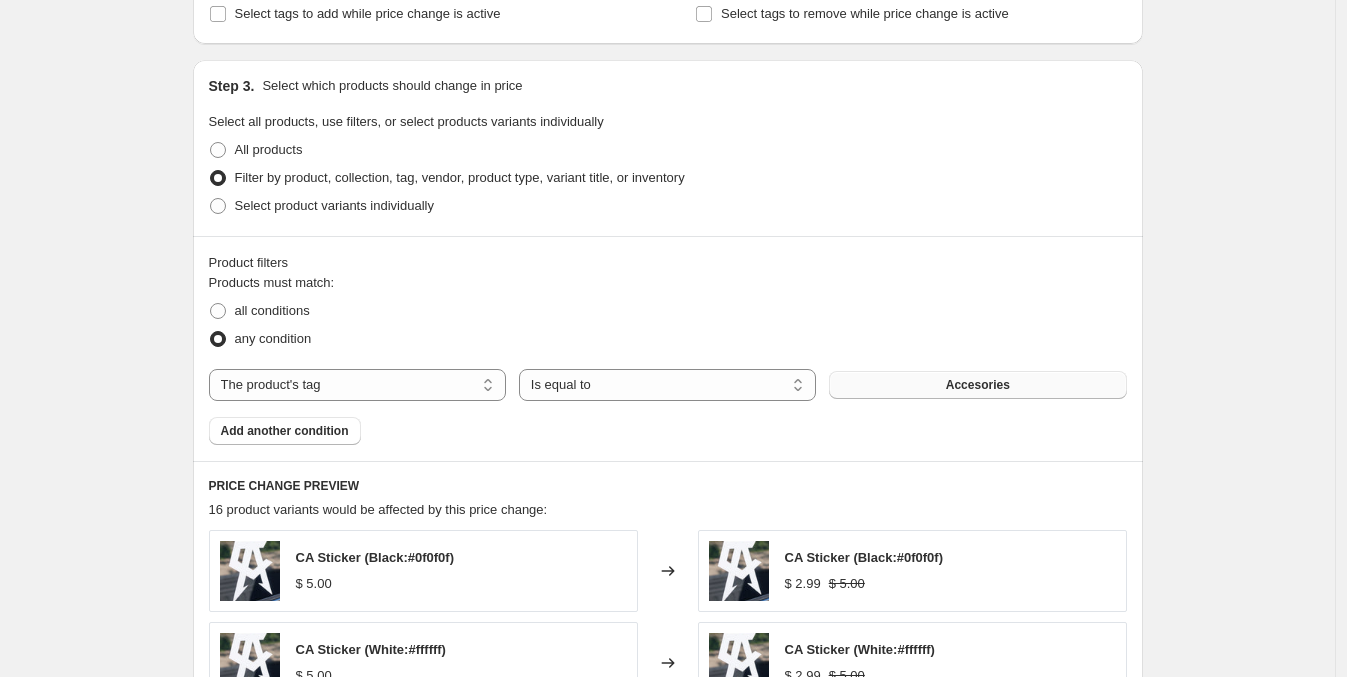 click on "Accesories" at bounding box center (978, 385) 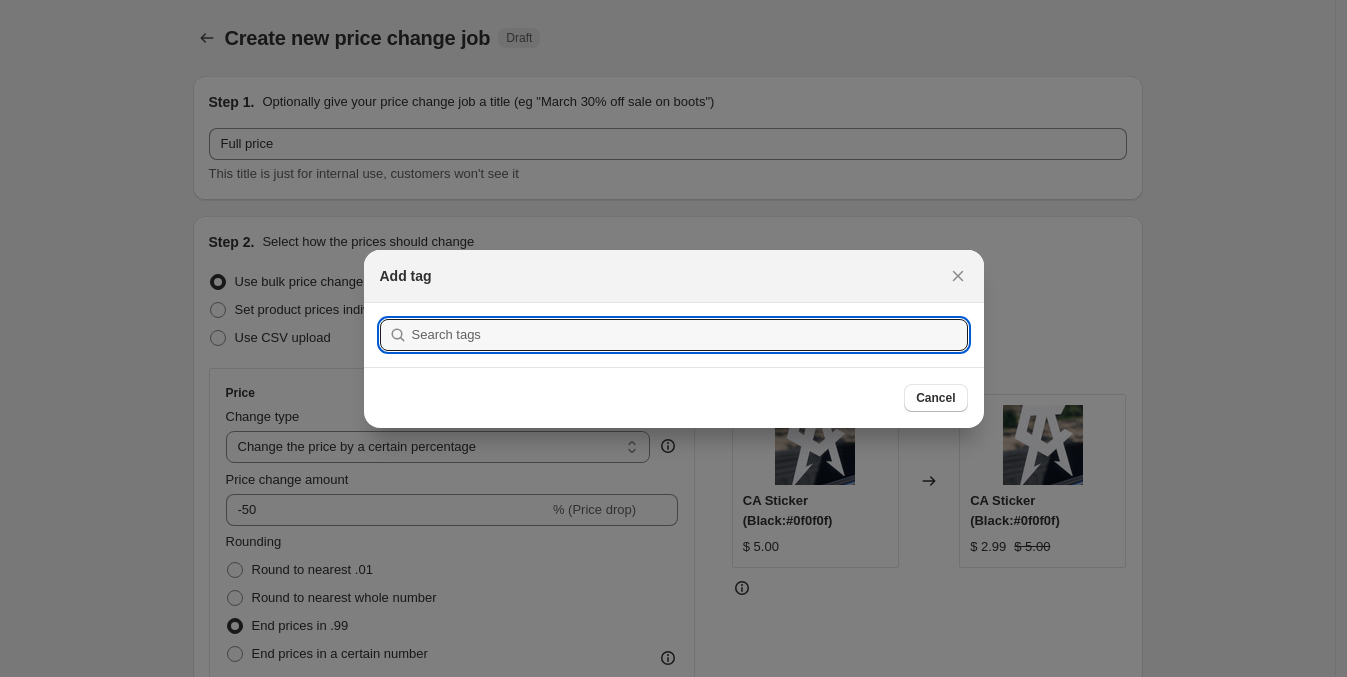 scroll, scrollTop: 874, scrollLeft: 0, axis: vertical 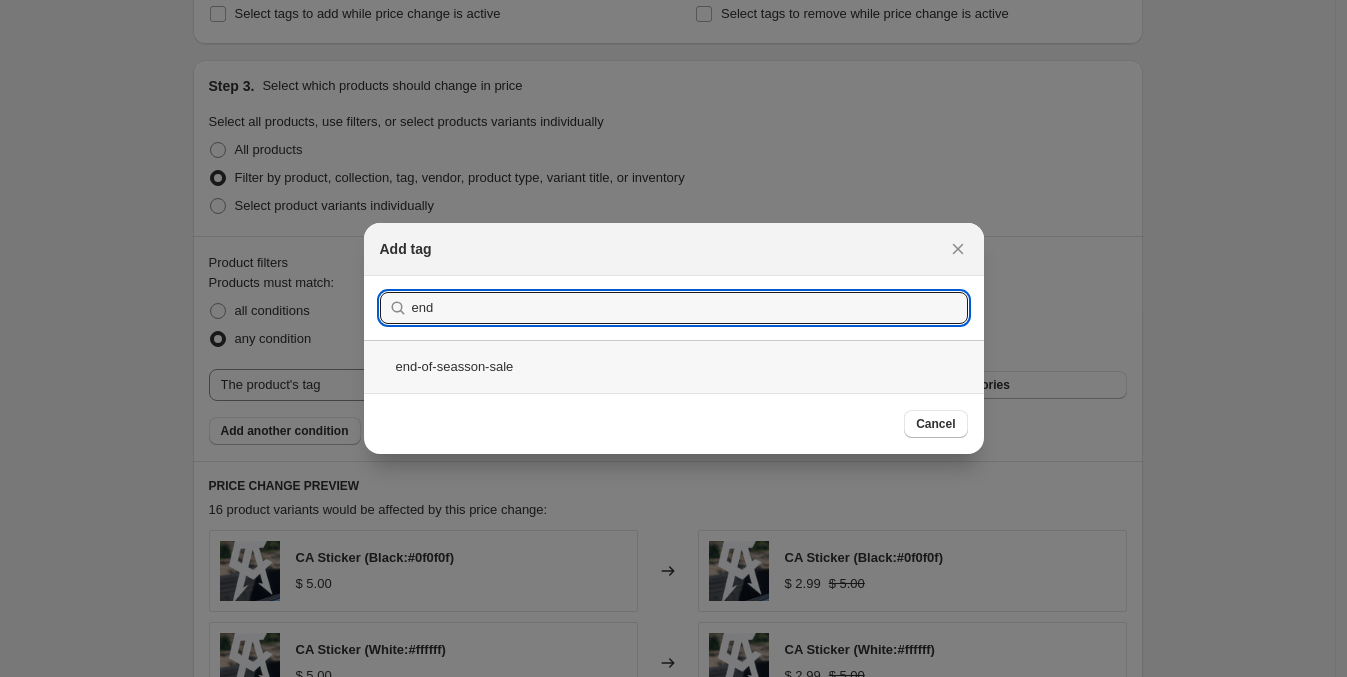 type on "end" 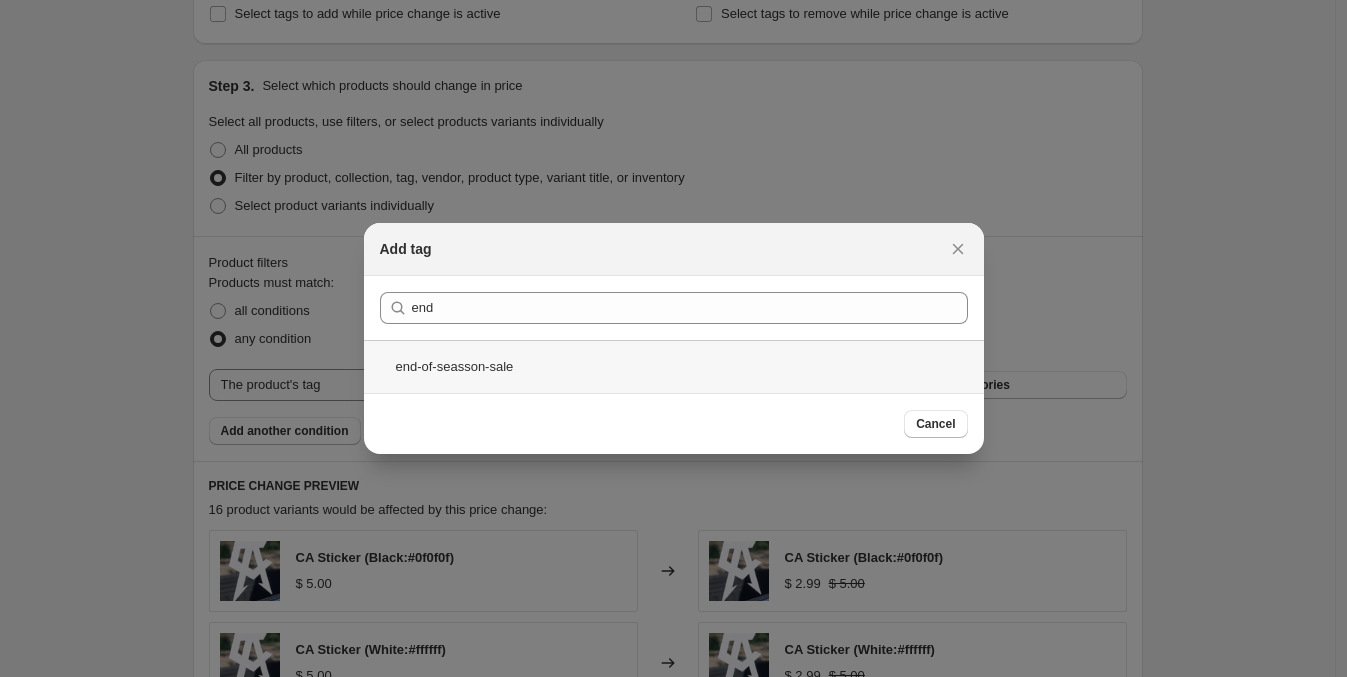 click on "end-of-seasson-sale" at bounding box center [674, 366] 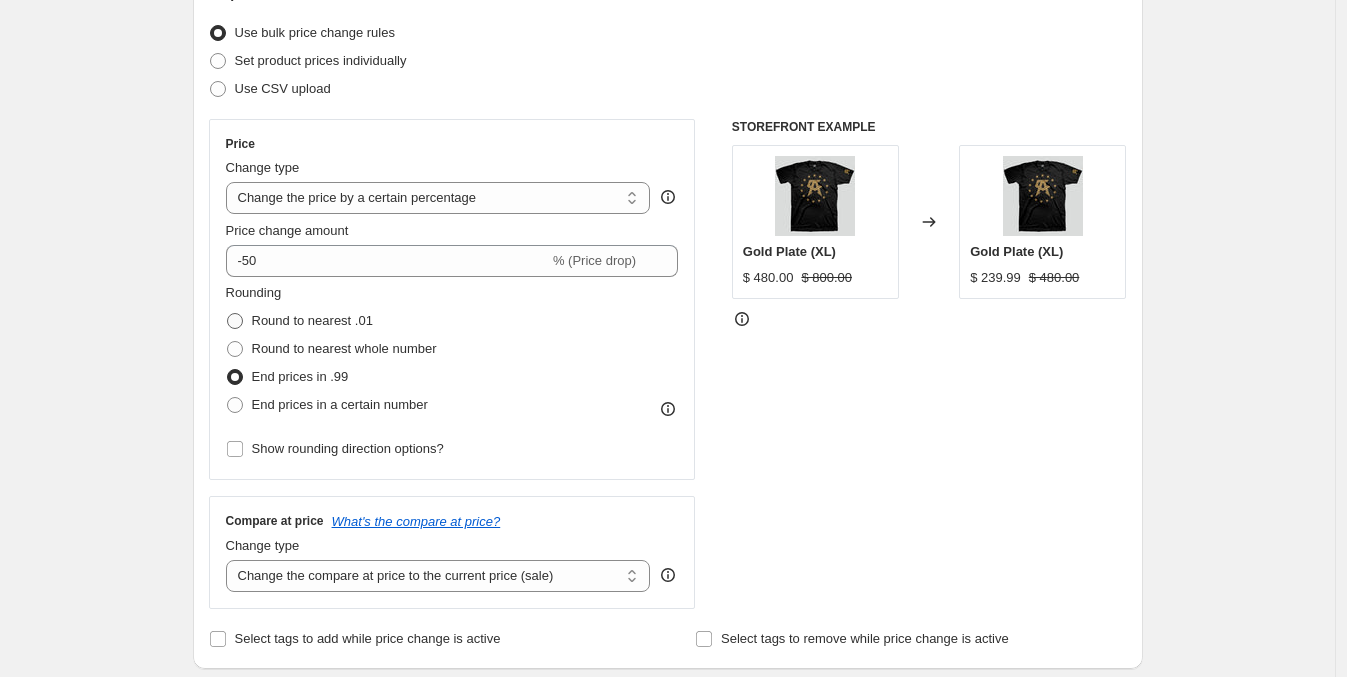 scroll, scrollTop: 0, scrollLeft: 0, axis: both 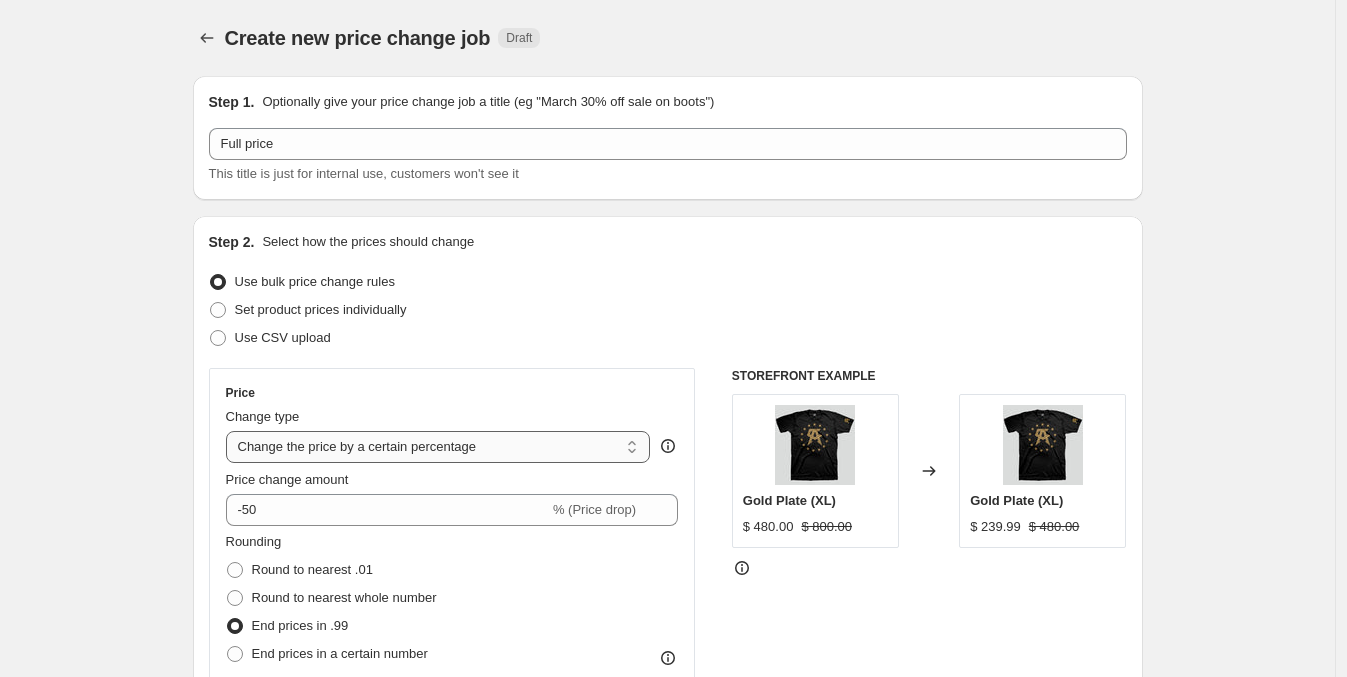 click on "Change the price to a certain amount Change the price by a certain amount Change the price by a certain percentage Change the price to the current compare at price (price before sale) Change the price by a certain amount relative to the compare at price Change the price by a certain percentage relative to the compare at price Don't change the price Change the price by a certain percentage relative to the cost per item Change price to certain cost margin" at bounding box center (438, 447) 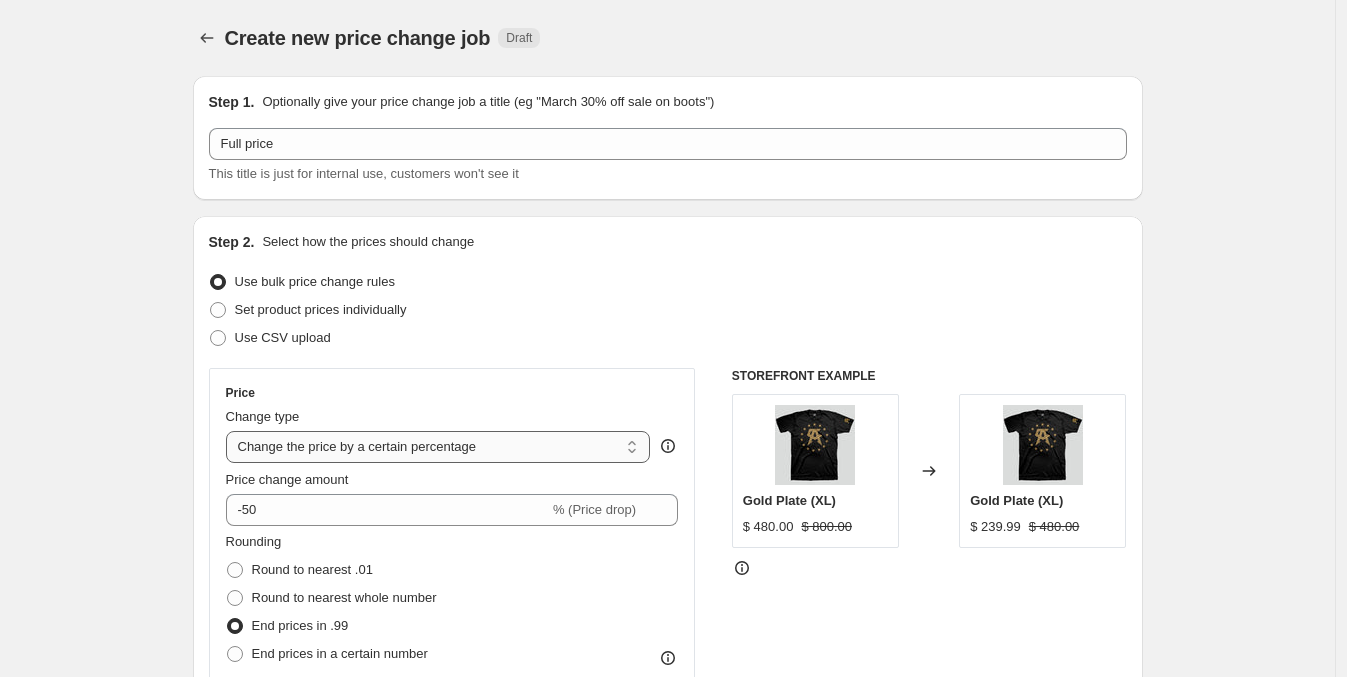click on "Change the price to a certain amount Change the price by a certain amount Change the price by a certain percentage Change the price to the current compare at price (price before sale) Change the price by a certain amount relative to the compare at price Change the price by a certain percentage relative to the compare at price Don't change the price Change the price by a certain percentage relative to the cost per item Change price to certain cost margin" at bounding box center (438, 447) 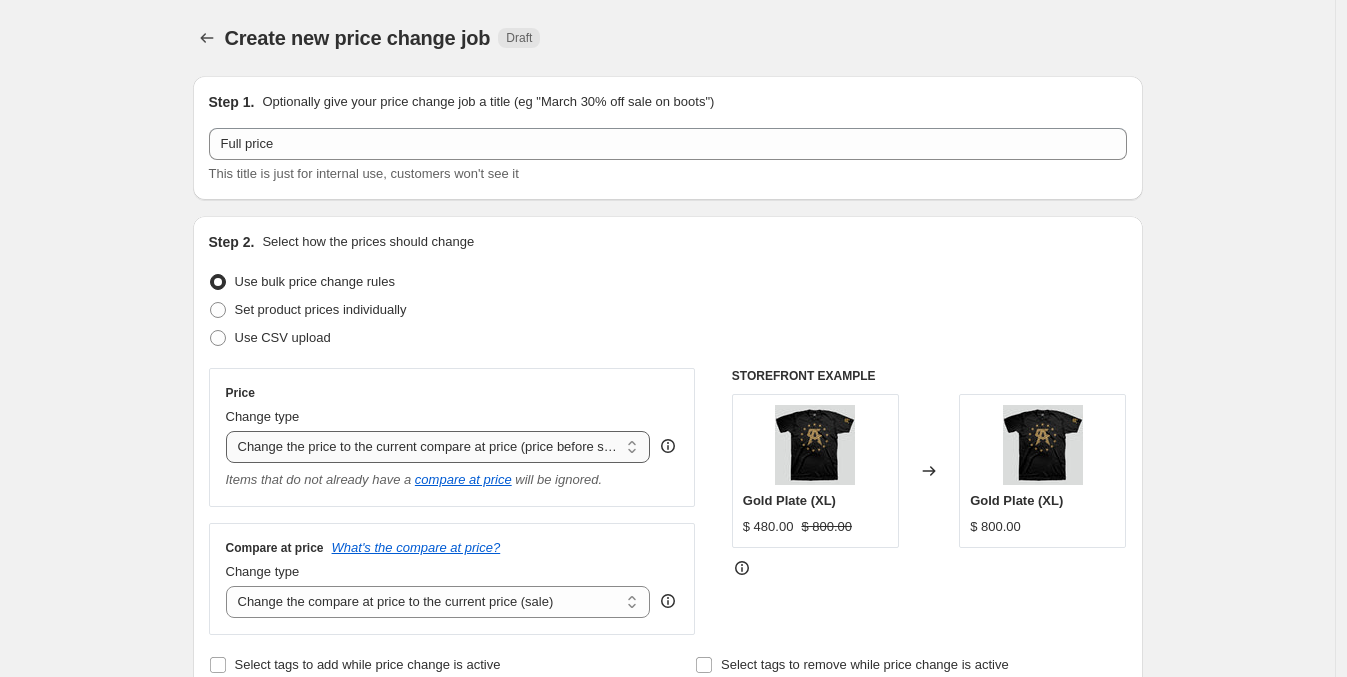 scroll, scrollTop: 124, scrollLeft: 0, axis: vertical 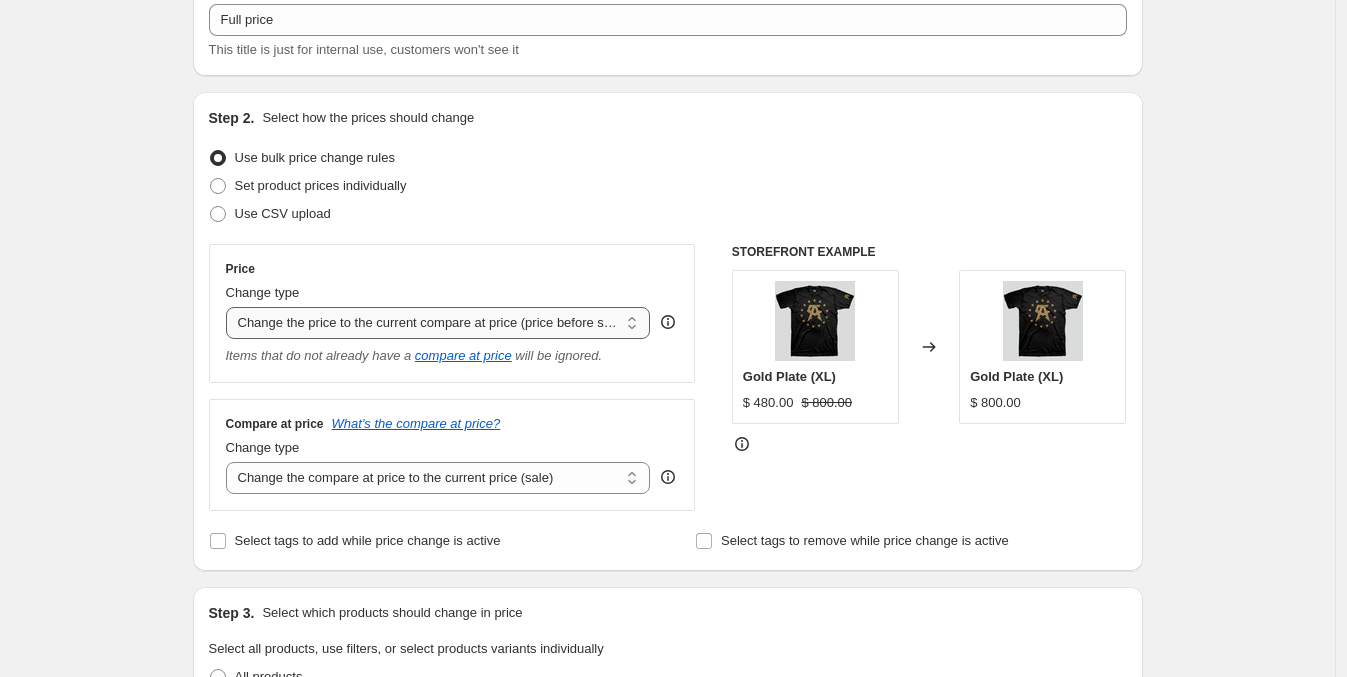 click on "Change the price to a certain amount Change the price by a certain amount Change the price by a certain percentage Change the price to the current compare at price (price before sale) Change the price by a certain amount relative to the compare at price Change the price by a certain percentage relative to the compare at price Don't change the price Change the price by a certain percentage relative to the cost per item Change price to certain cost margin" at bounding box center (438, 323) 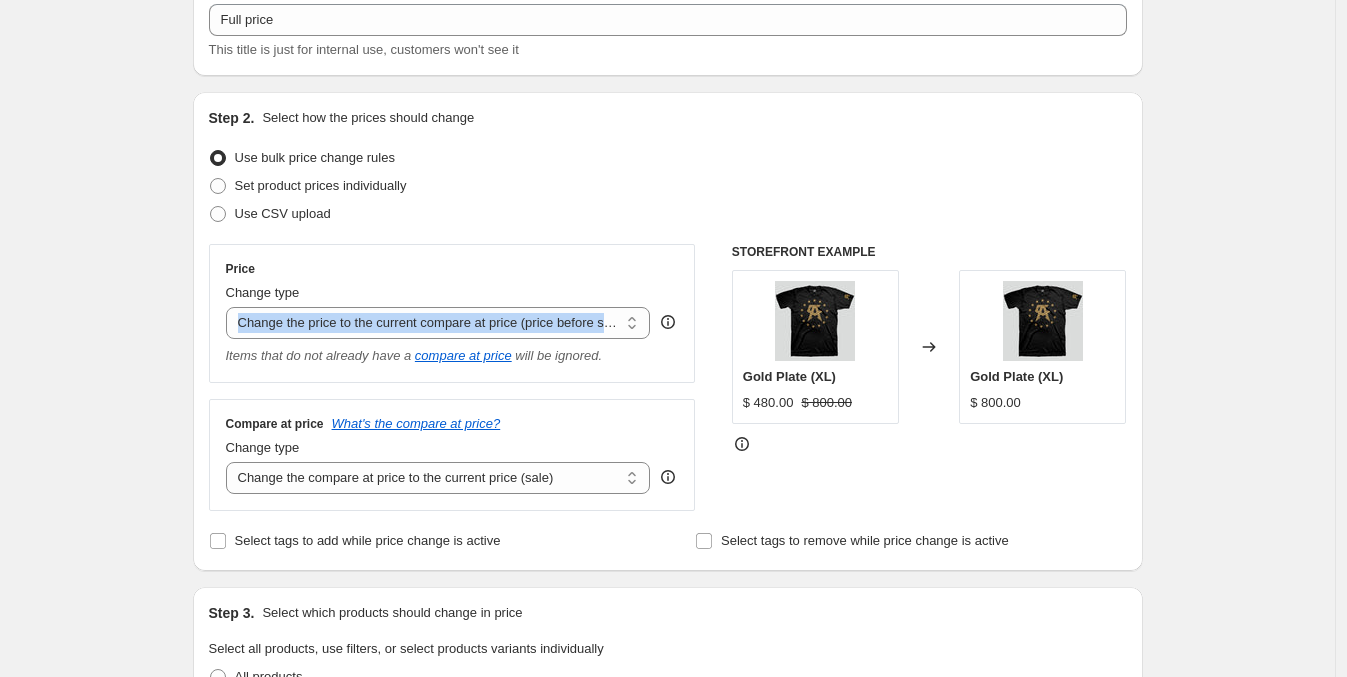 click on "Create new price change job. This page is ready Create new price change job Draft Step 1. Optionally give your price change job a title (eg "March 30% off sale on boots") Full price This title is just for internal use, customers won't see it Step 2. Select how the prices should change Use bulk price change rules Set product prices individually Use CSV upload Price Change type Change the price to a certain amount Change the price by a certain amount Change the price by a certain percentage Change the price to the current compare at price (price before sale) Change the price by a certain amount relative to the compare at price Change the price by a certain percentage relative to the compare at price Don't change the price Change the price by a certain percentage relative to the cost per item Change price to certain cost margin Change the price to the current compare at price (price before sale) Items that do not already have a   compare at price   will be ignored. Compare at price What's the compare at price?" at bounding box center [668, 877] 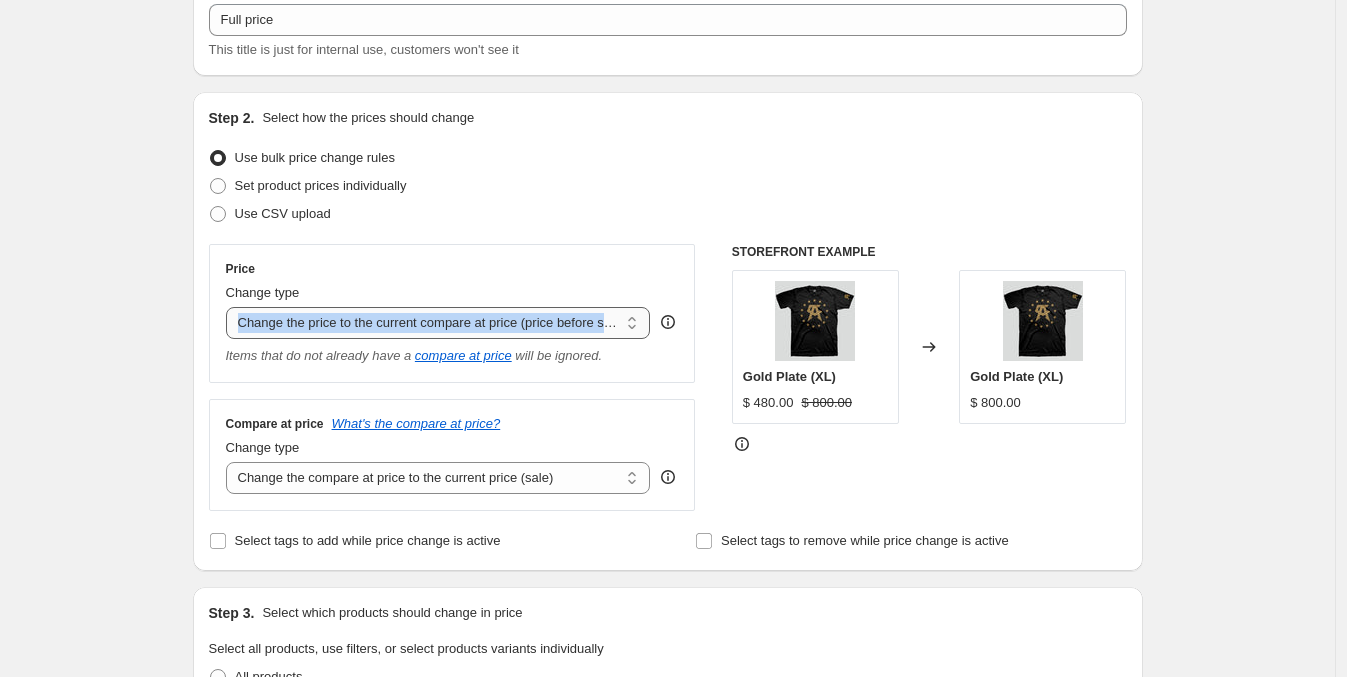click on "Change the price to a certain amount Change the price by a certain amount Change the price by a certain percentage Change the price to the current compare at price (price before sale) Change the price by a certain amount relative to the compare at price Change the price by a certain percentage relative to the compare at price Don't change the price Change the price by a certain percentage relative to the cost per item Change price to certain cost margin" at bounding box center [438, 323] 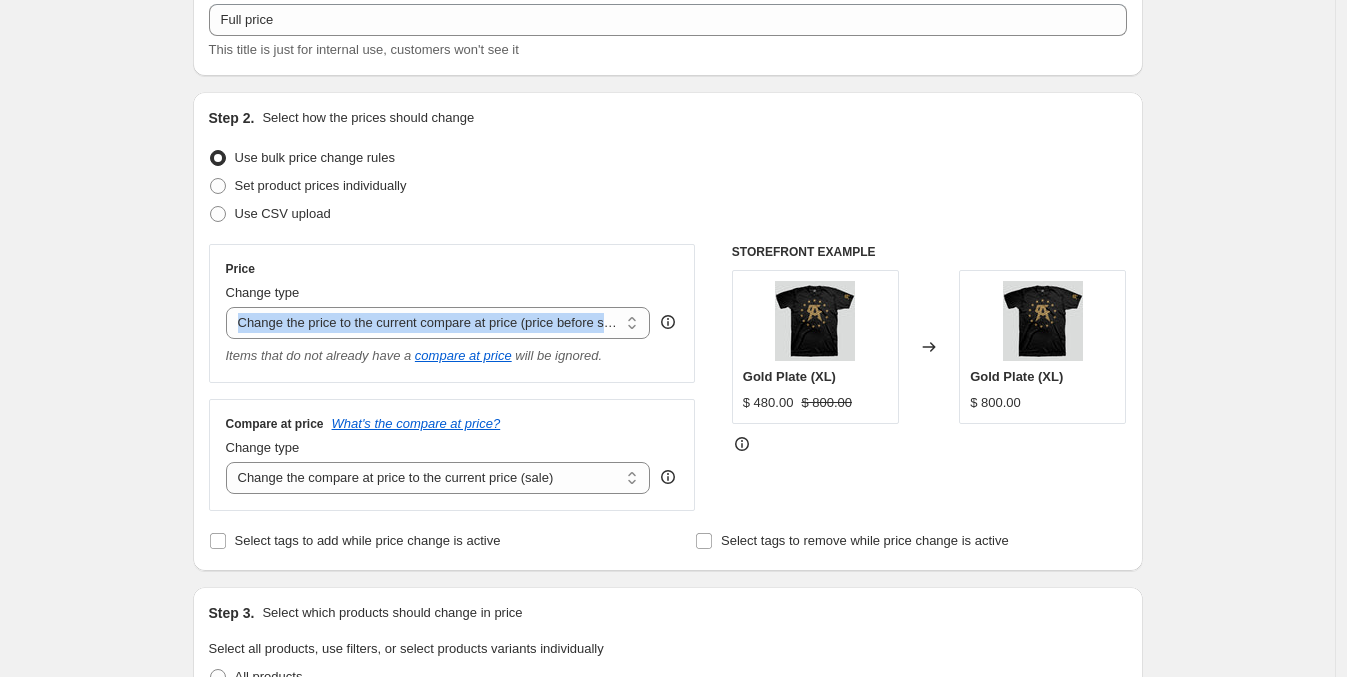 drag, startPoint x: 133, startPoint y: 378, endPoint x: 174, endPoint y: 402, distance: 47.507893 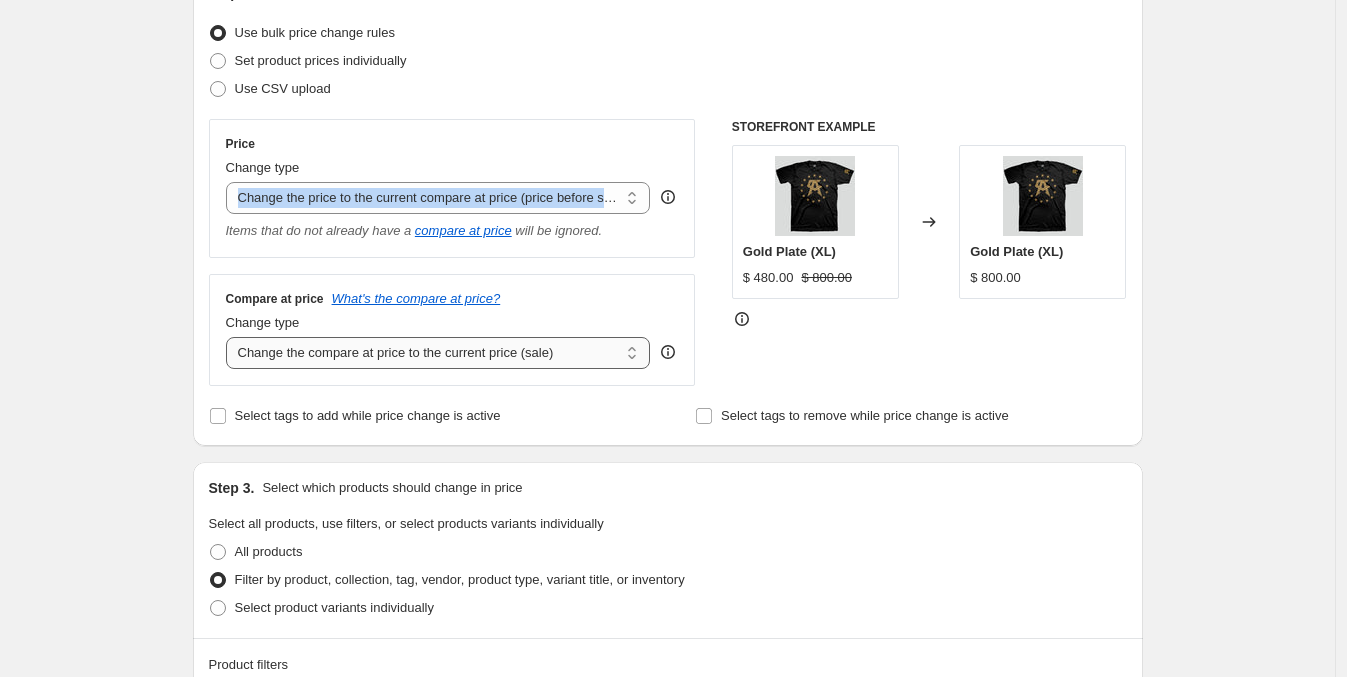 click on "Change the compare at price to the current price (sale) Change the compare at price to a certain amount Change the compare at price by a certain amount Change the compare at price by a certain percentage Change the compare at price by a certain amount relative to the actual price Change the compare at price by a certain percentage relative to the actual price Don't change the compare at price Remove the compare at price" at bounding box center [438, 353] 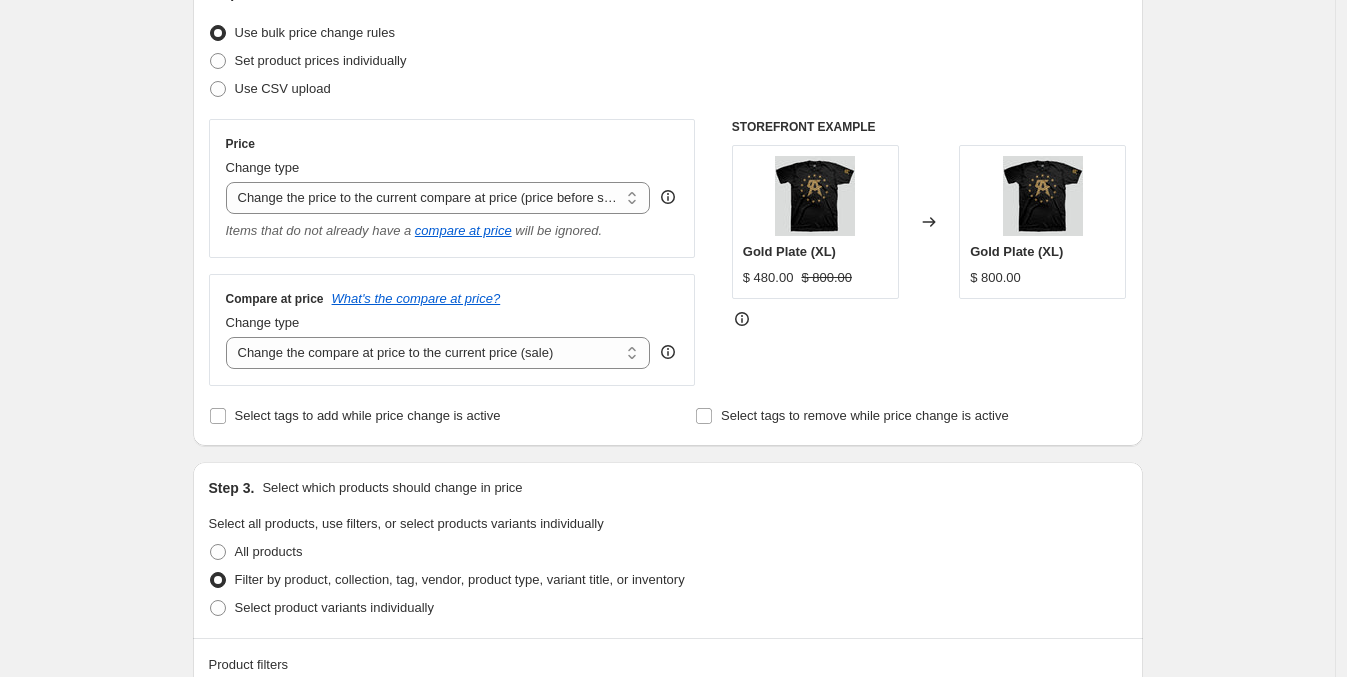 drag, startPoint x: 130, startPoint y: 312, endPoint x: 209, endPoint y: 285, distance: 83.48653 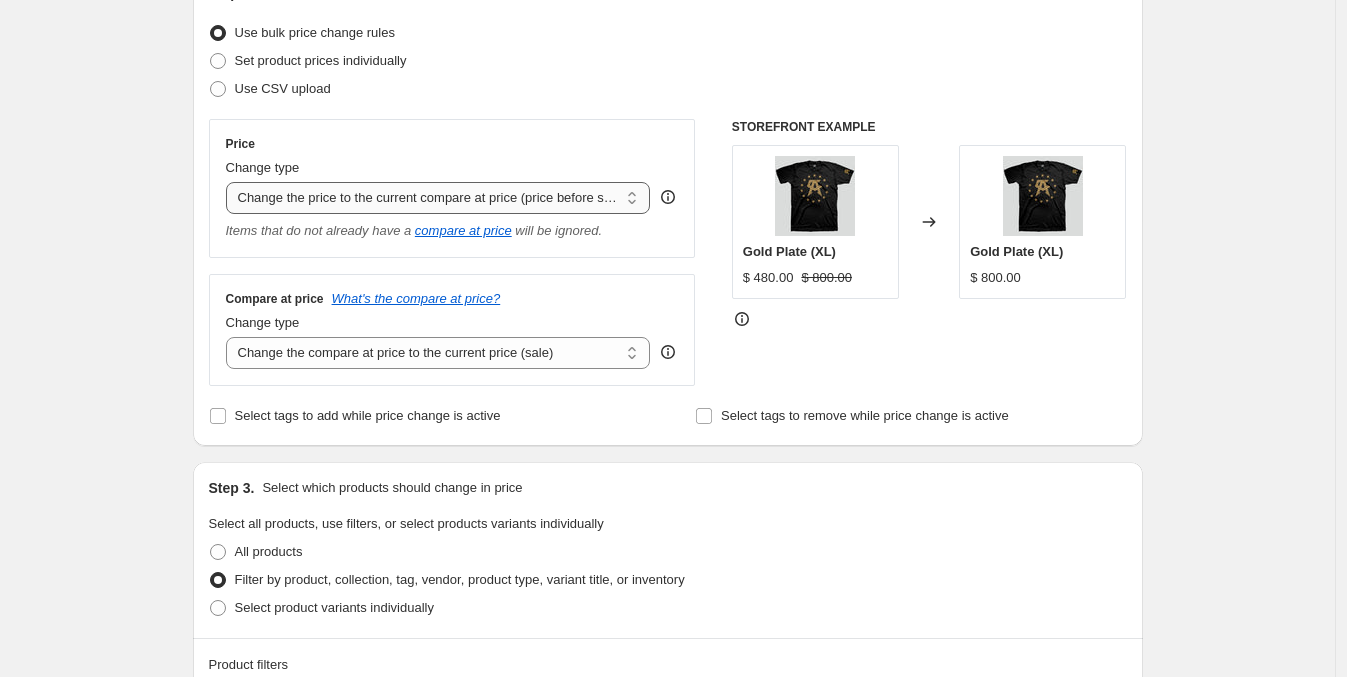 click on "Change the price to a certain amount Change the price by a certain amount Change the price by a certain percentage Change the price to the current compare at price (price before sale) Change the price by a certain amount relative to the compare at price Change the price by a certain percentage relative to the compare at price Don't change the price Change the price by a certain percentage relative to the cost per item Change price to certain cost margin" at bounding box center (438, 198) 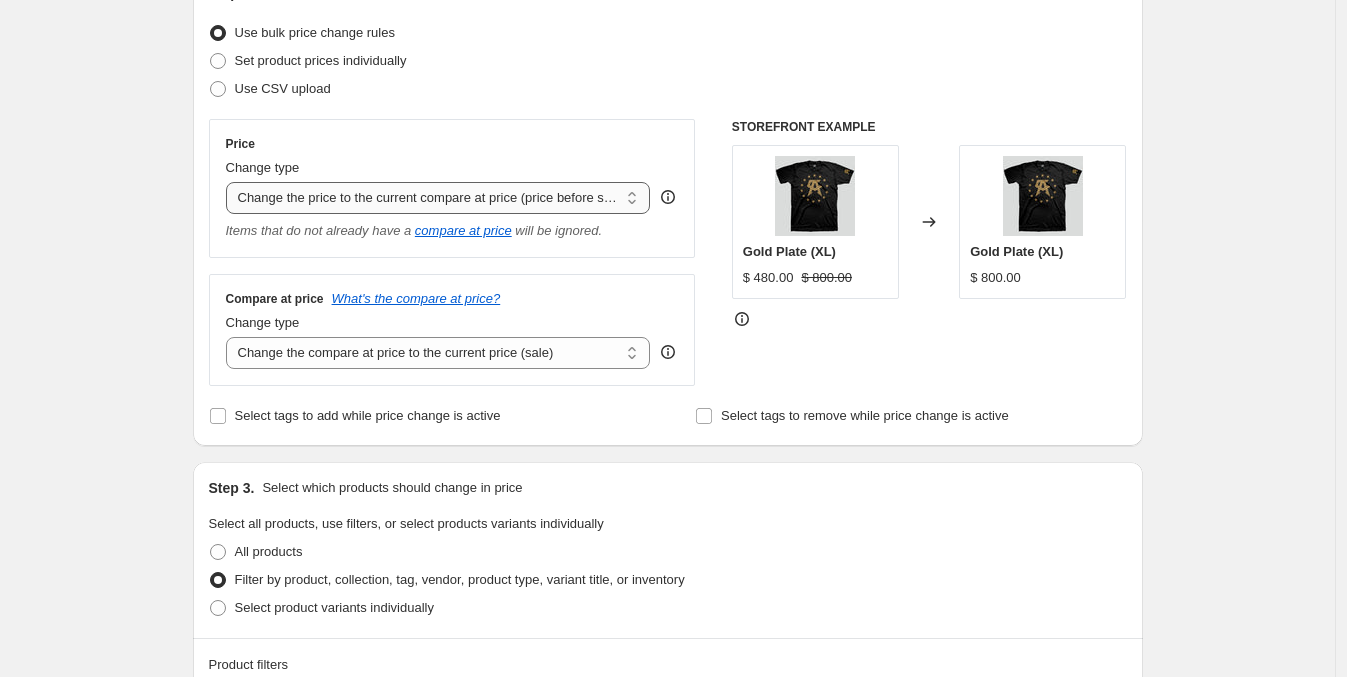 click on "Change the price to a certain amount Change the price by a certain amount Change the price by a certain percentage Change the price to the current compare at price (price before sale) Change the price by a certain amount relative to the compare at price Change the price by a certain percentage relative to the compare at price Don't change the price Change the price by a certain percentage relative to the cost per item Change price to certain cost margin" at bounding box center (438, 198) 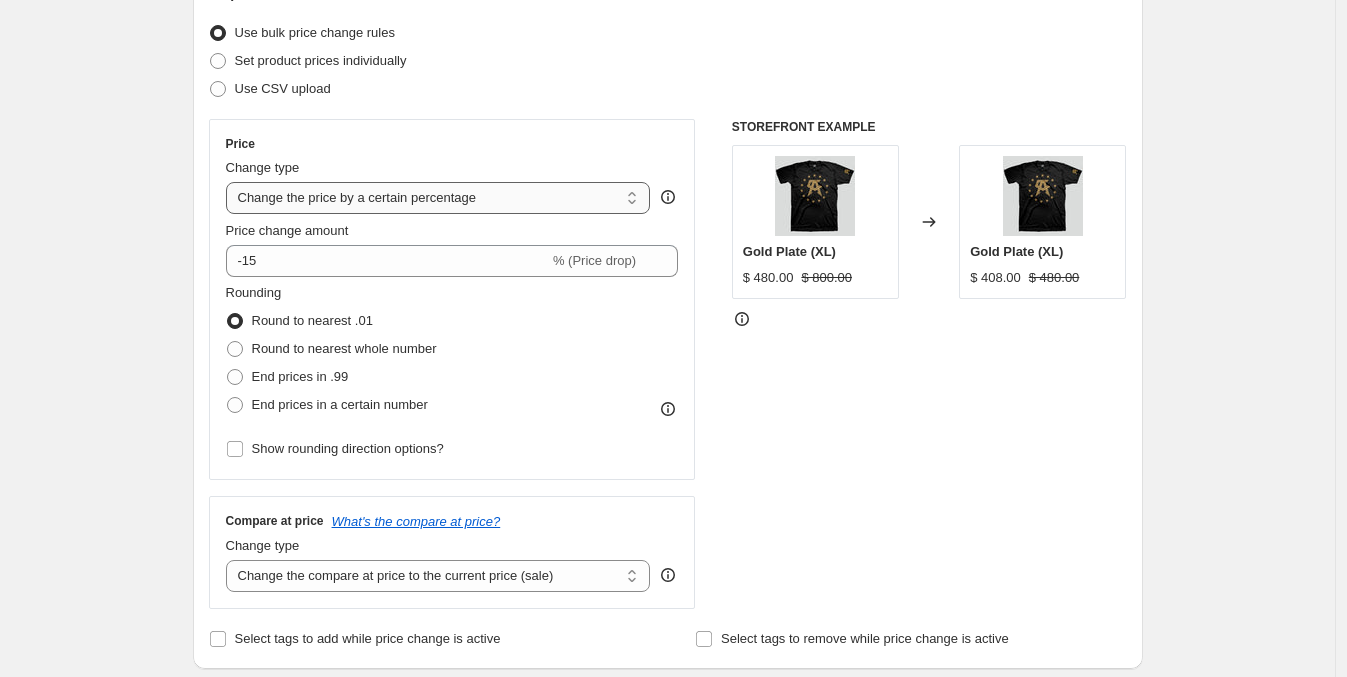 click on "Change the price to a certain amount Change the price by a certain amount Change the price by a certain percentage Change the price to the current compare at price (price before sale) Change the price by a certain amount relative to the compare at price Change the price by a certain percentage relative to the compare at price Don't change the price Change the price by a certain percentage relative to the cost per item Change price to certain cost margin" at bounding box center [438, 198] 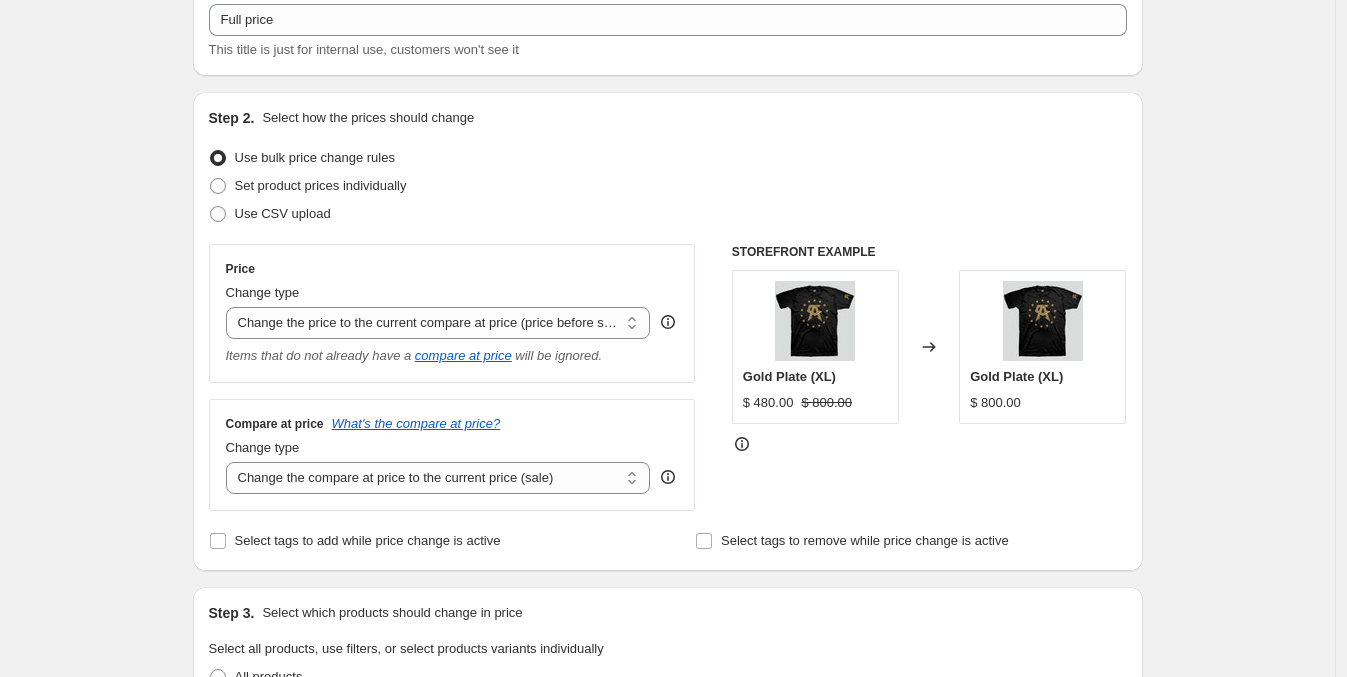 scroll, scrollTop: 0, scrollLeft: 0, axis: both 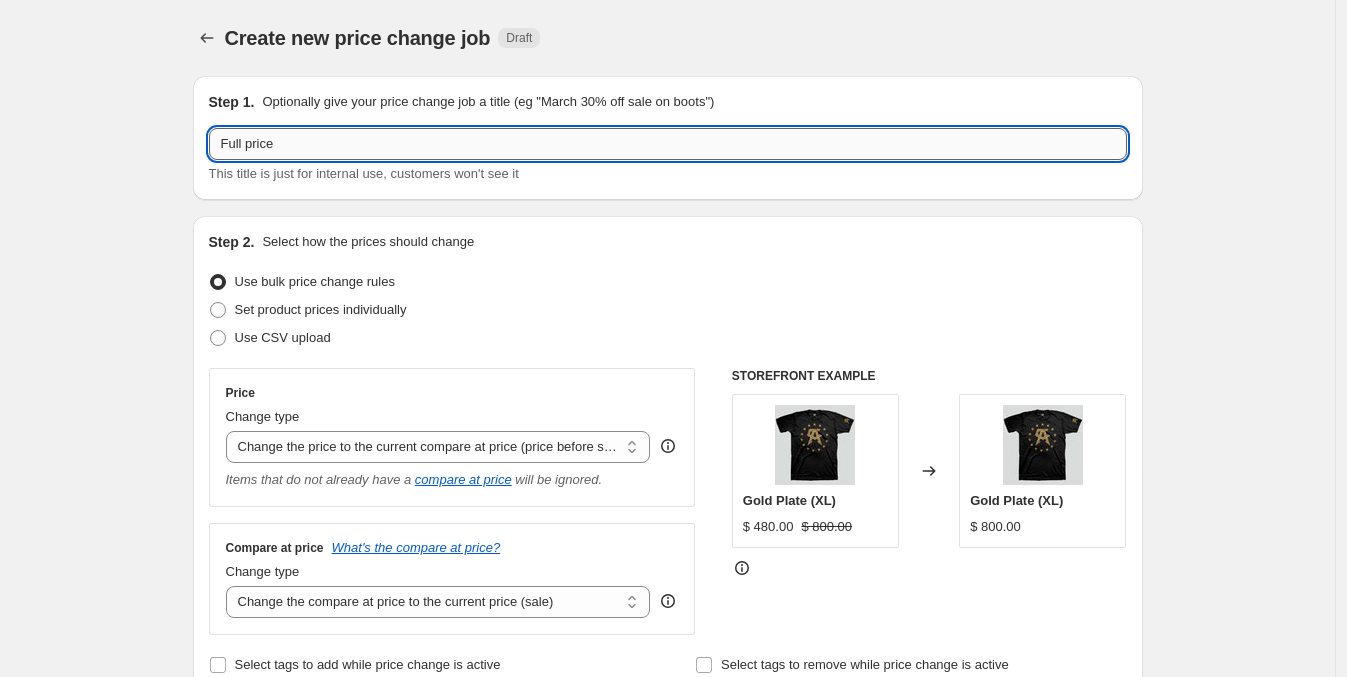 click on "Full price" at bounding box center [668, 144] 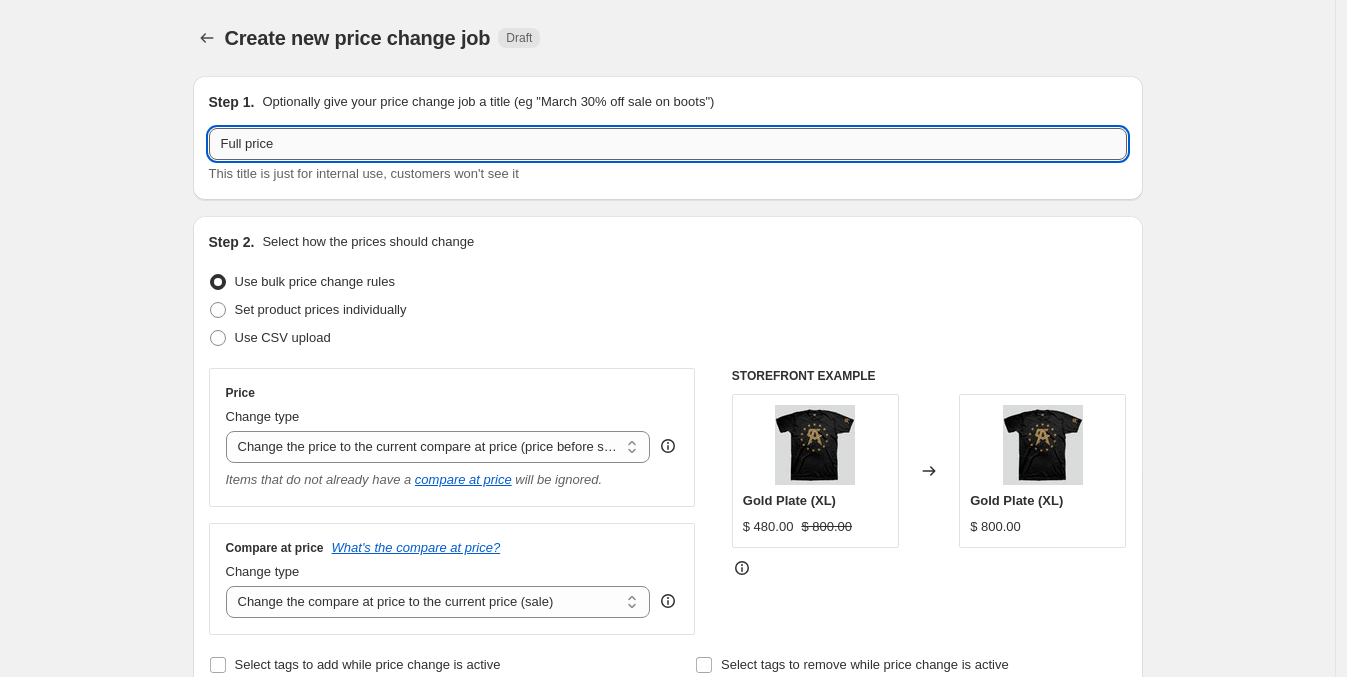 click on "Full price" at bounding box center (668, 144) 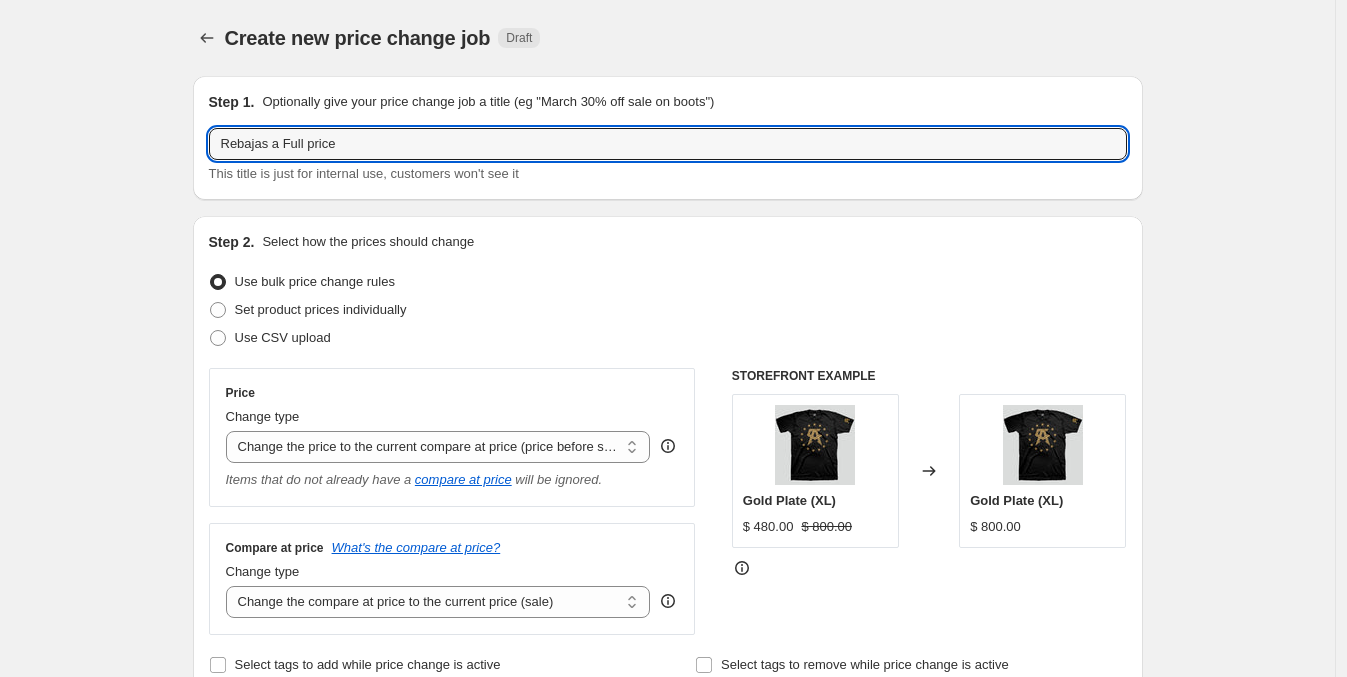 scroll, scrollTop: 124, scrollLeft: 0, axis: vertical 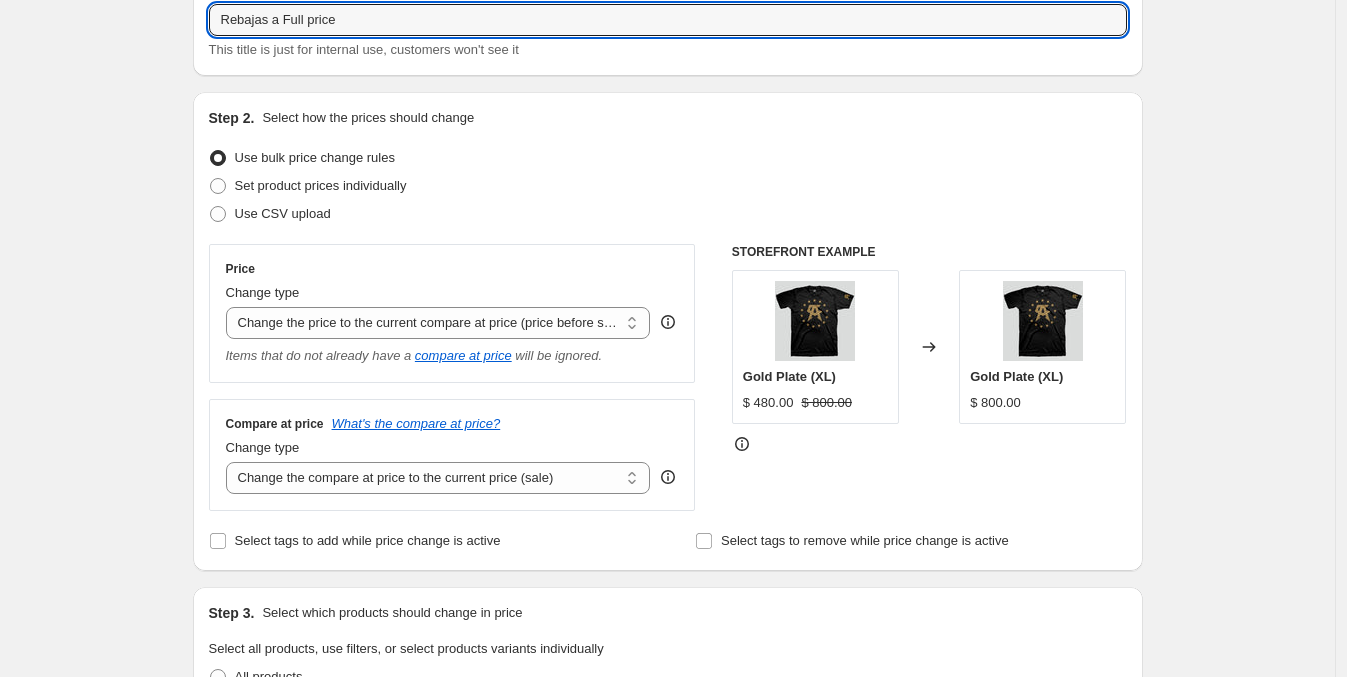 type on "Rebajas a Full price" 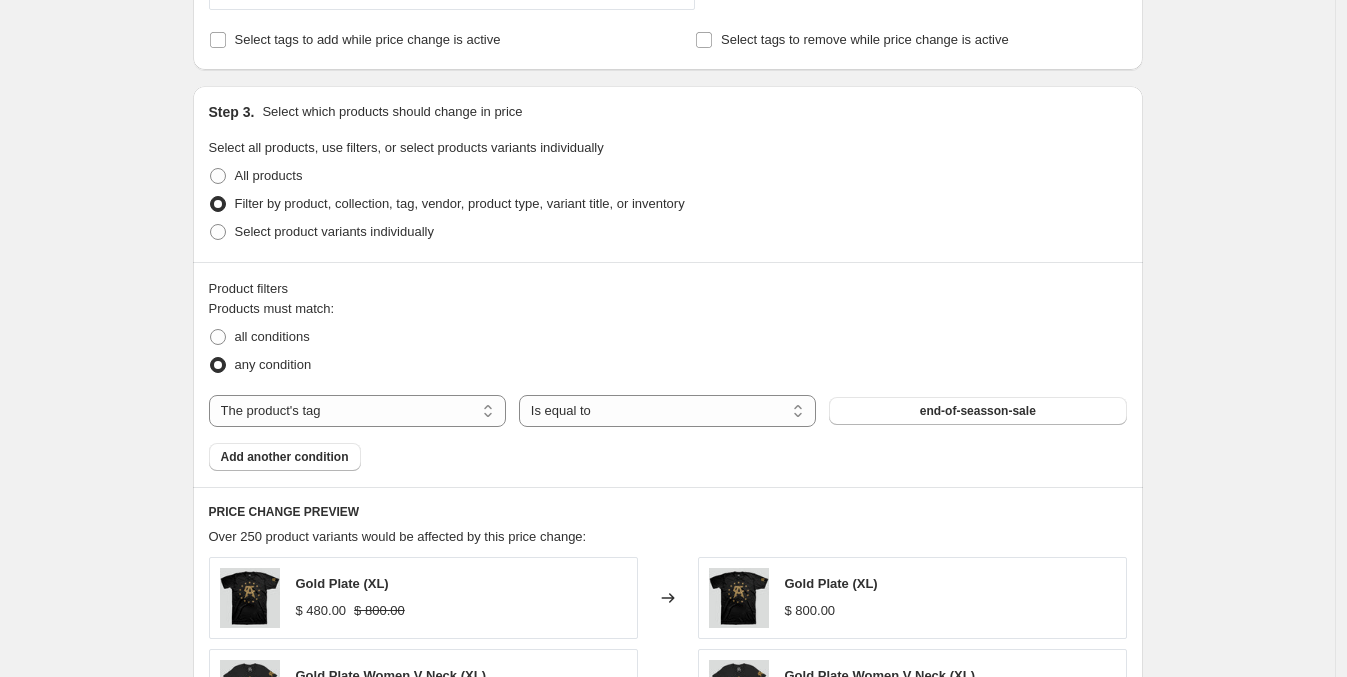 scroll, scrollTop: 750, scrollLeft: 0, axis: vertical 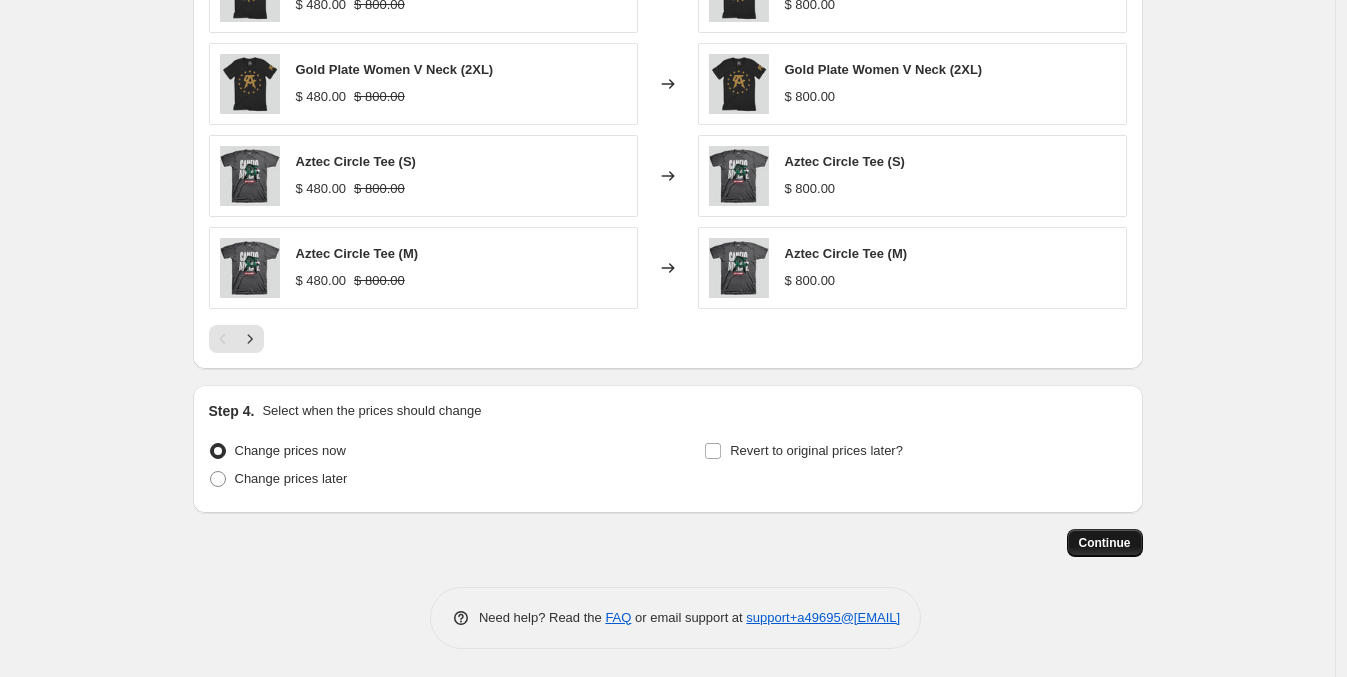 click on "Continue" at bounding box center [1105, 543] 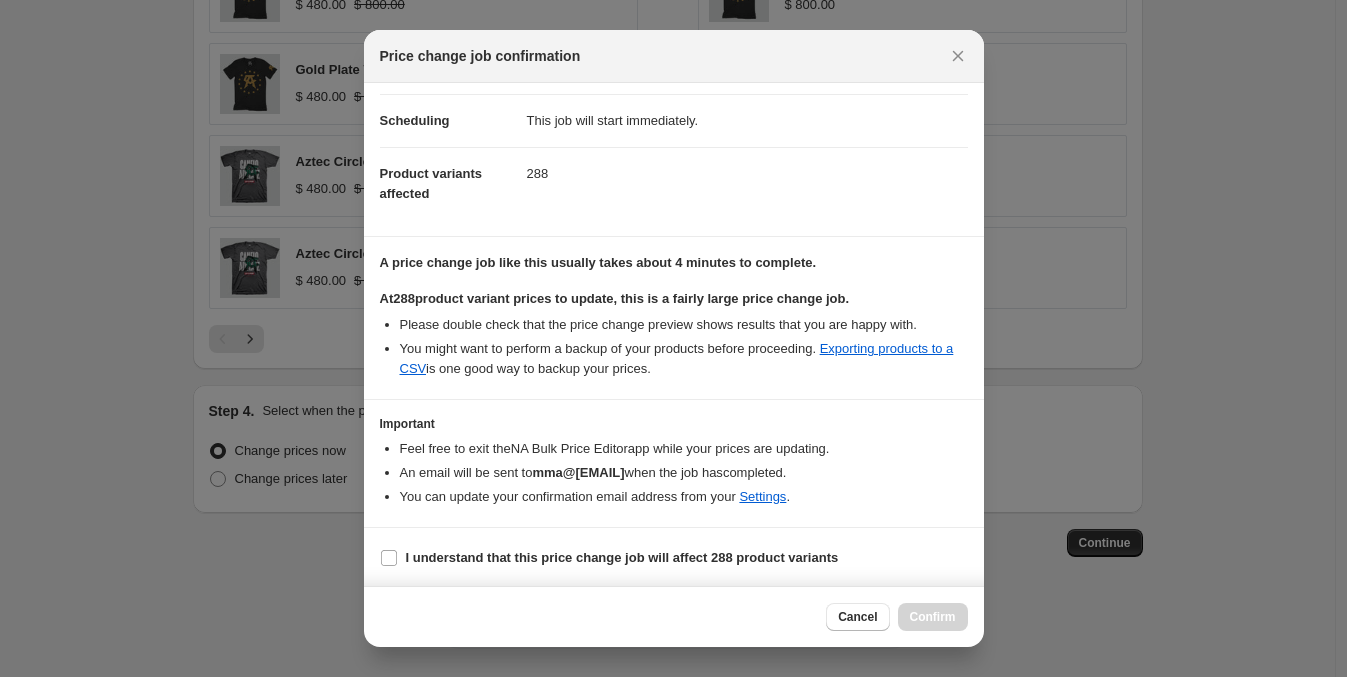 scroll, scrollTop: 0, scrollLeft: 0, axis: both 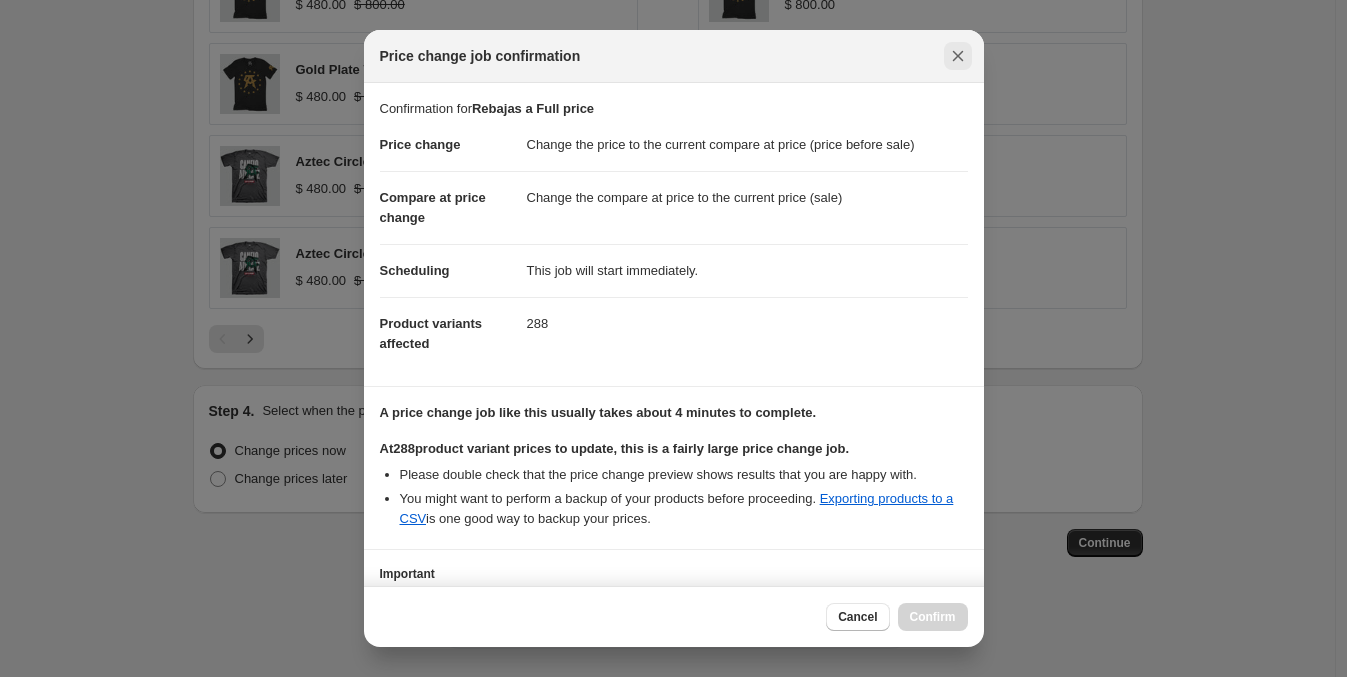 click 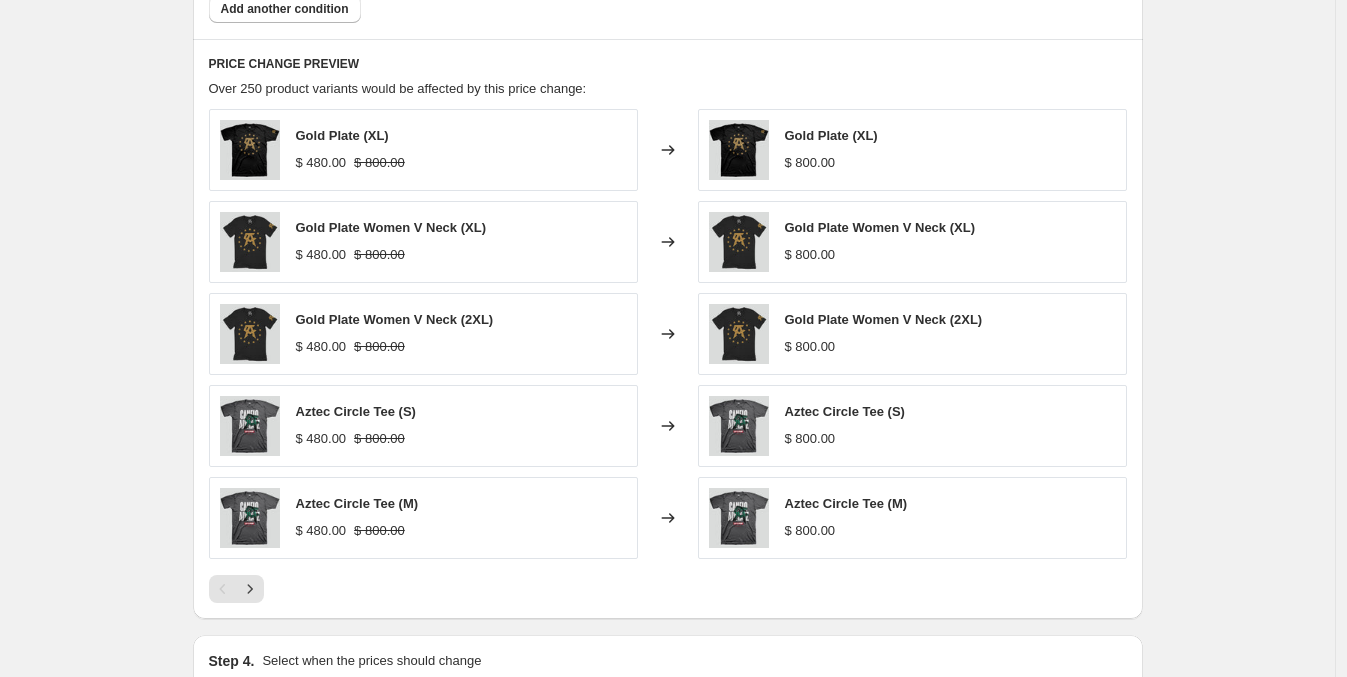 scroll, scrollTop: 698, scrollLeft: 0, axis: vertical 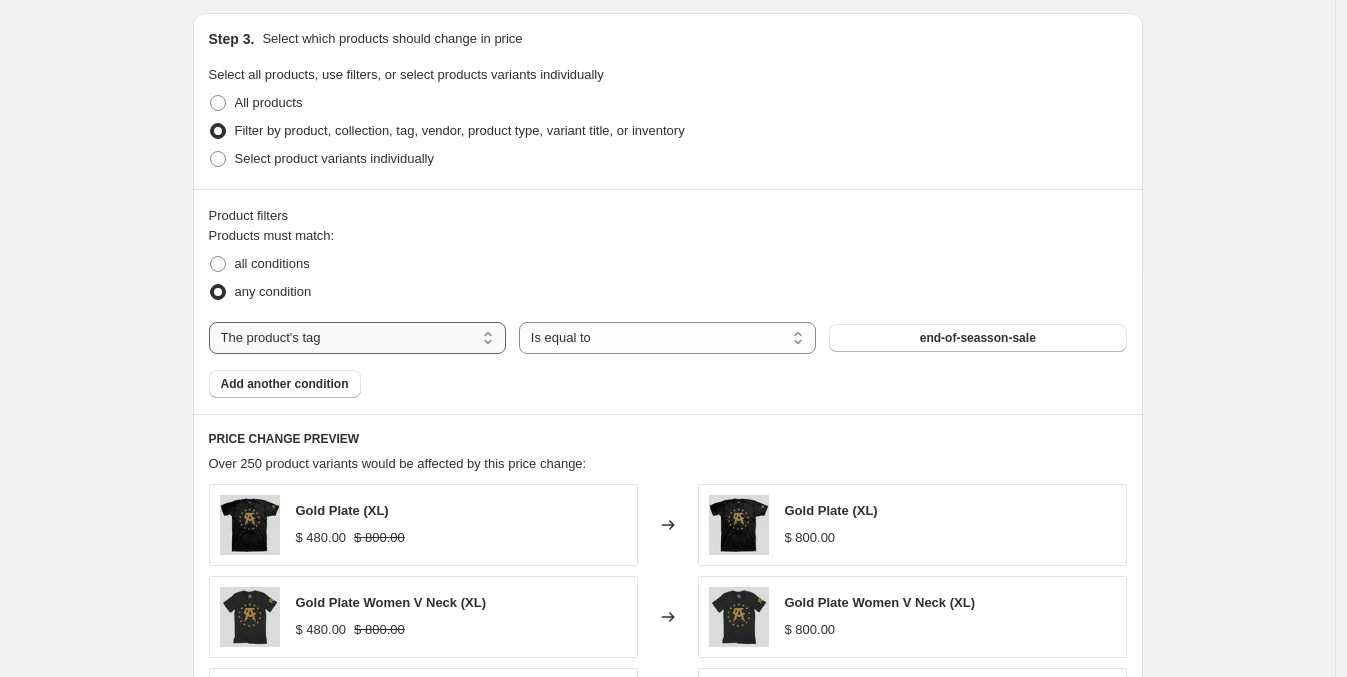 click on "The product The product's collection The product's tag The product's vendor The product's type The product's status The variant's title Inventory quantity" at bounding box center (357, 338) 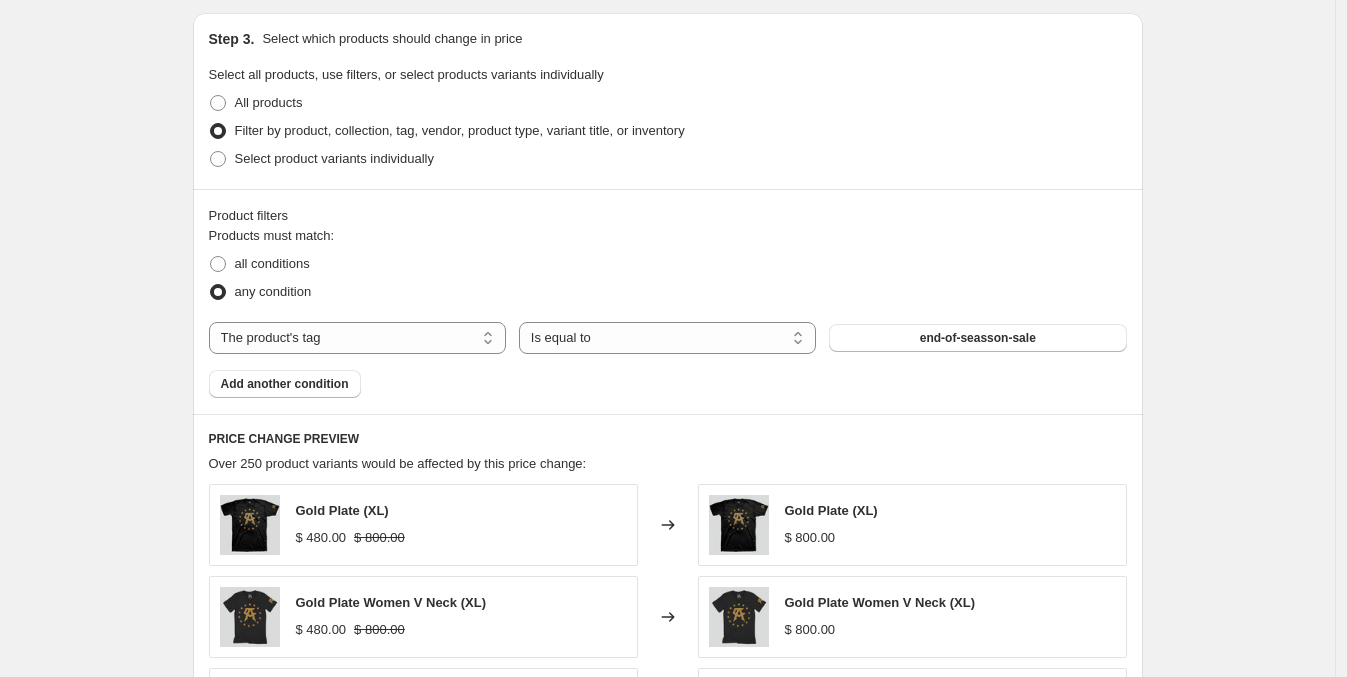 click on "Create new price change job. This page is ready Create new price change job Draft Step 1. Optionally give your price change job a title (eg "March 30% off sale on boots") Rebajas a Full price This title is just for internal use, customers won't see it Step 2. Select how the prices should change Use bulk price price rules Set product prices individually Use CSV upload Price Change type Change the price to a certain amount Change the price by a certain amount Change the price by a certain percentage Change the price to the current compare at price (price before sale) Change the price by a certain amount relative to the compare at price Change the price by a certain percentage relative to the compare at price Don't change the price Change the price by a certain percentage relative to the cost per item Change price to certain cost margin Change the price to the current compare at price (price before sale) Items that do not already have a compare at price will be ignored. Compare at price Change type $ 480.00" at bounding box center [667, 303] 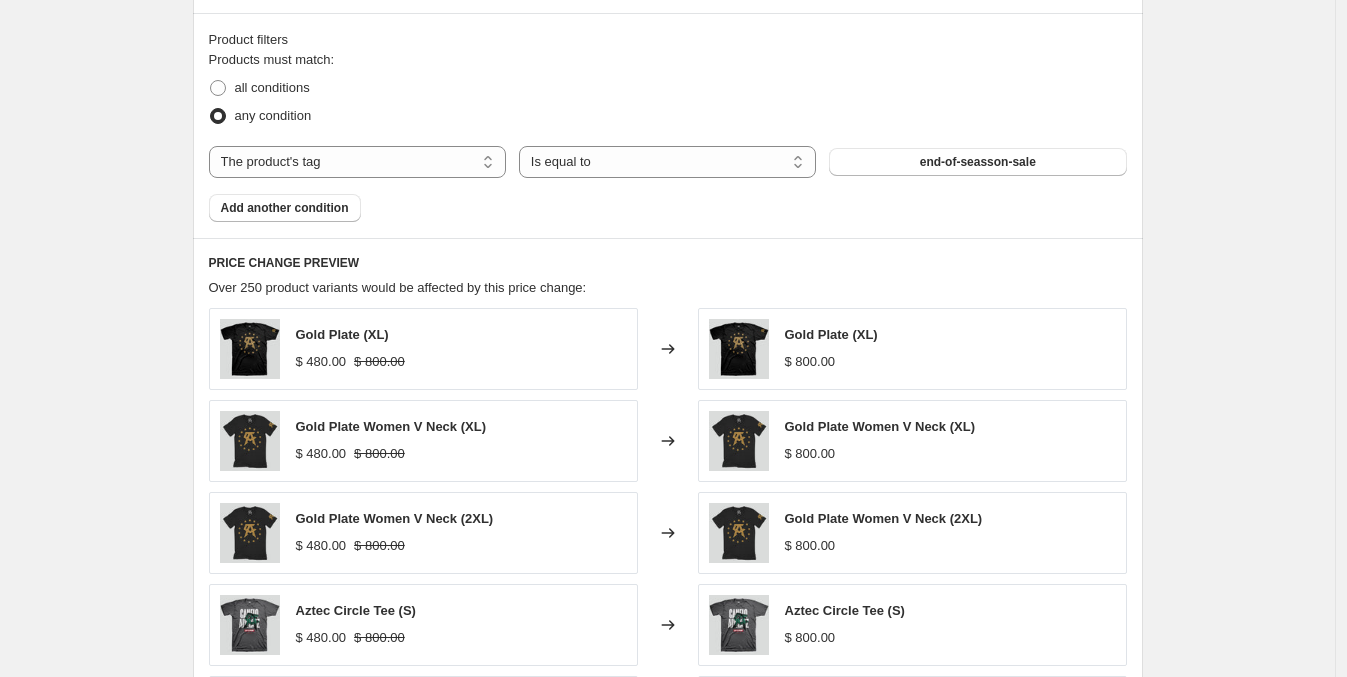 scroll, scrollTop: 1323, scrollLeft: 0, axis: vertical 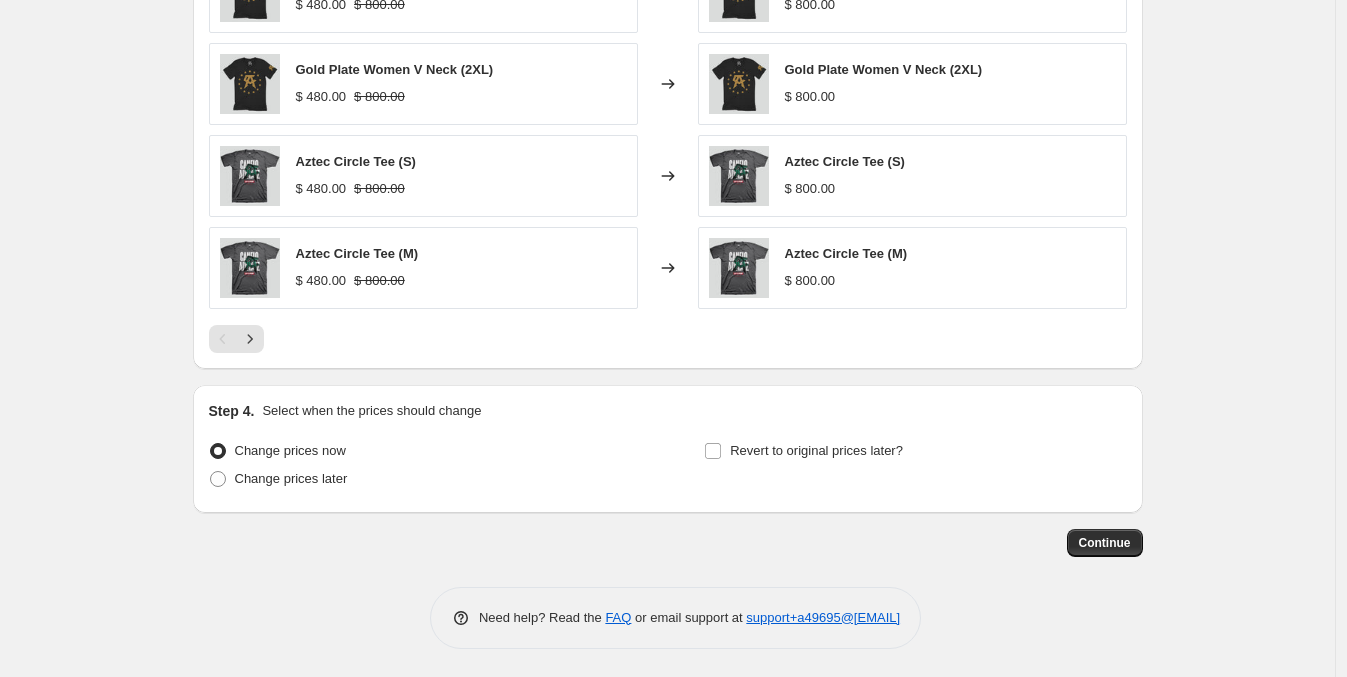 click on "Step 1. Optionally give your price change job a title (eg "March 30% off sale on boots") Rebajas a Full price This title is just for internal use, customers won't see it Step 2. Select how the prices should change Use bulk price change rules Set product prices individually Use CSV upload Price Change type Change the price to a certain amount Change the price by a certain amount Change the price by a certain percentage Change the price to the current compare at price (price before sale) Change the price by a certain amount relative to the compare at price Change the price by a certain percentage relative to the compare at price Don't change the price Change the price by a certain percentage relative to the cost per item Change price to certain cost margin Change the price to the current compare at price (price before sale) Items that do not already have a compare at price will be ignored. Compare at price What's the compare at price? Change type Change the compare at price to the current price (sale)" at bounding box center (660, -353) 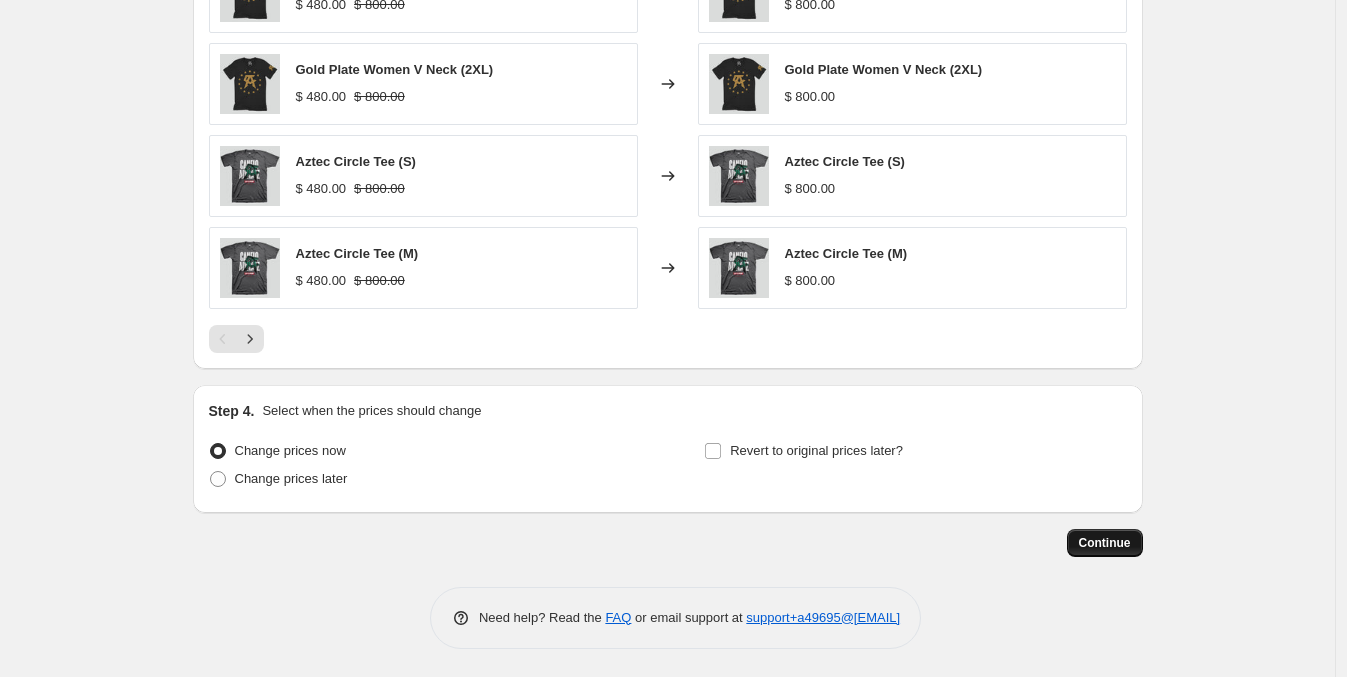 click on "Continue" at bounding box center [1105, 543] 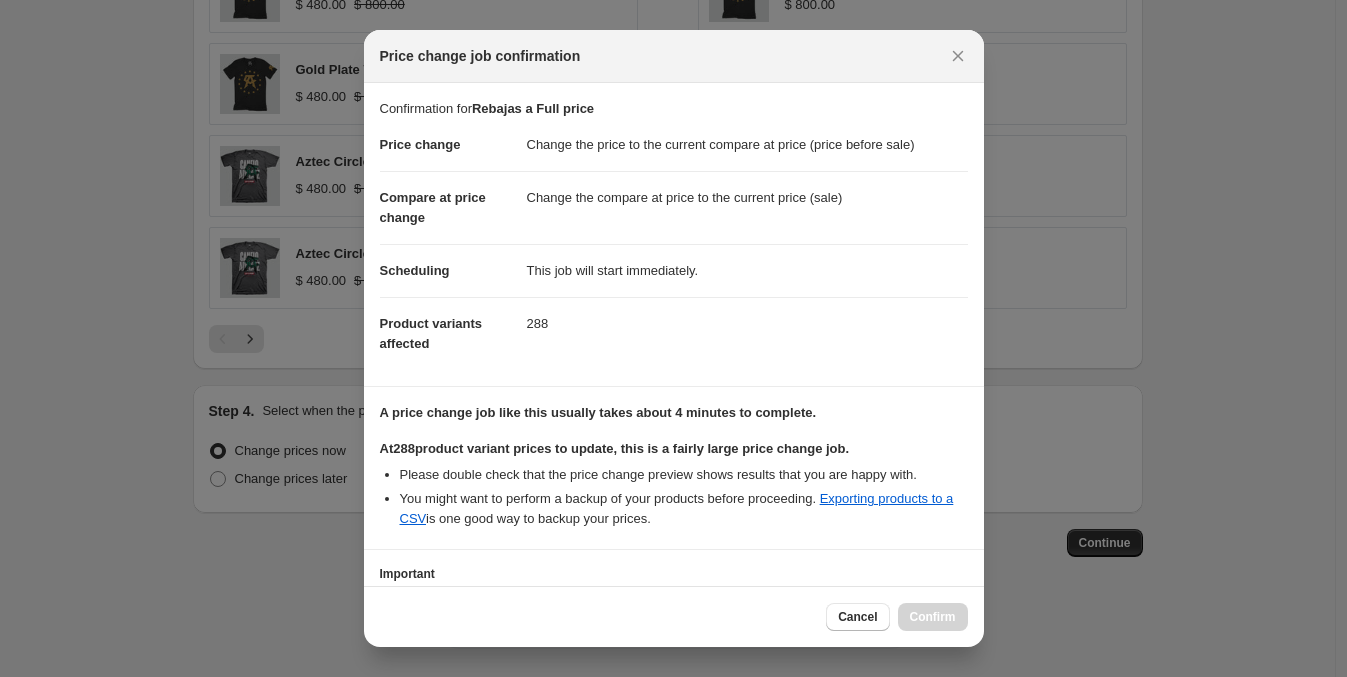 scroll, scrollTop: 150, scrollLeft: 0, axis: vertical 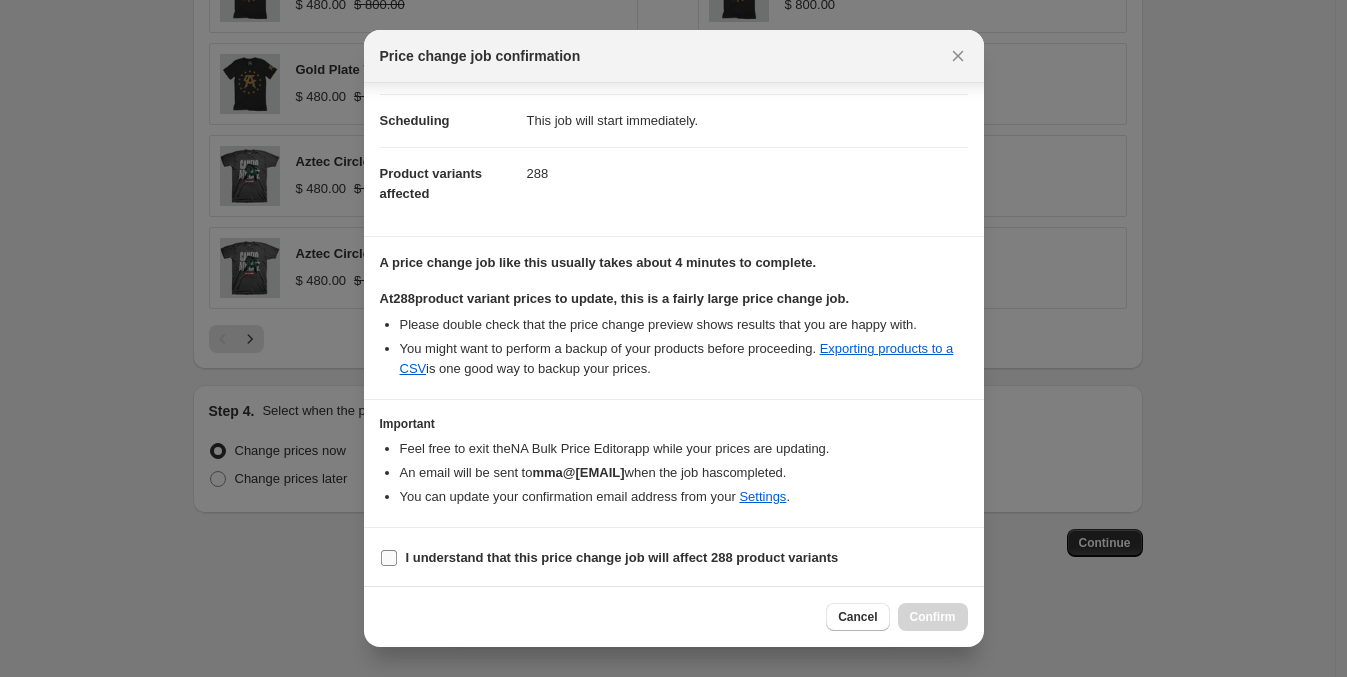 click on "I understand that this price change job will affect 288 product variants" at bounding box center [622, 558] 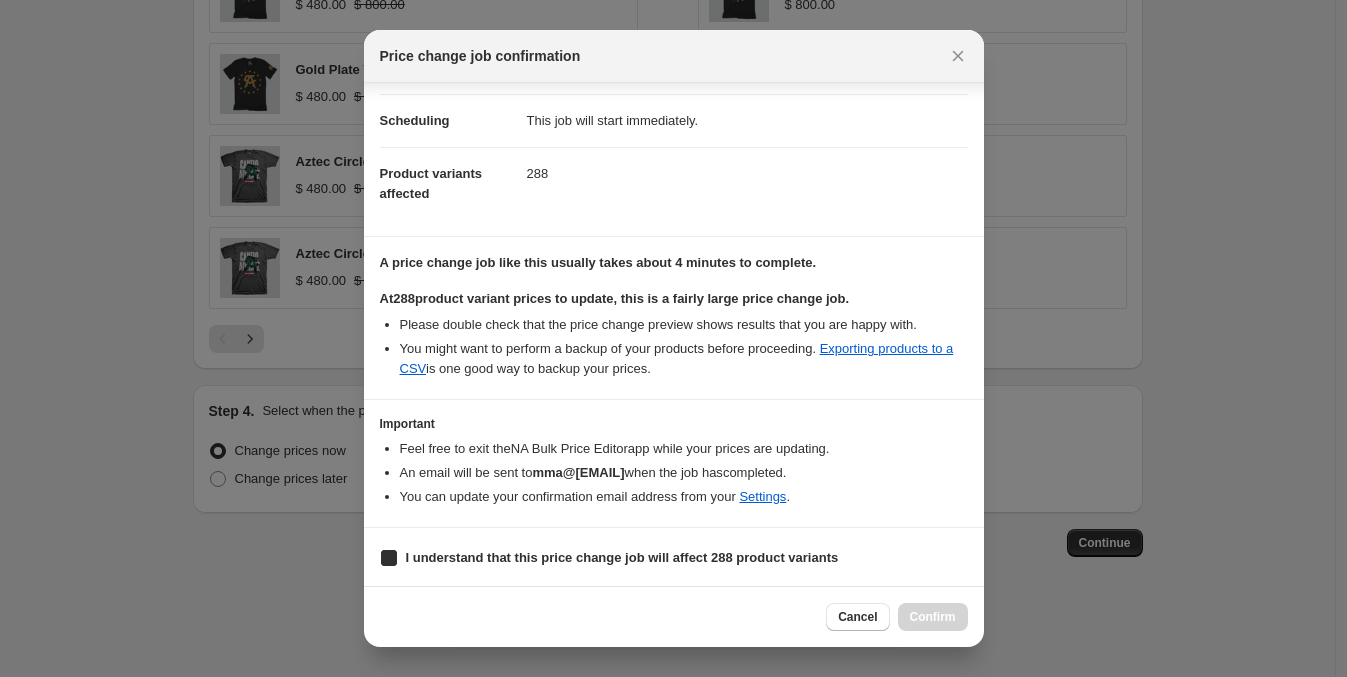 checkbox on "true" 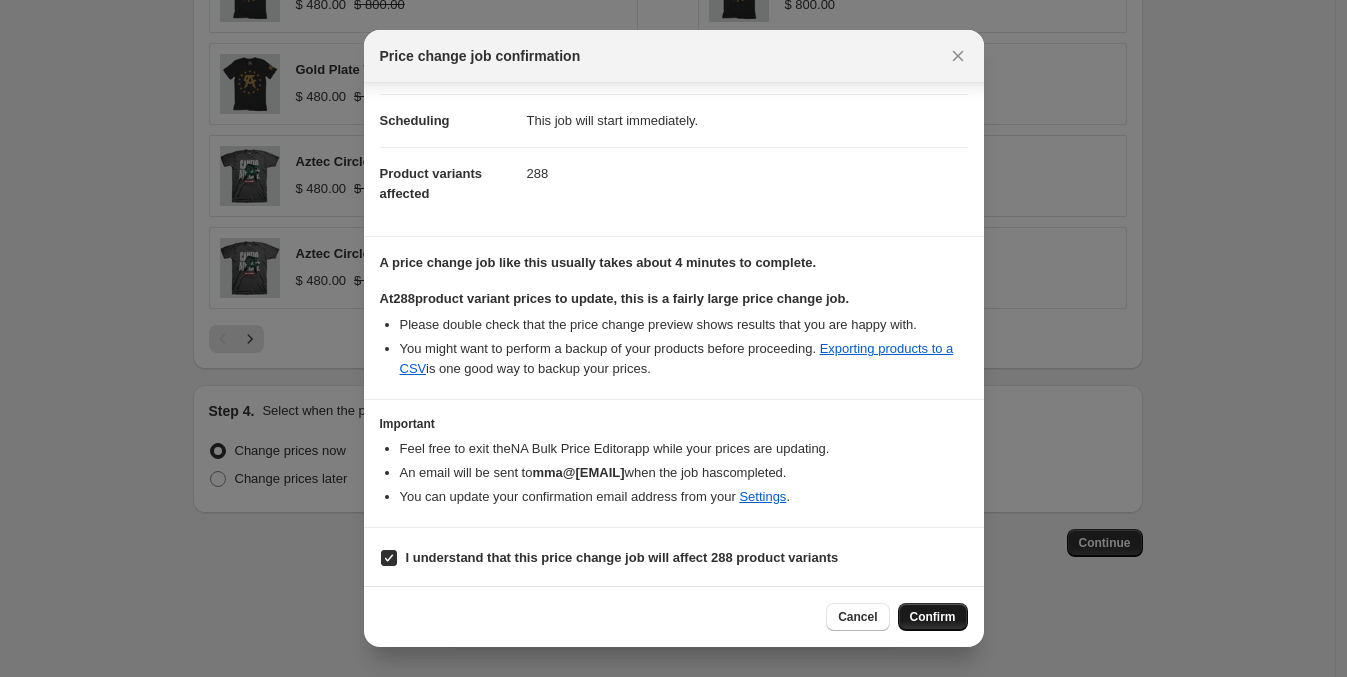 click on "Confirm" at bounding box center [933, 617] 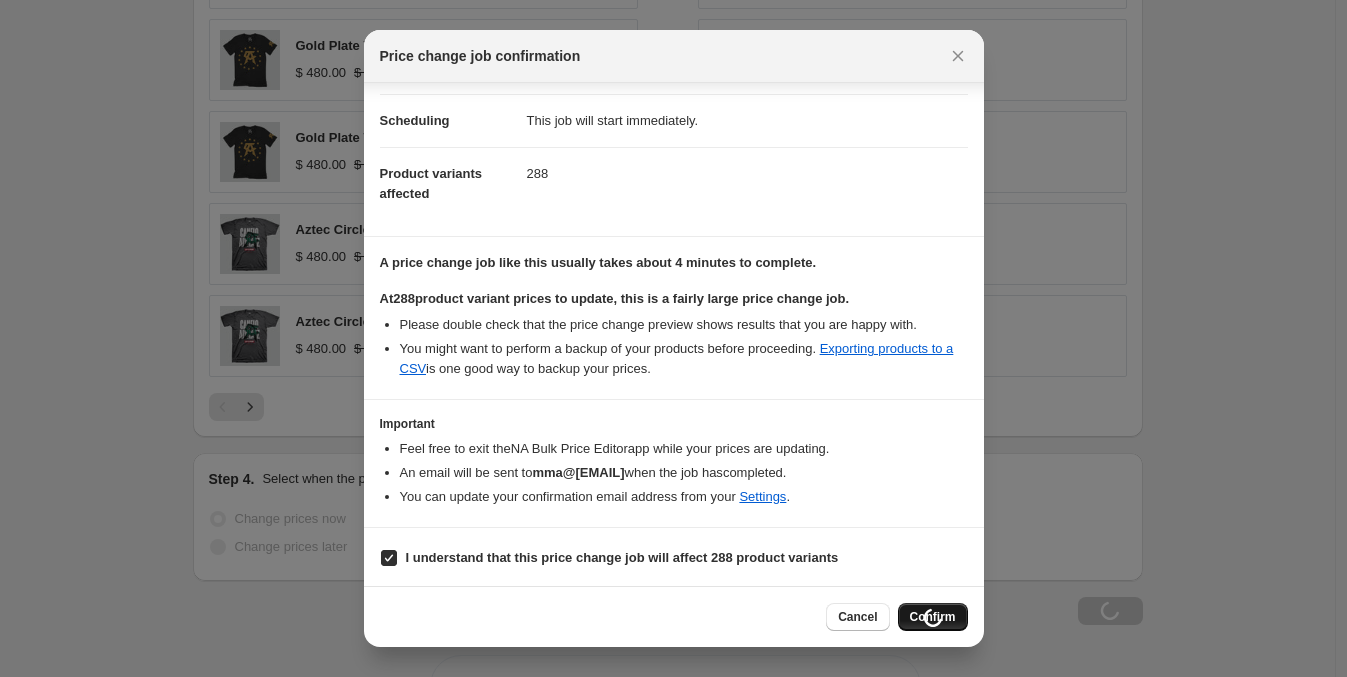 scroll, scrollTop: 1390, scrollLeft: 0, axis: vertical 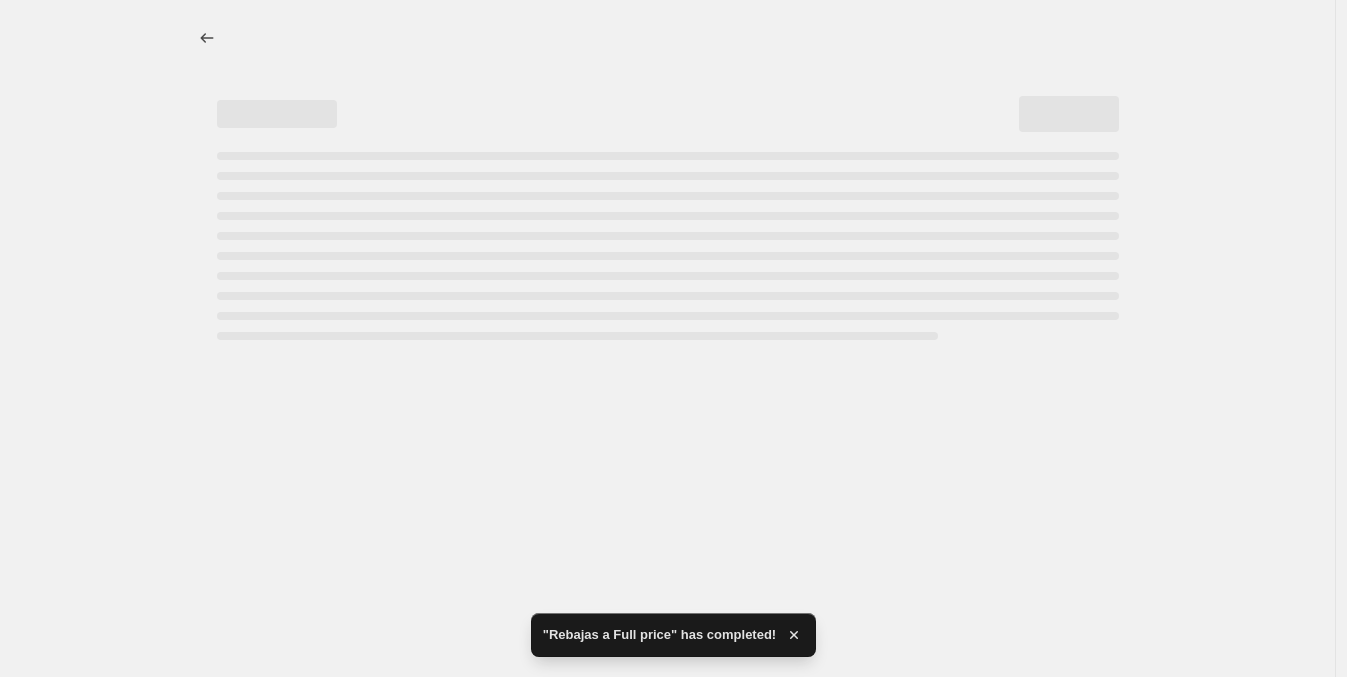 select on "ecap" 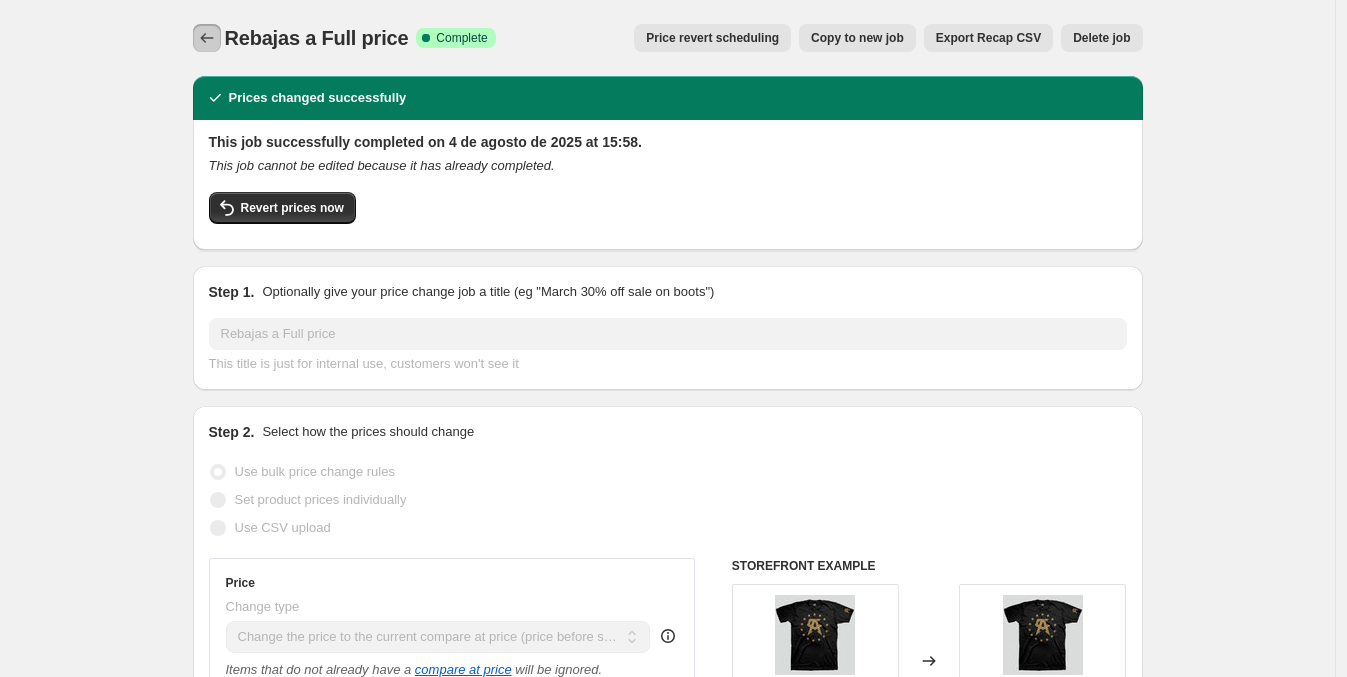 click 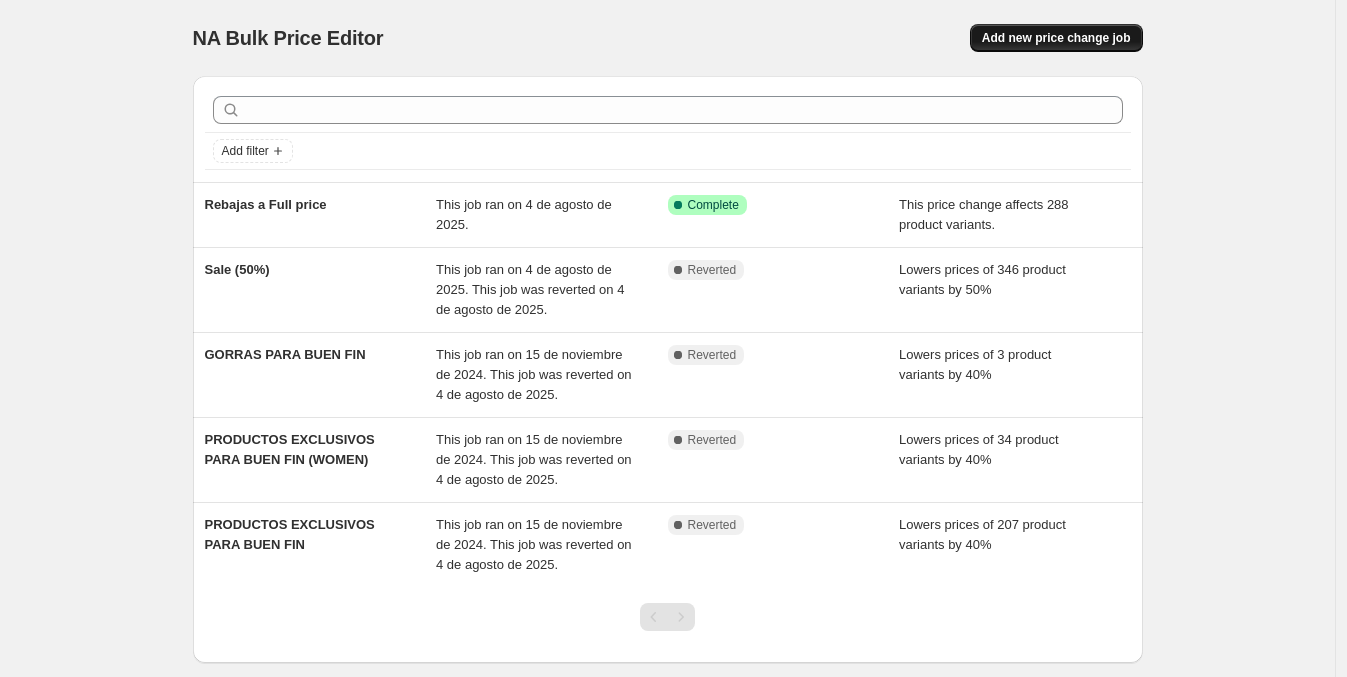 click on "Add new price change job" at bounding box center (1056, 38) 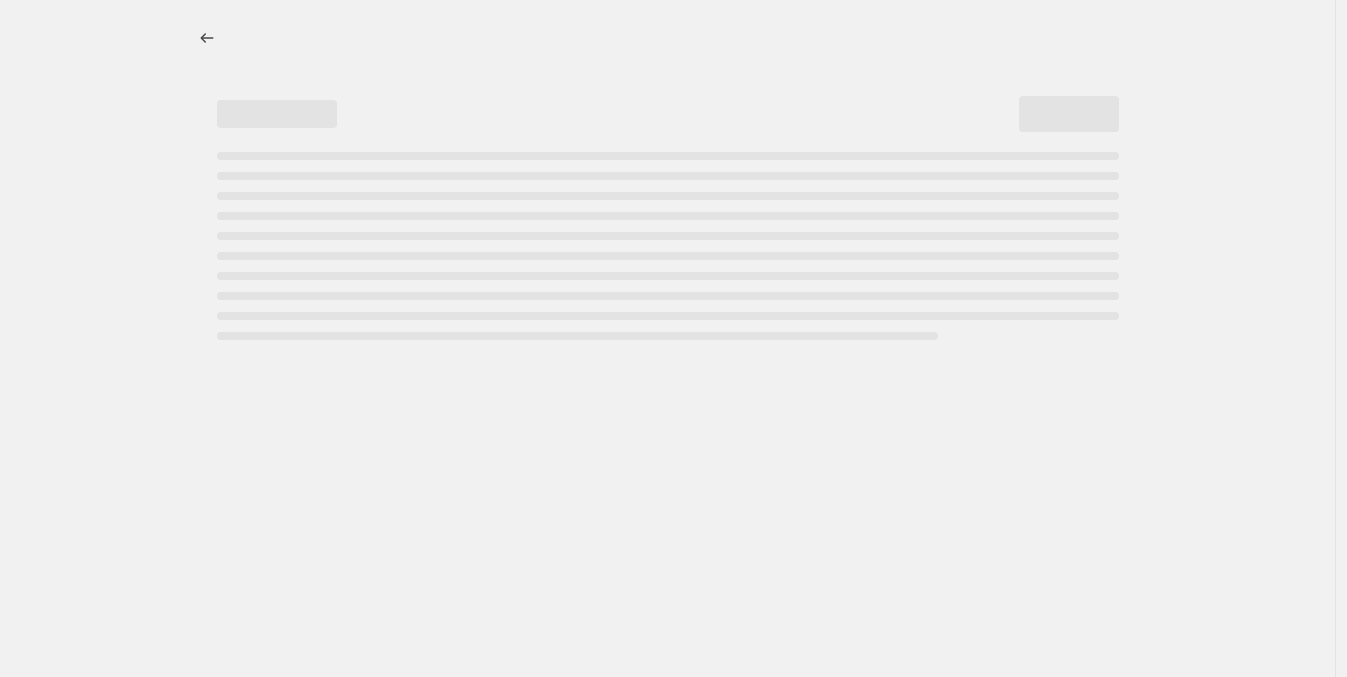 select on "percentage" 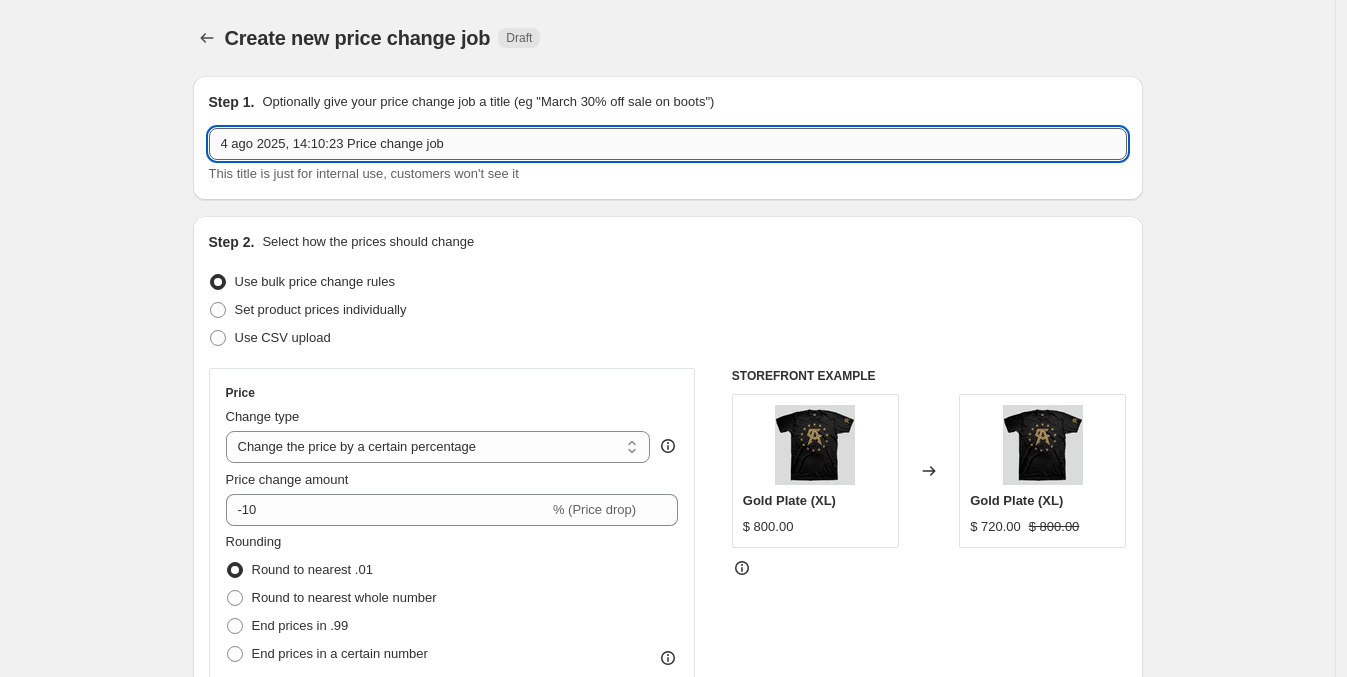 click on "4 ago 2025, 14:10:23 Price change job" at bounding box center (668, 144) 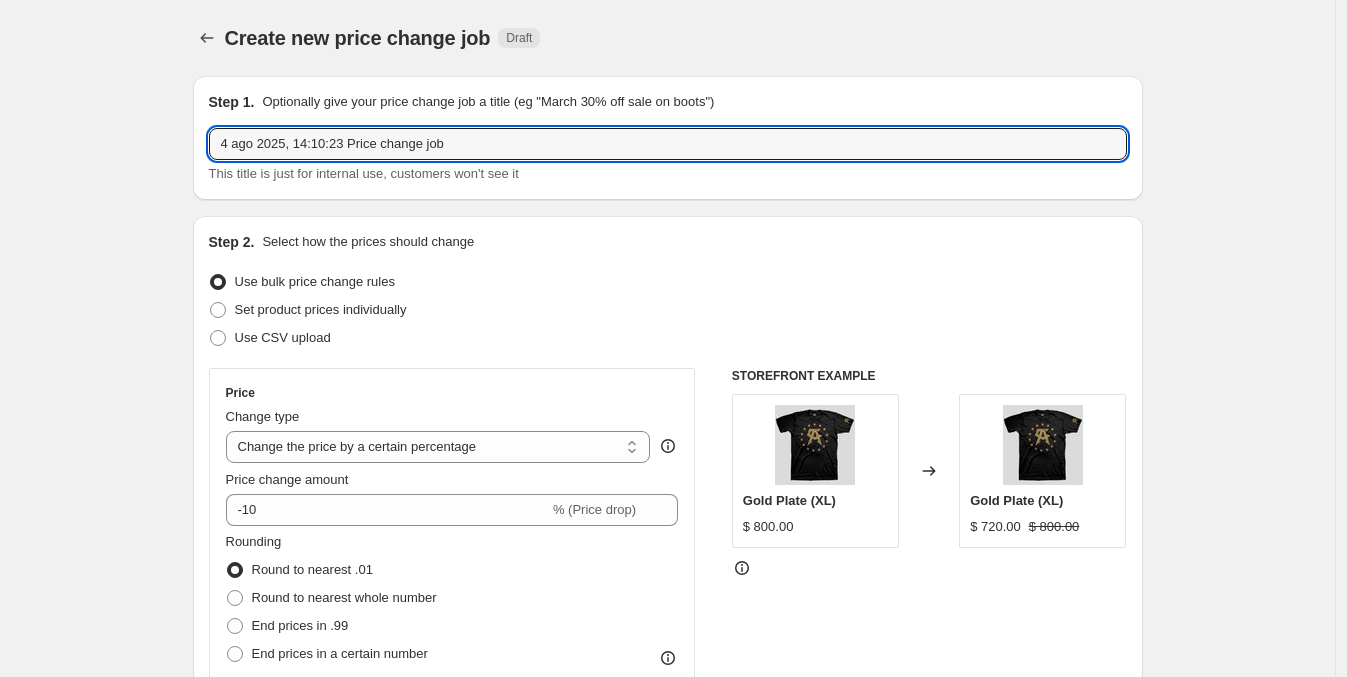 drag, startPoint x: 230, startPoint y: 163, endPoint x: 10, endPoint y: 142, distance: 221 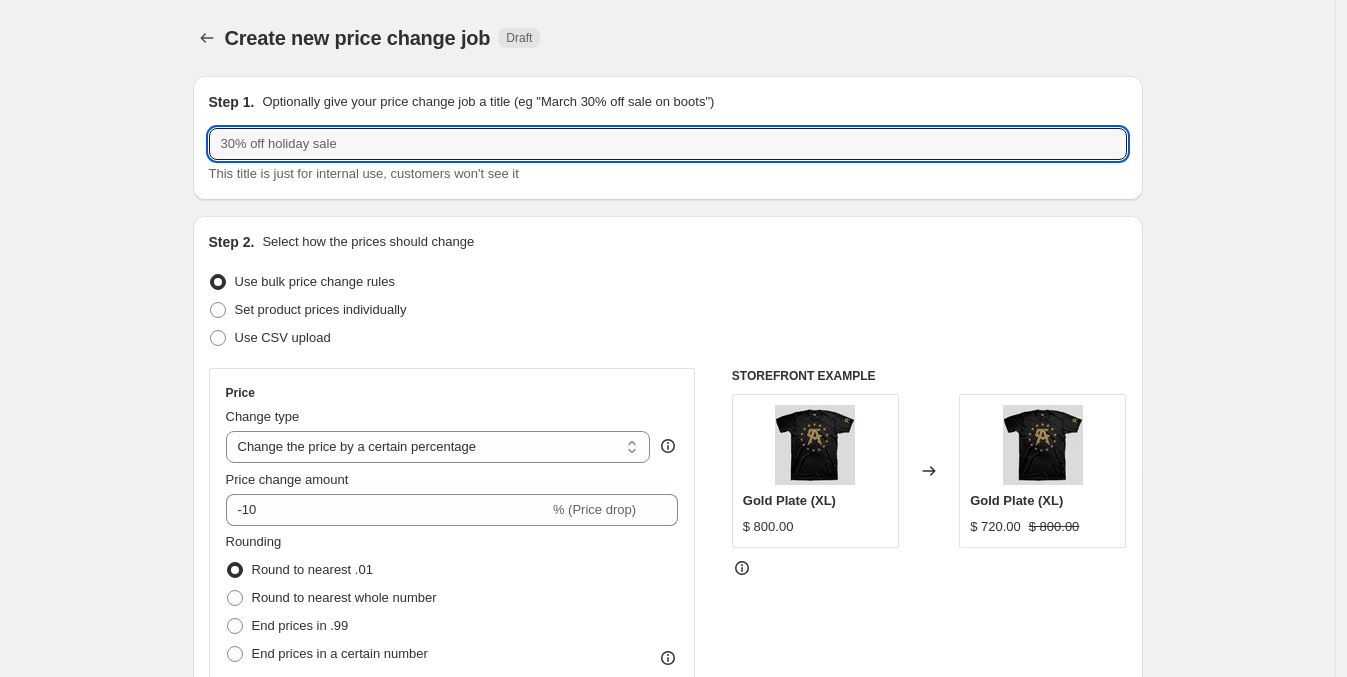 scroll, scrollTop: 124, scrollLeft: 0, axis: vertical 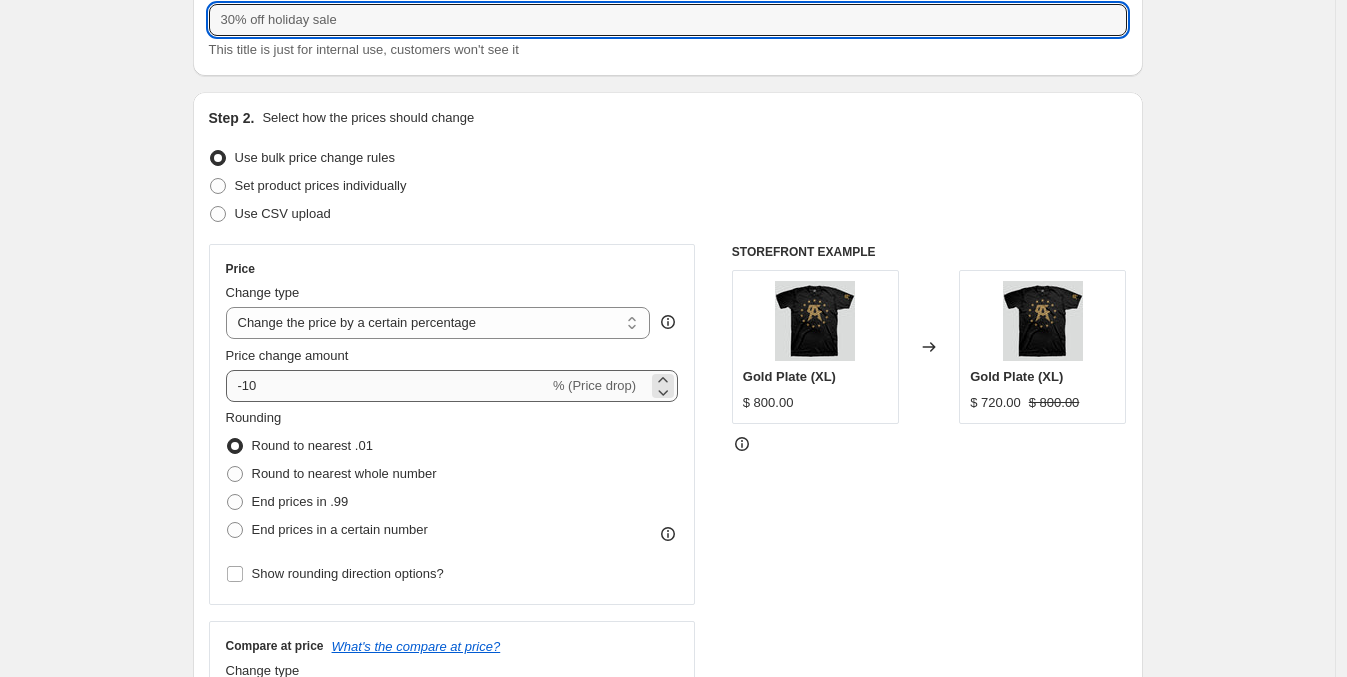 type 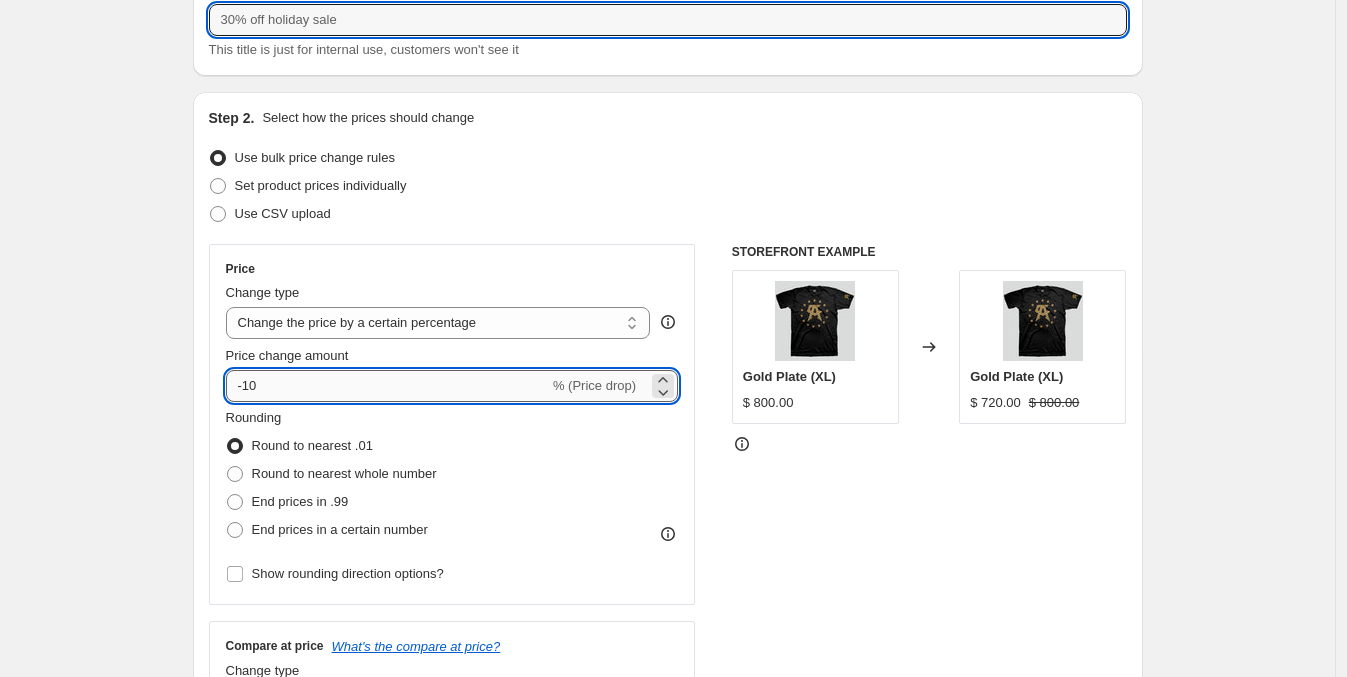 click on "-10" at bounding box center (387, 386) 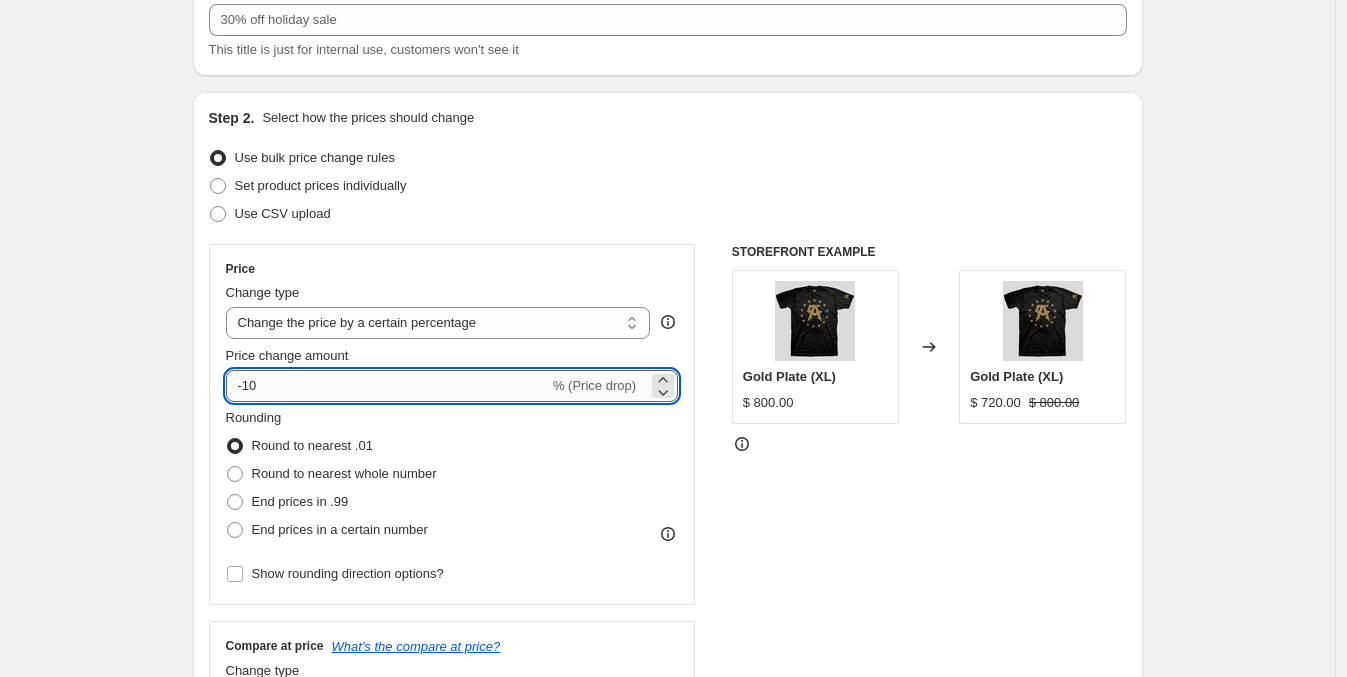 type on "-1" 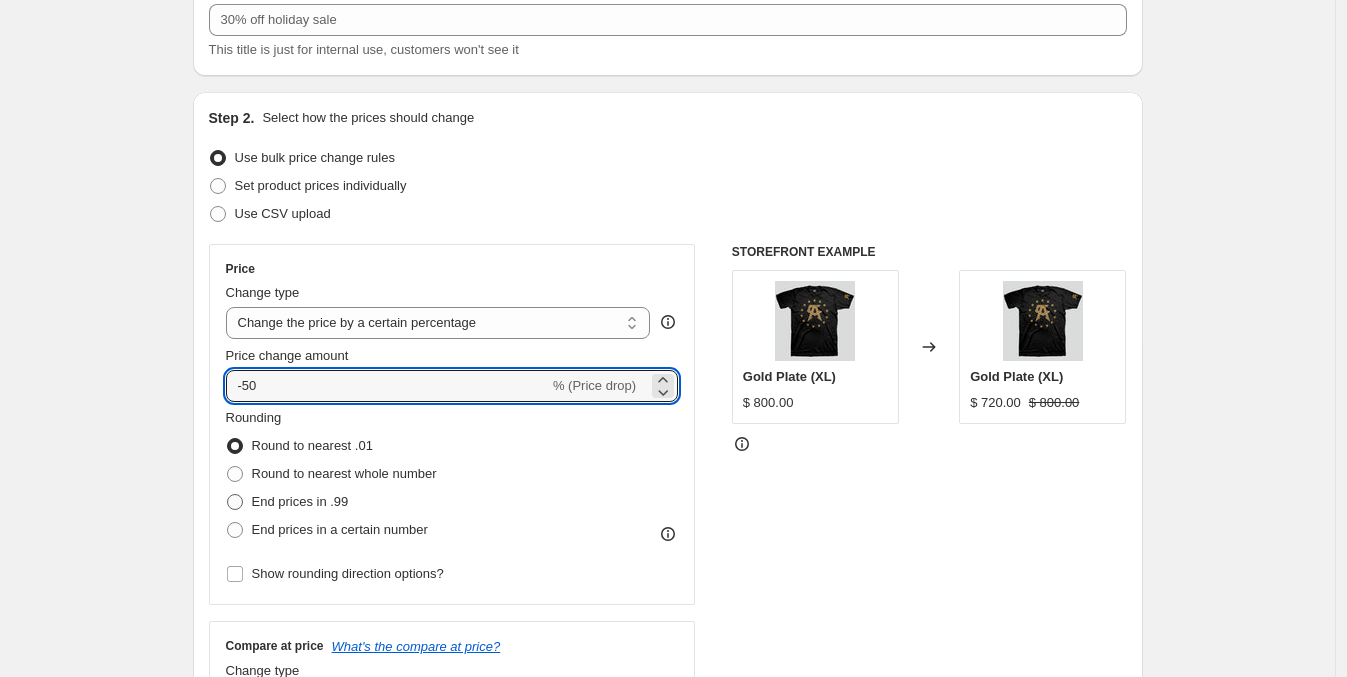 type on "-50" 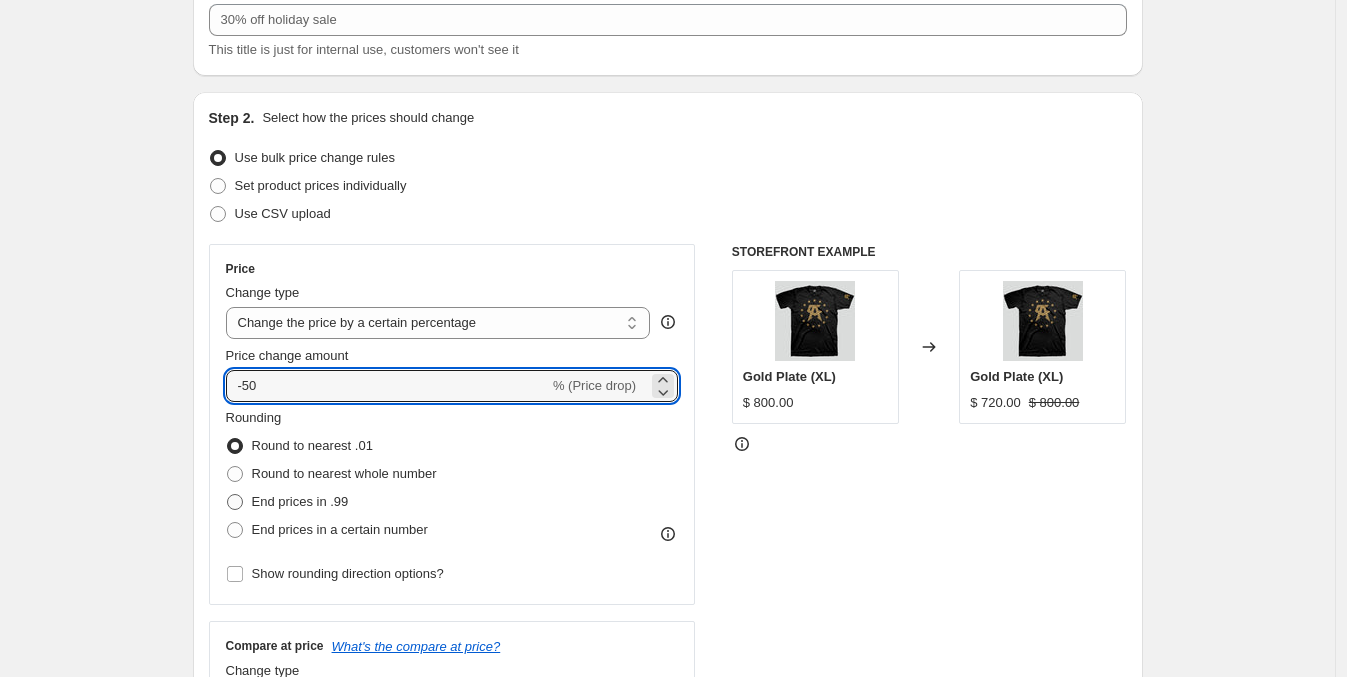 radio on "true" 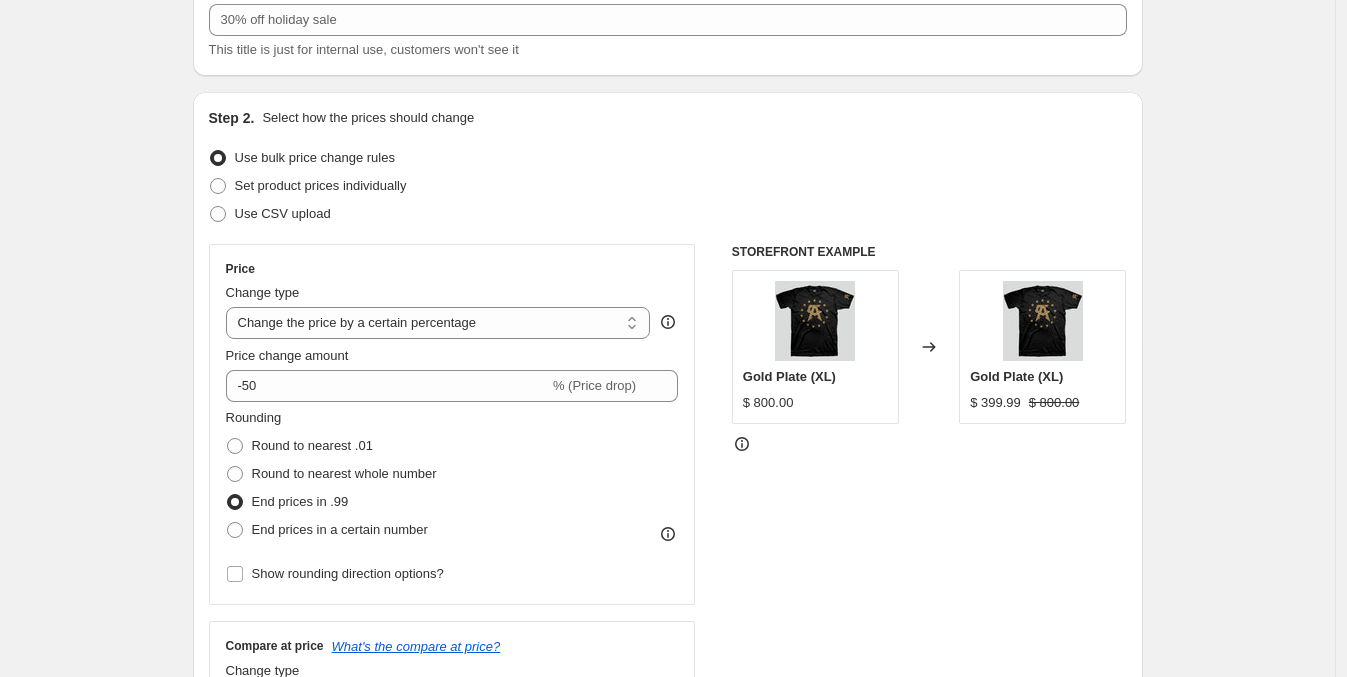 click on "Create new price change job. This page is ready Create new price change job Draft Step 1. Optionally give your price change job a title (eg "March 30% off sale on boots") This title is just for internal use, customers won't see it Step 2. Select how the prices should change Use bulk price change rules Set product prices individually Use CSV upload Price Change type Change the price to a certain amount Change the price by a certain amount Change the price by a certain percentage Change the price to the current compare at price (price before sale) Change the price by a certain amount relative to the compare at price Change the price by a certain percentage relative to the compare at price Don't change the price Change the price by a certain percentage relative to the cost per item Change price to certain cost margin Change the price by a certain percentage Price change amount -50 % (Price drop) Rounding Round to nearest .01 Round to nearest whole number End prices in .99 End prices in a certain number $ 800.00" at bounding box center [667, 875] 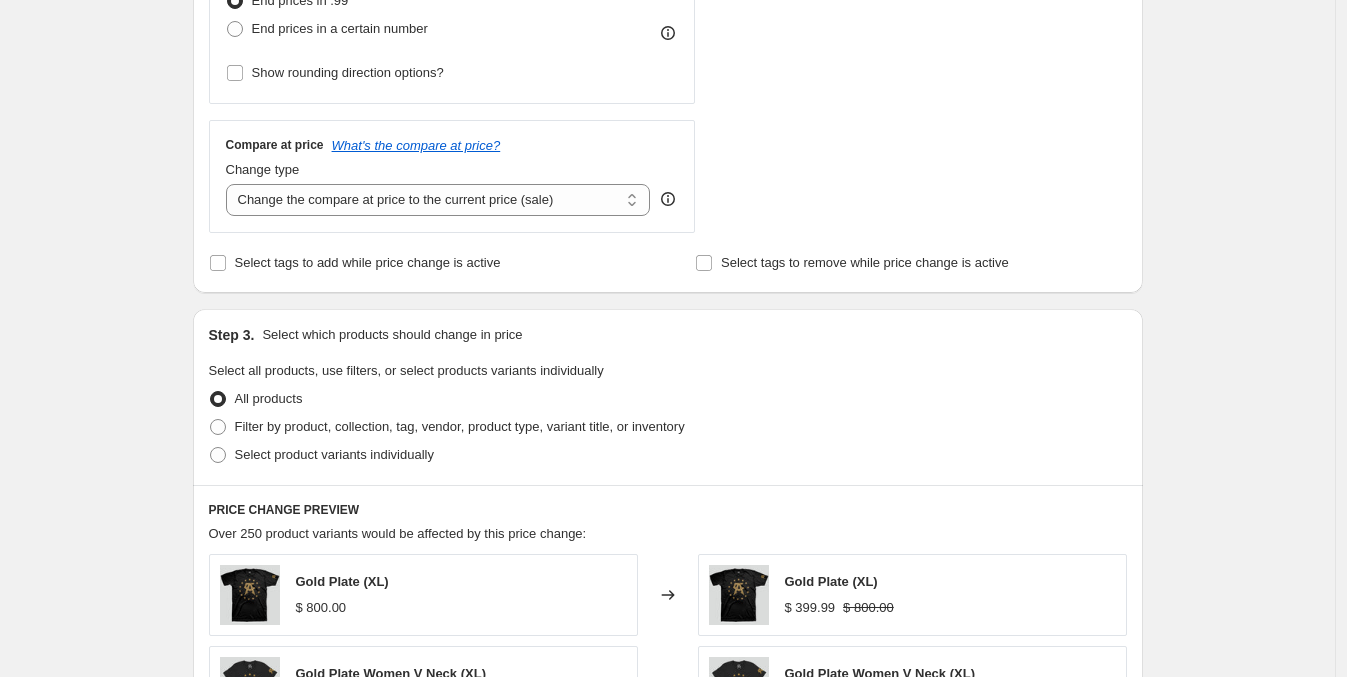 scroll, scrollTop: 750, scrollLeft: 0, axis: vertical 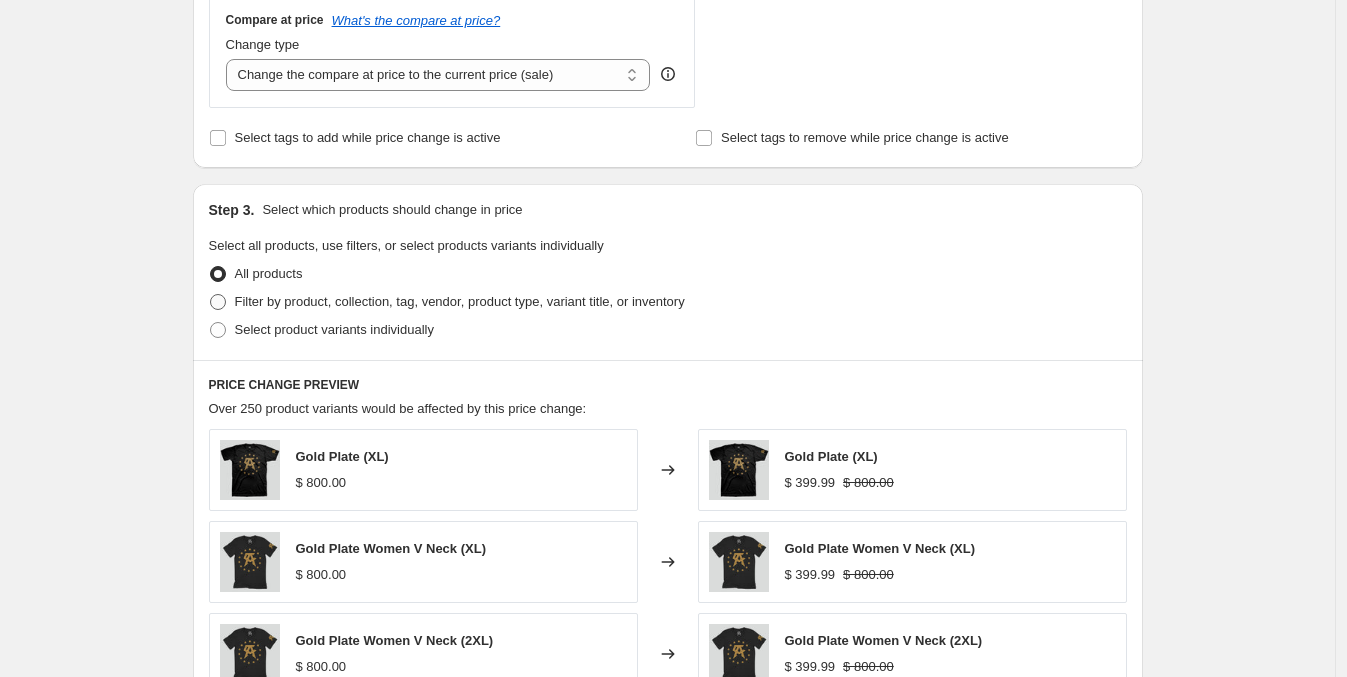 click on "Filter by product, collection, tag, vendor, product type, variant title, or inventory" at bounding box center [460, 301] 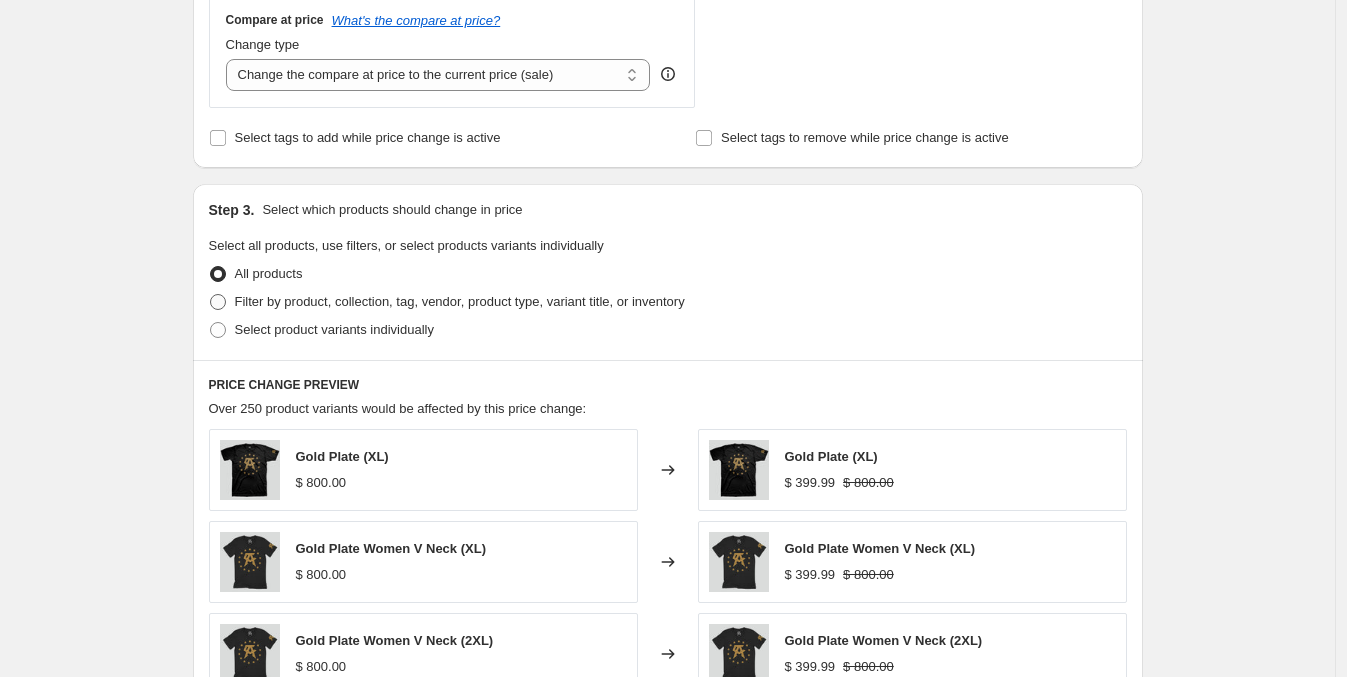 radio on "true" 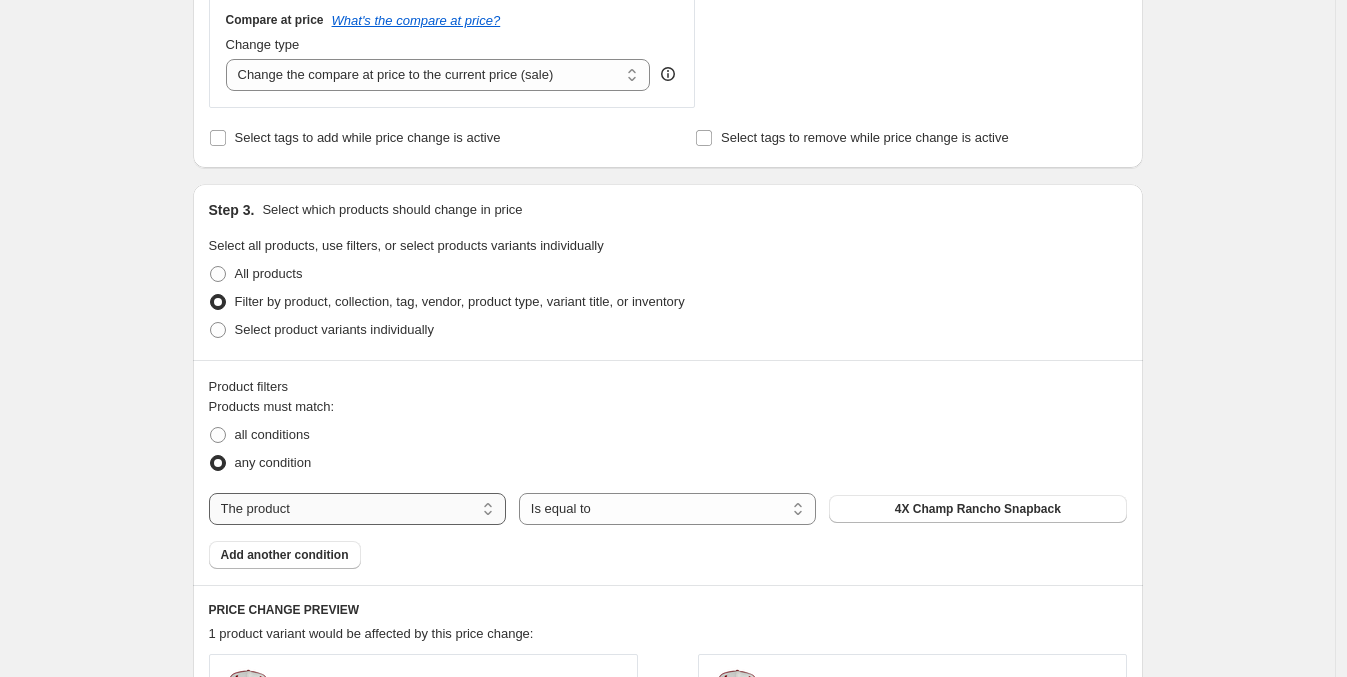 click on "The product The product's collection The product's tag The product's vendor The product's type The product's status The variant's title Inventory quantity" at bounding box center [357, 509] 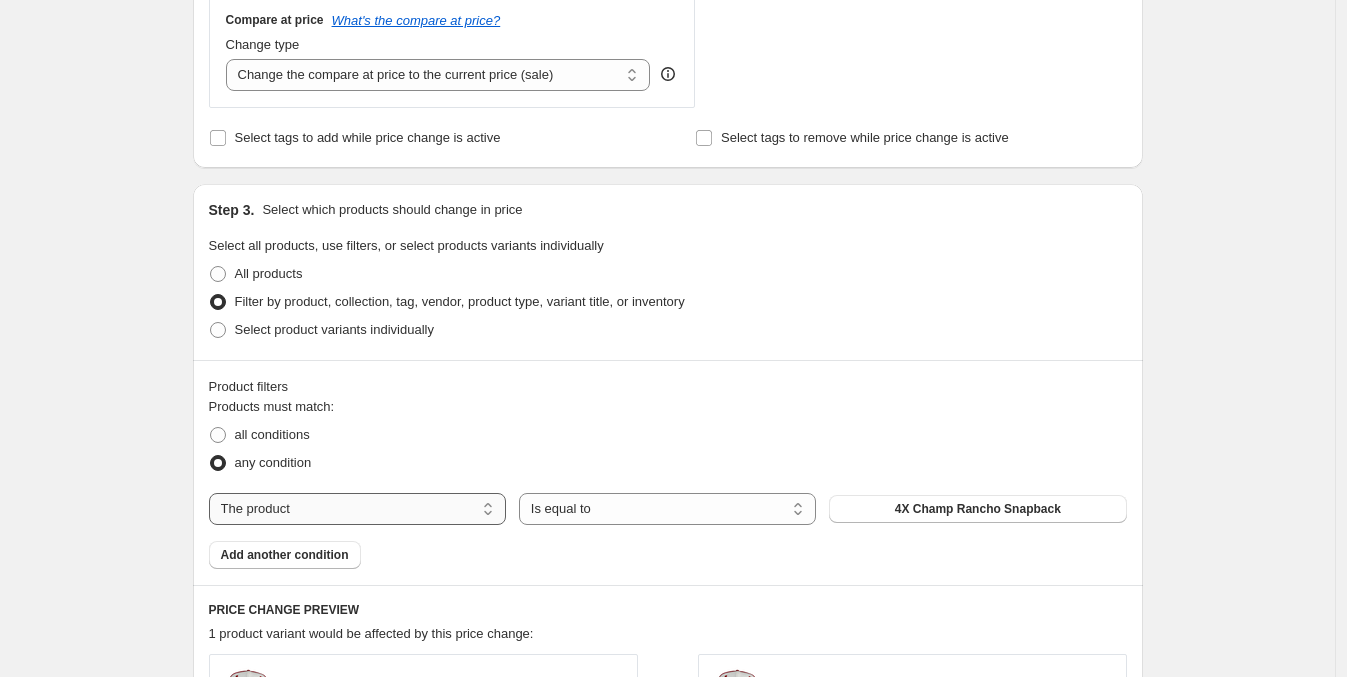 select on "tag" 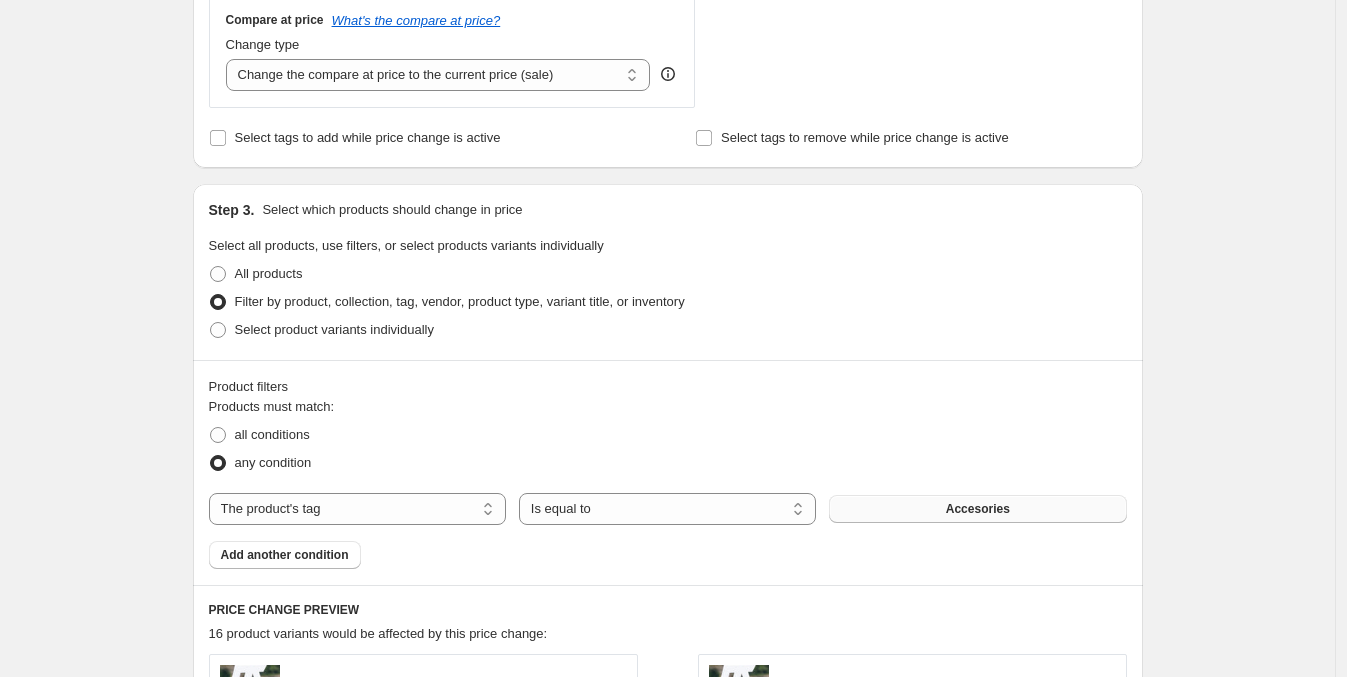 click on "Accesories" at bounding box center (978, 509) 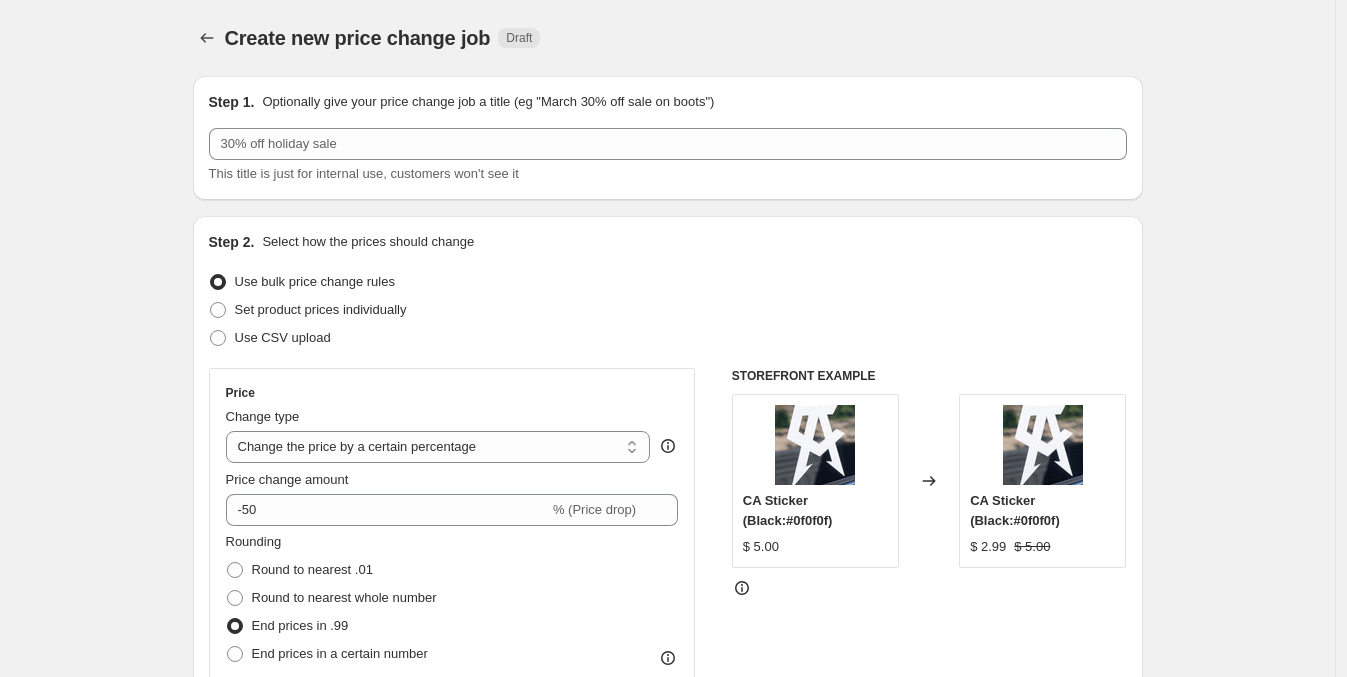 scroll, scrollTop: 750, scrollLeft: 0, axis: vertical 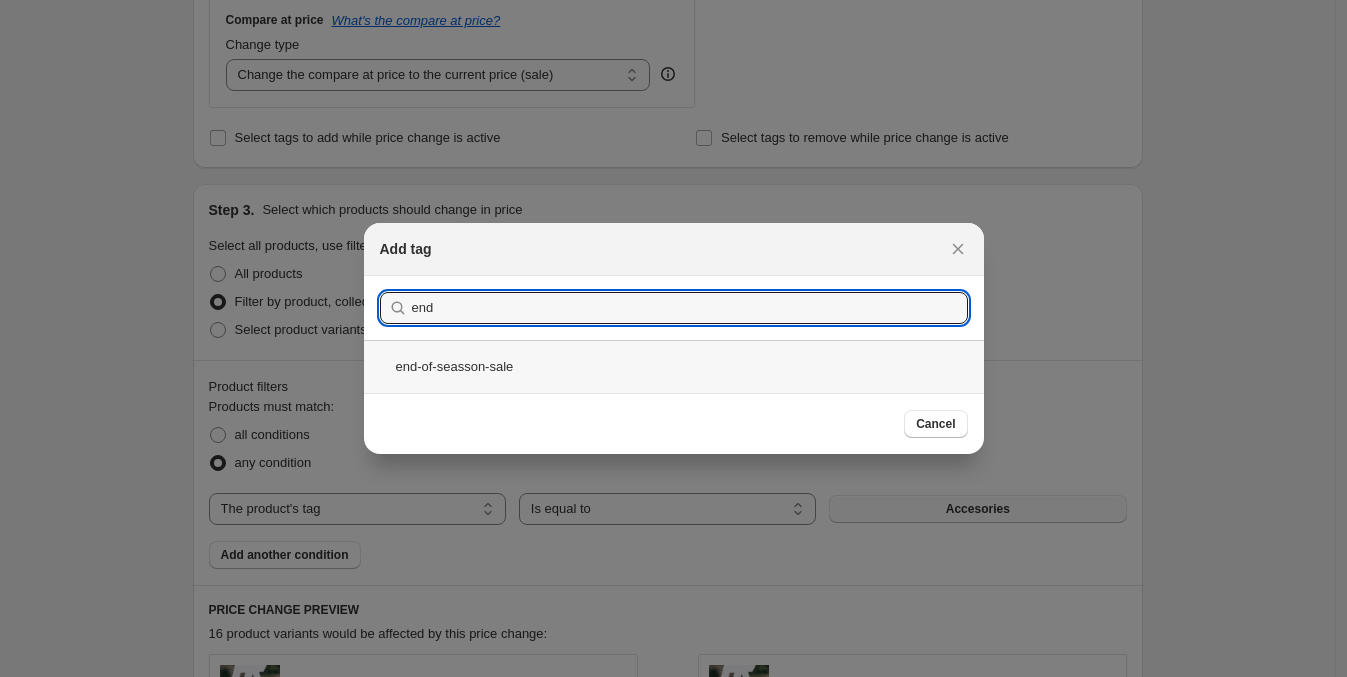 type on "end" 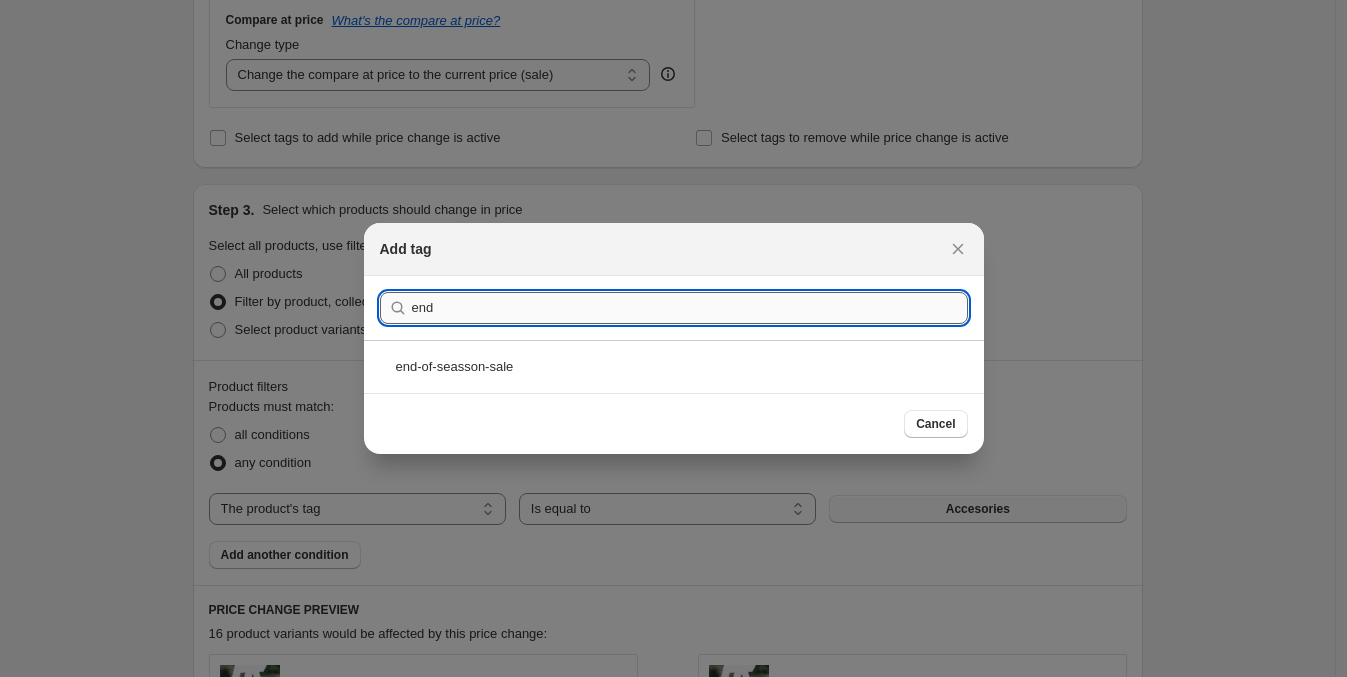 drag, startPoint x: 449, startPoint y: 355, endPoint x: 494, endPoint y: 388, distance: 55.803226 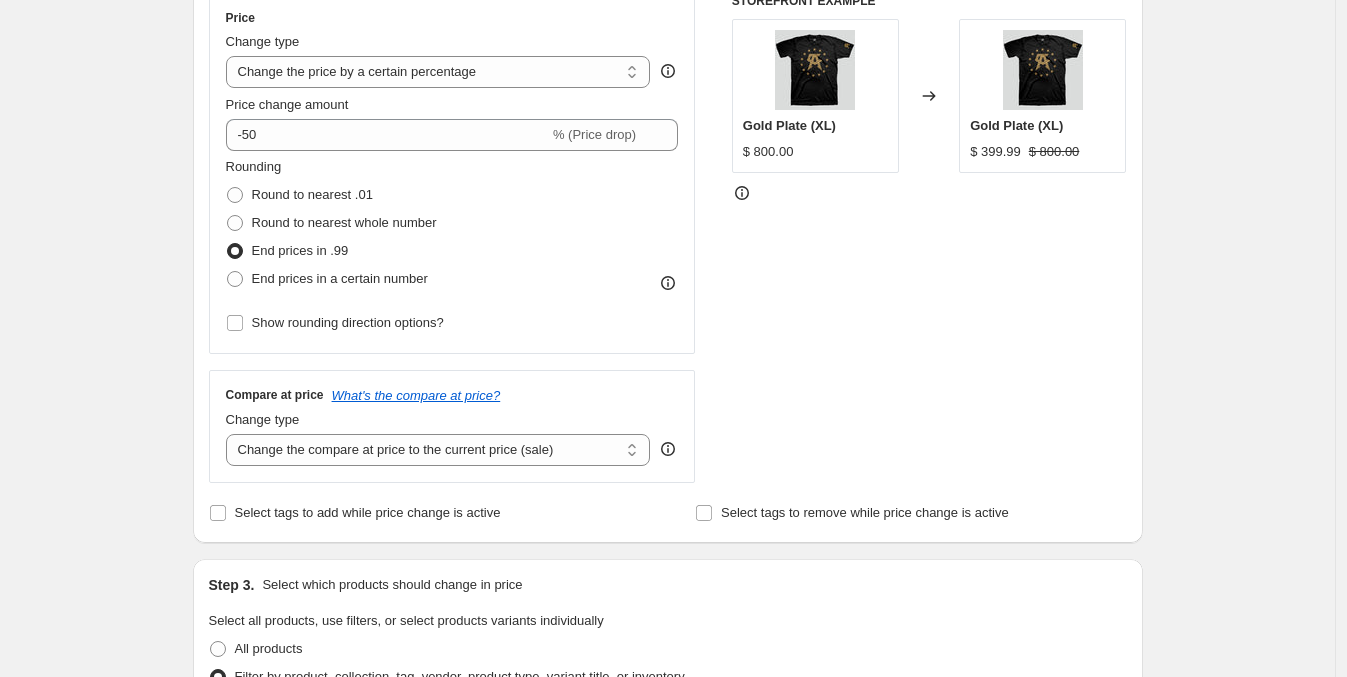 scroll, scrollTop: 0, scrollLeft: 0, axis: both 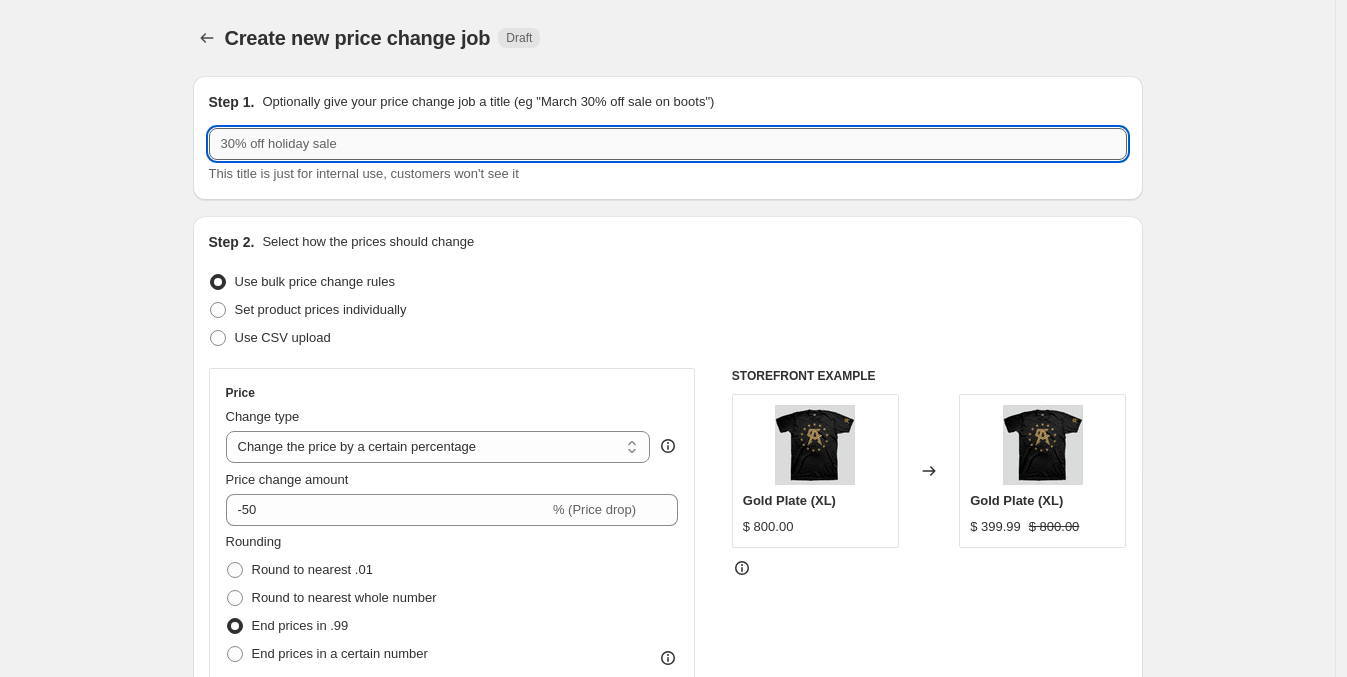click at bounding box center [668, 144] 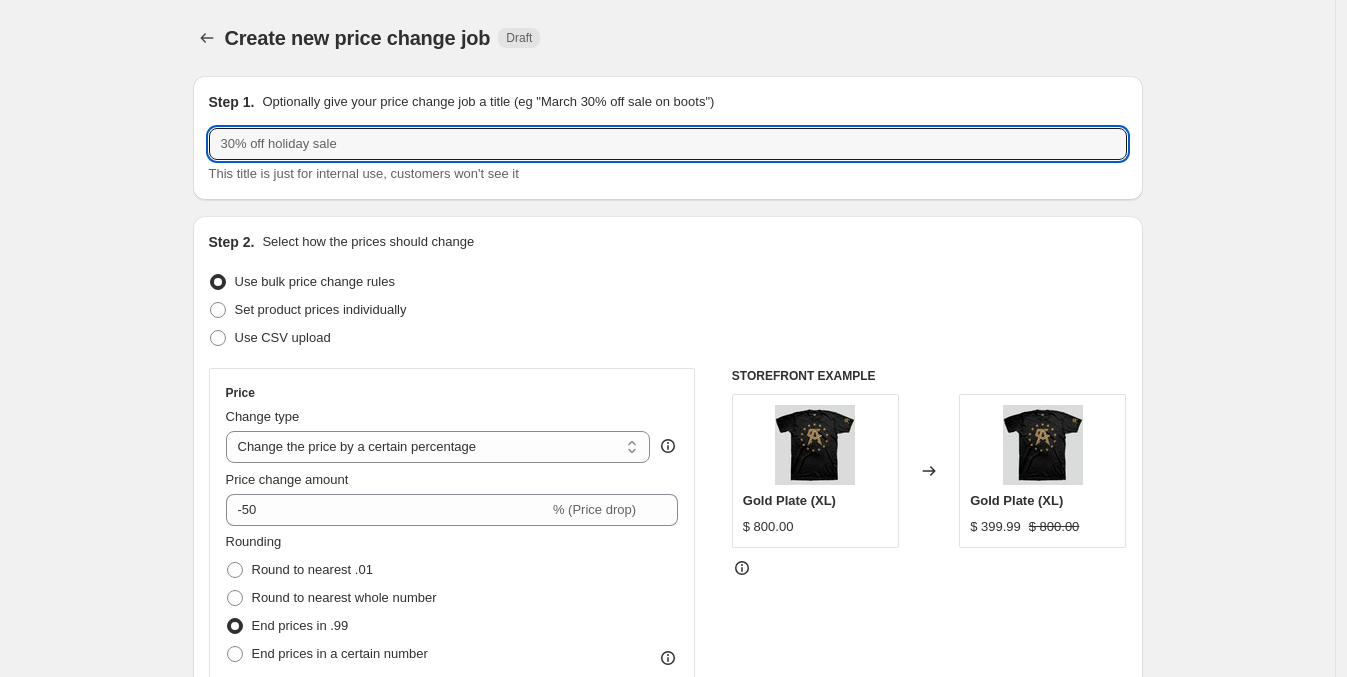 paste on "Sale (50%)" 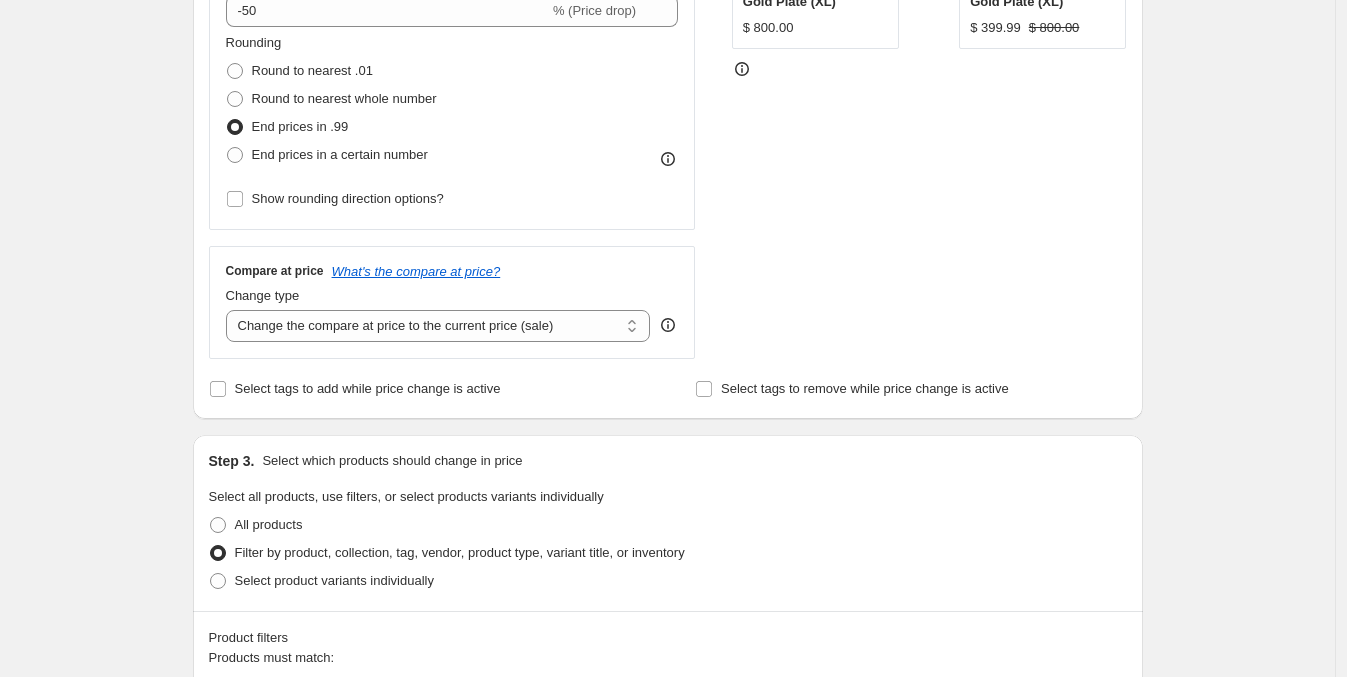 scroll, scrollTop: 375, scrollLeft: 0, axis: vertical 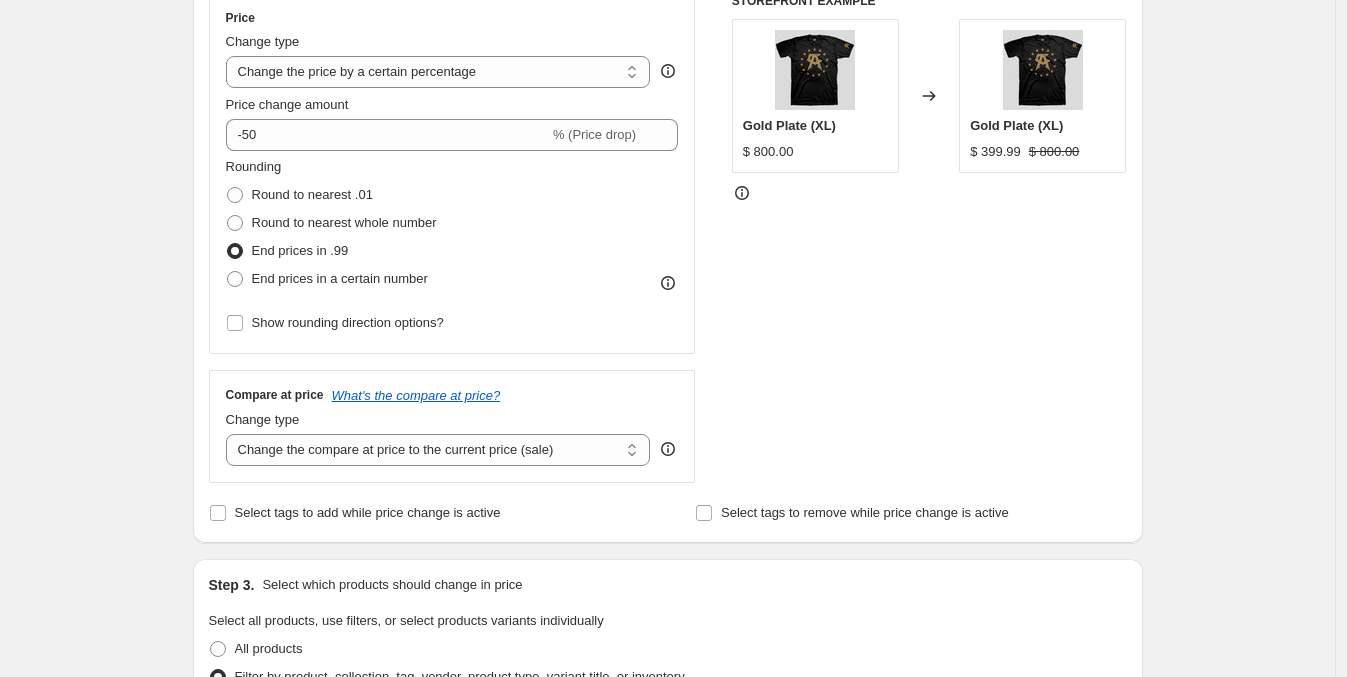 type on "Sale (50%)" 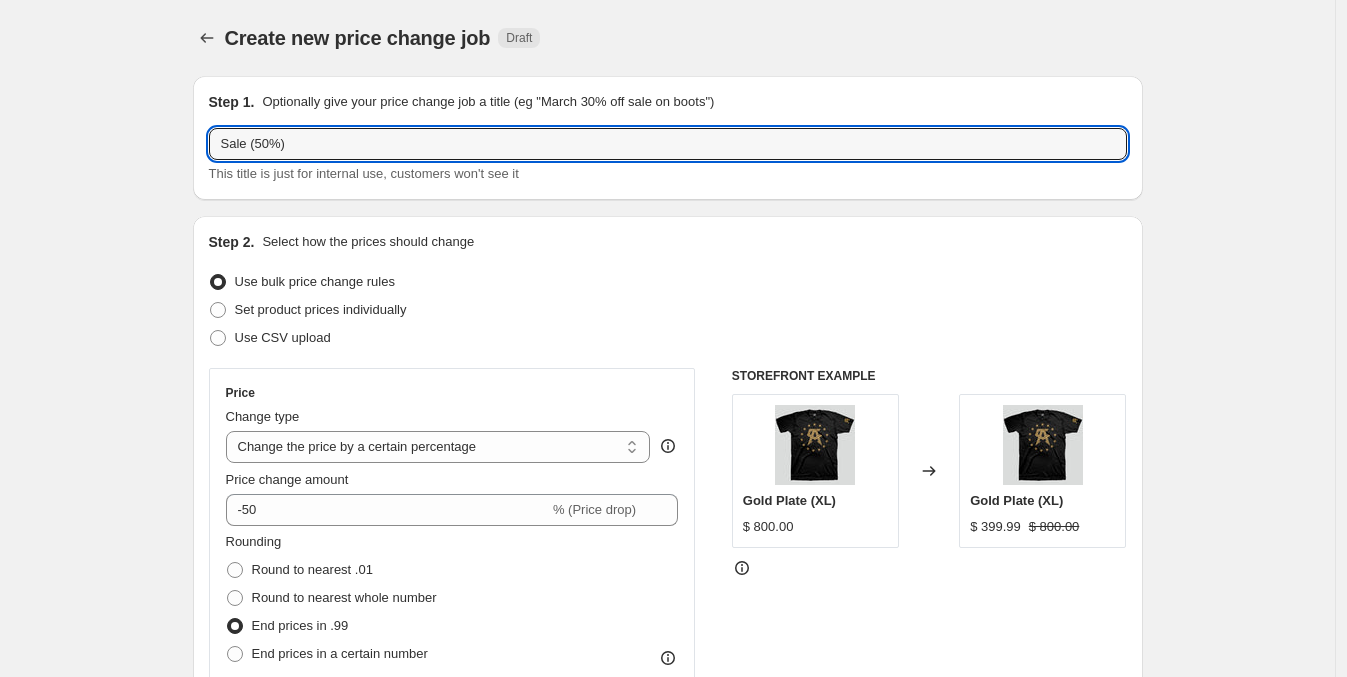 scroll, scrollTop: 124, scrollLeft: 0, axis: vertical 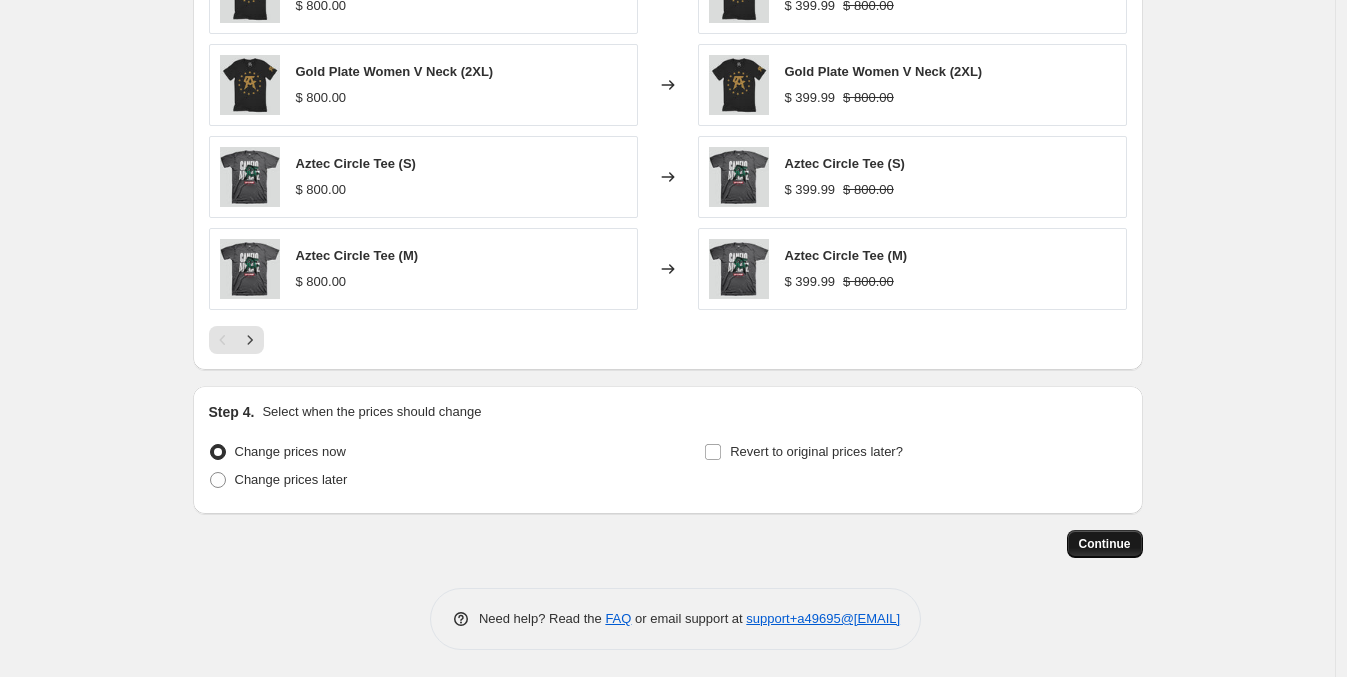 click on "Continue" at bounding box center [1105, 544] 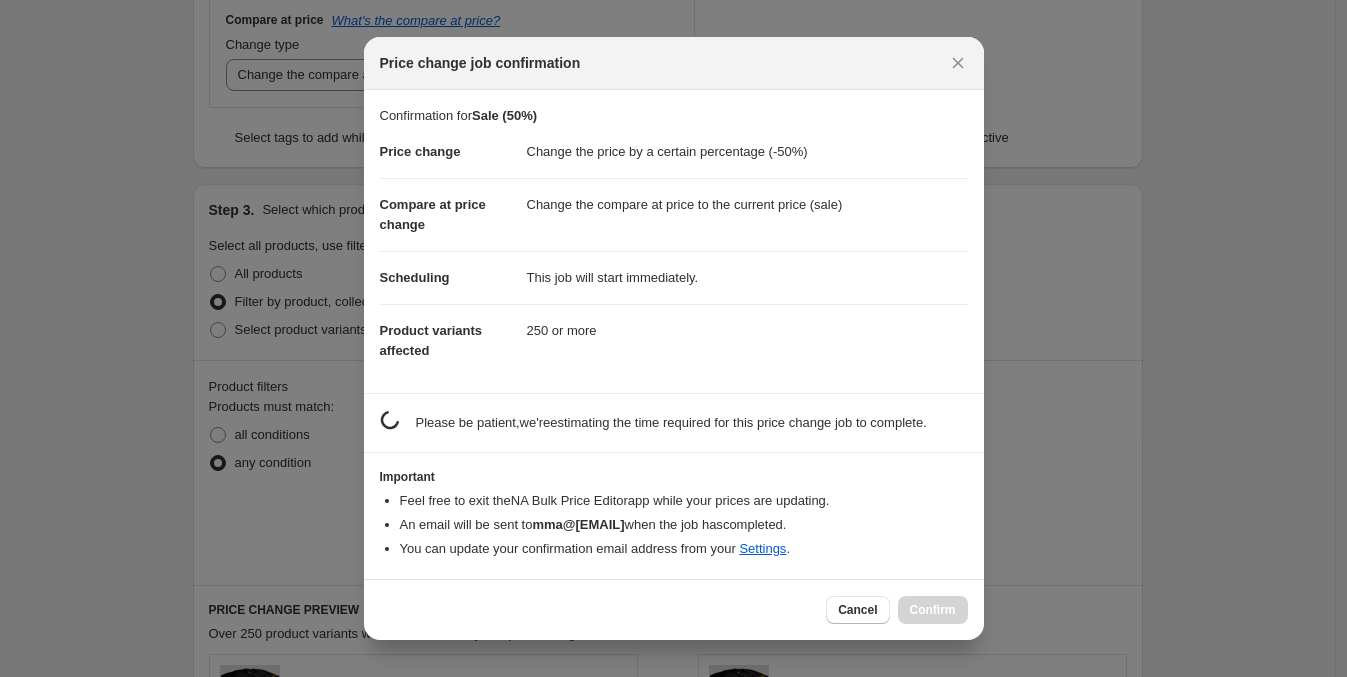 scroll, scrollTop: 1544, scrollLeft: 0, axis: vertical 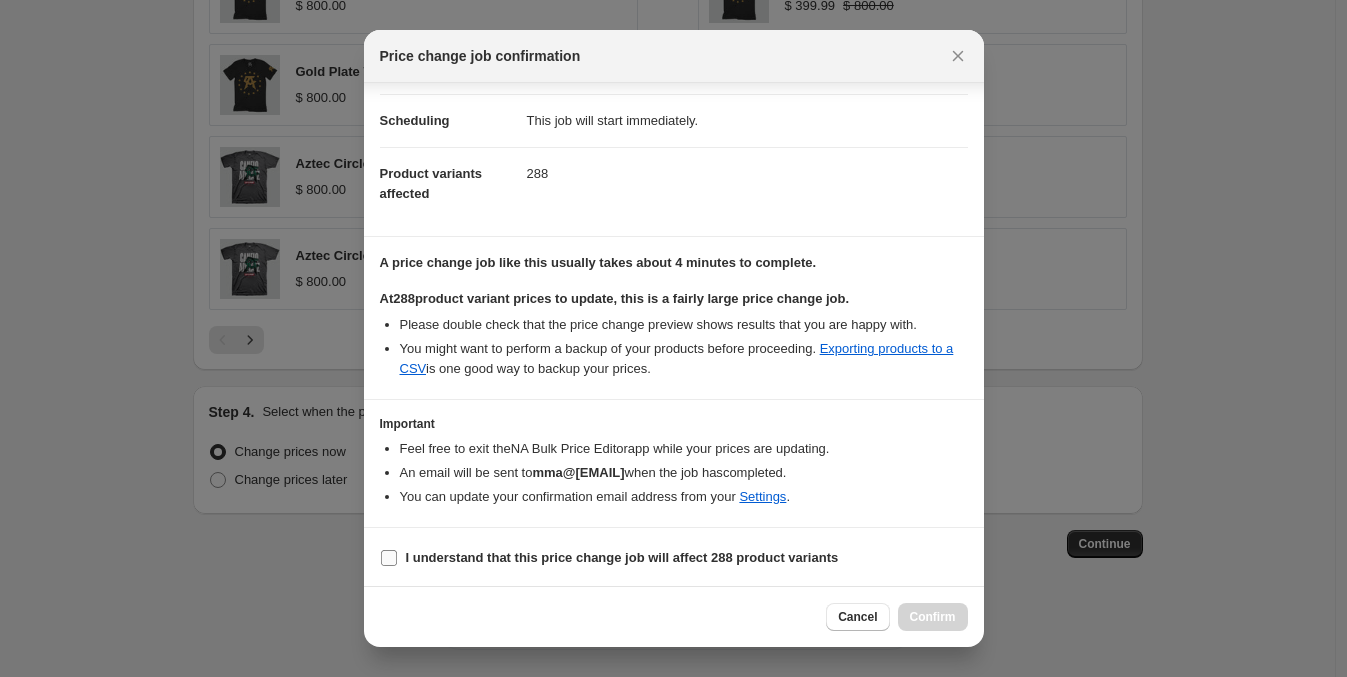 drag, startPoint x: 411, startPoint y: 549, endPoint x: 424, endPoint y: 553, distance: 13.601471 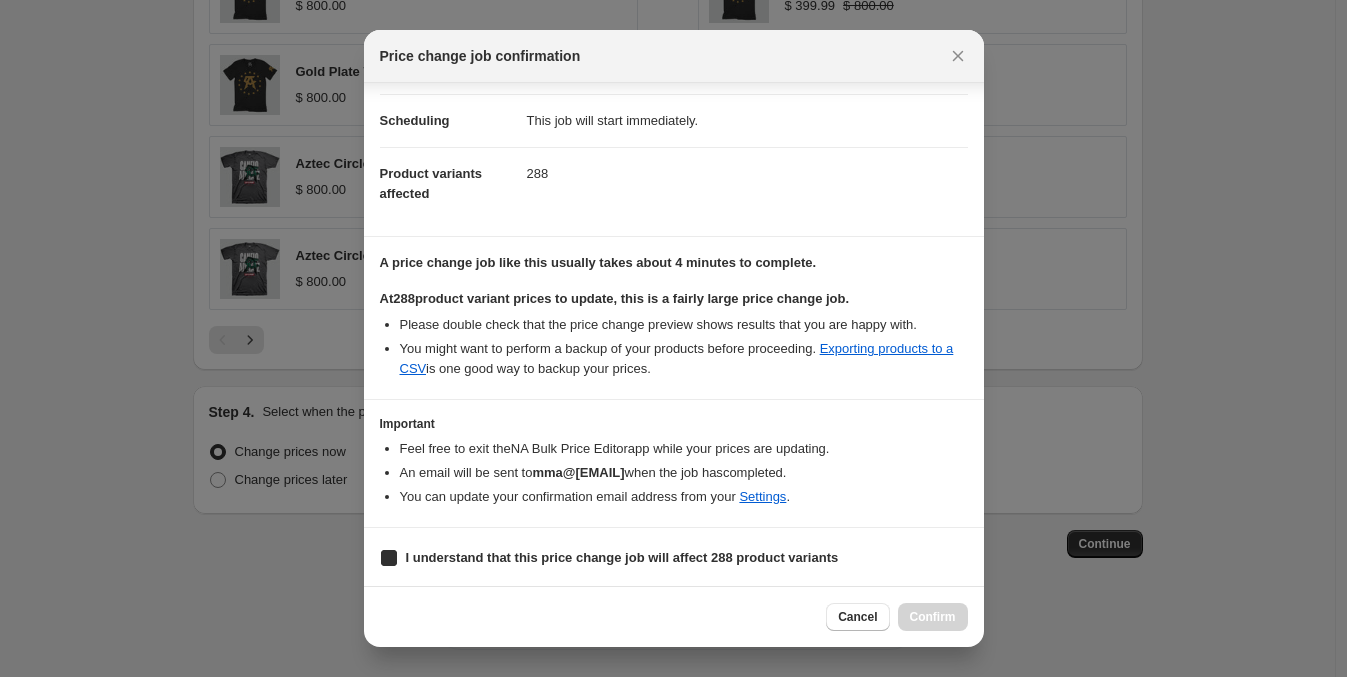 checkbox on "true" 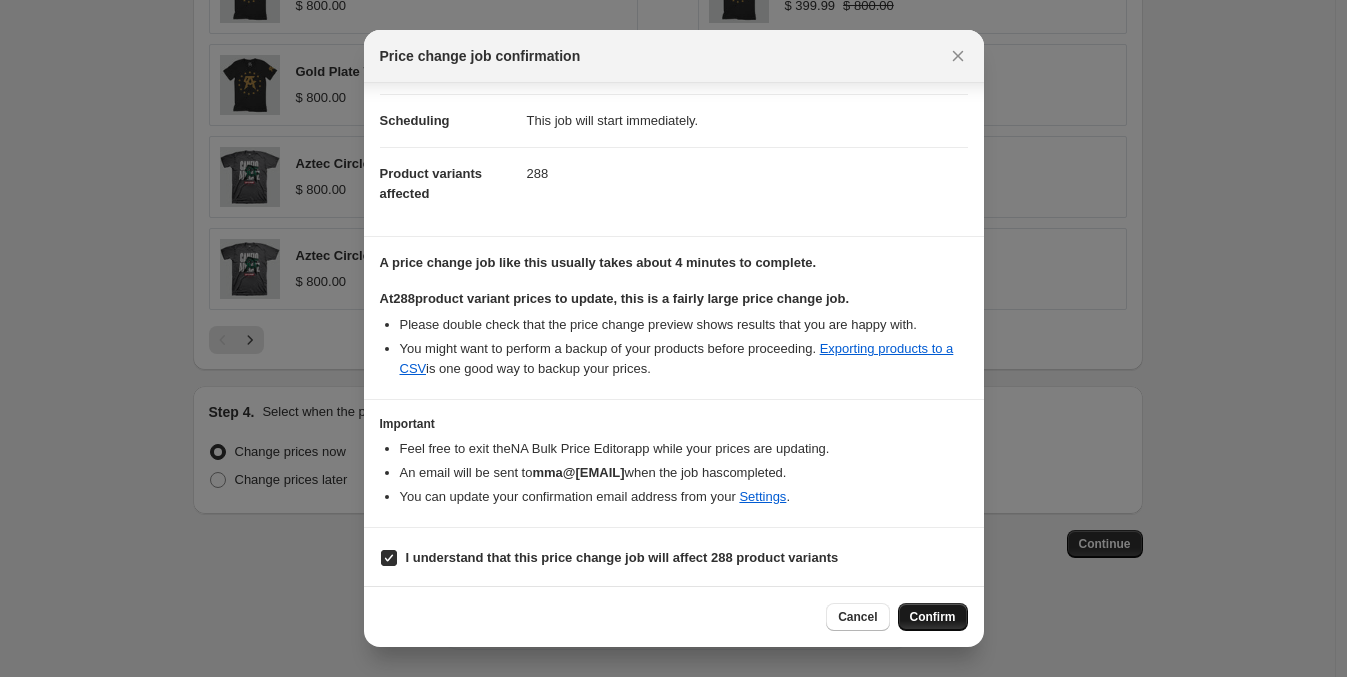 click on "Confirm" at bounding box center (933, 617) 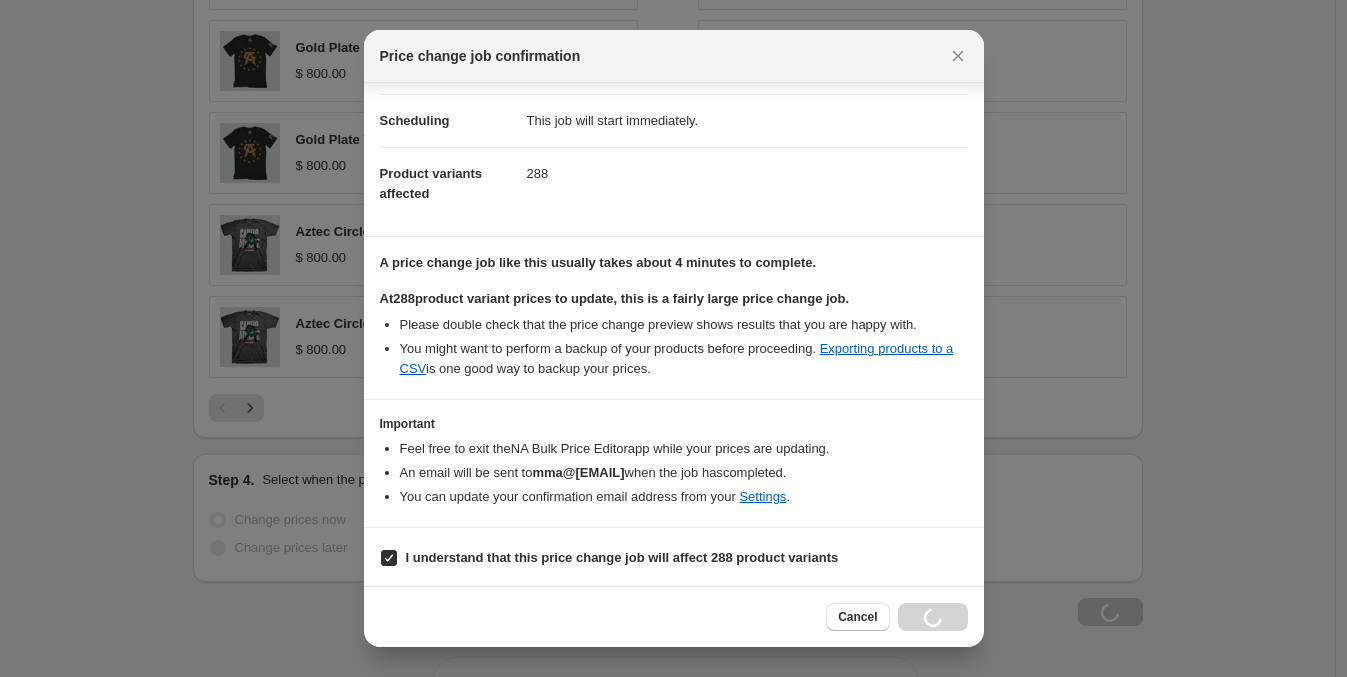 scroll, scrollTop: 1613, scrollLeft: 0, axis: vertical 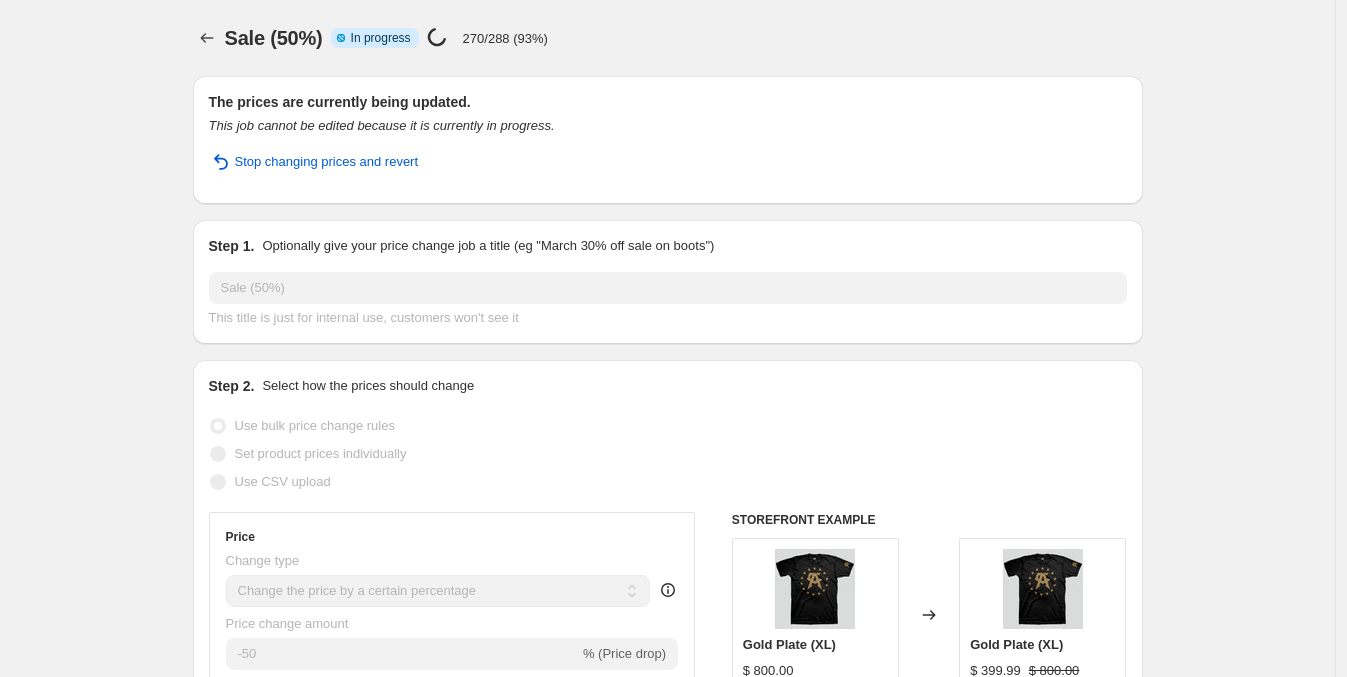 select on "percentage" 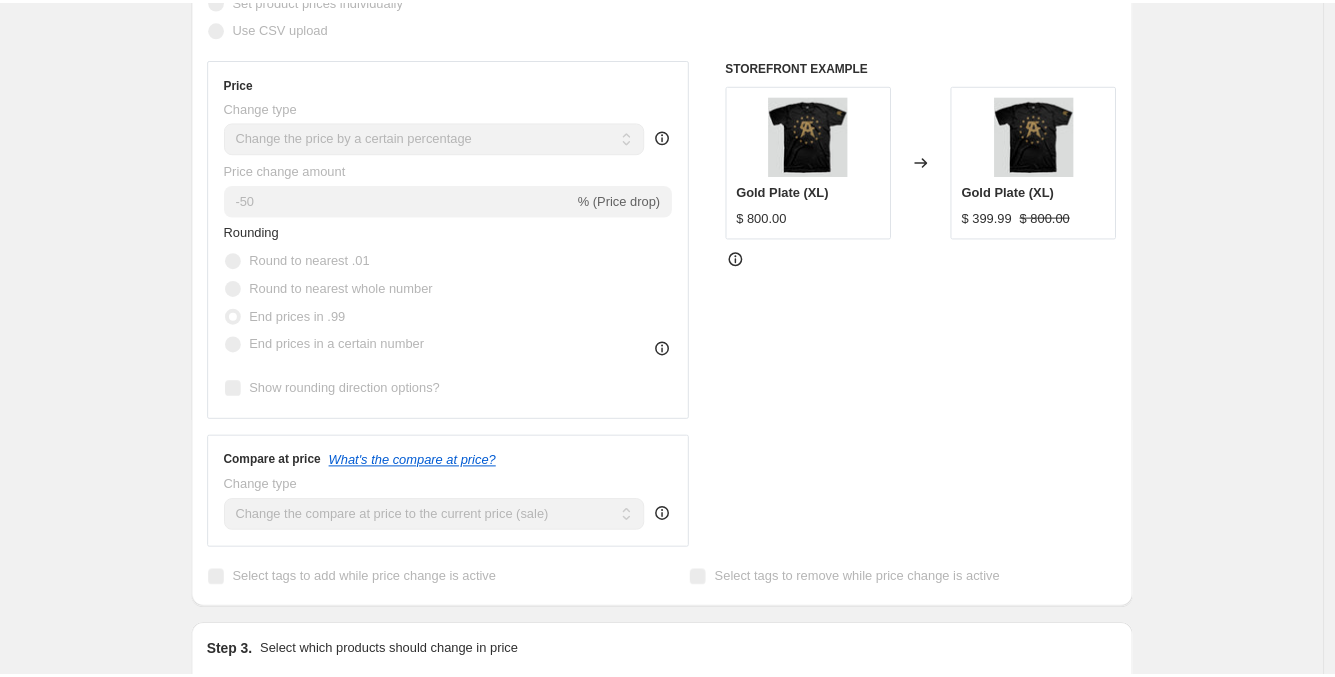 scroll, scrollTop: 0, scrollLeft: 0, axis: both 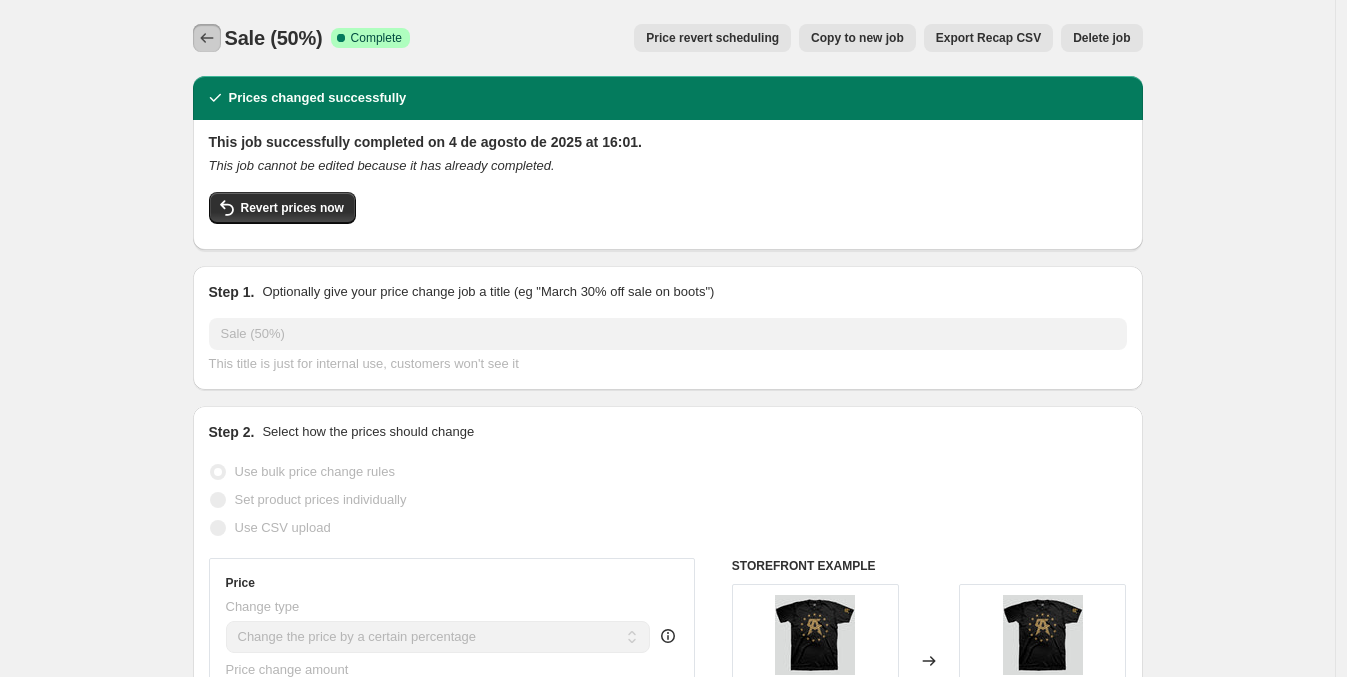 click at bounding box center (207, 38) 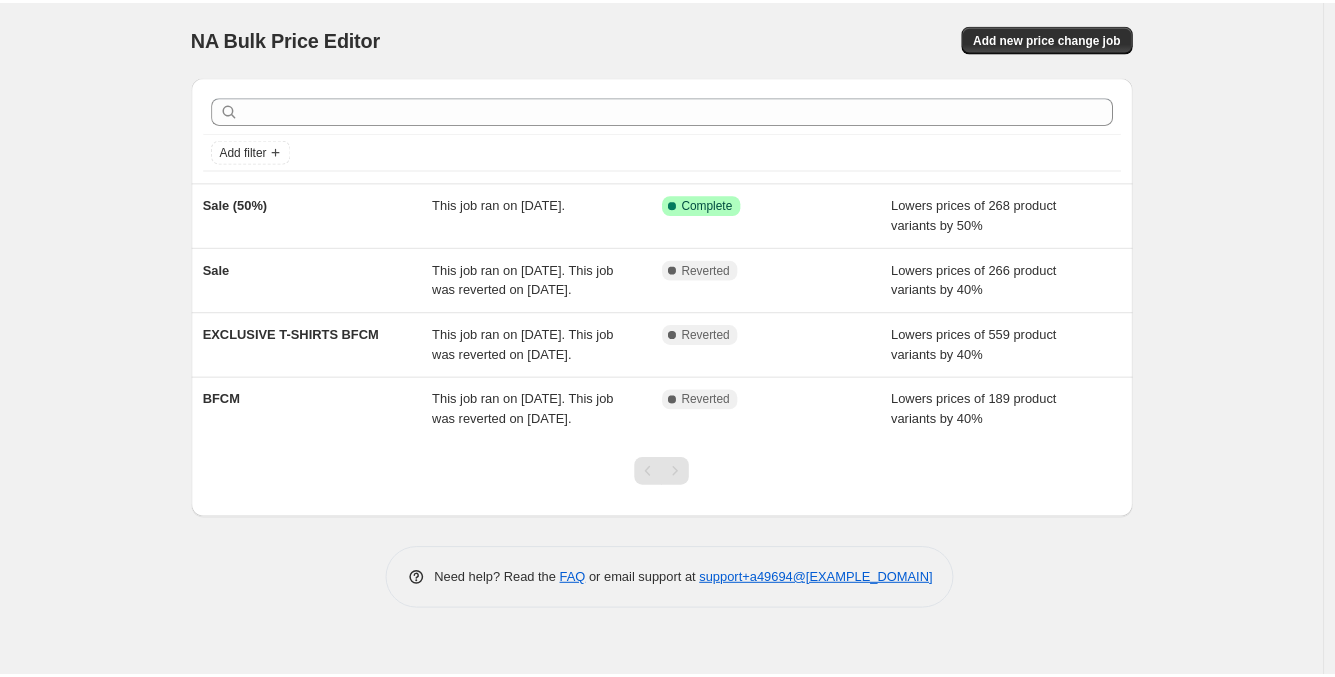 scroll, scrollTop: 0, scrollLeft: 0, axis: both 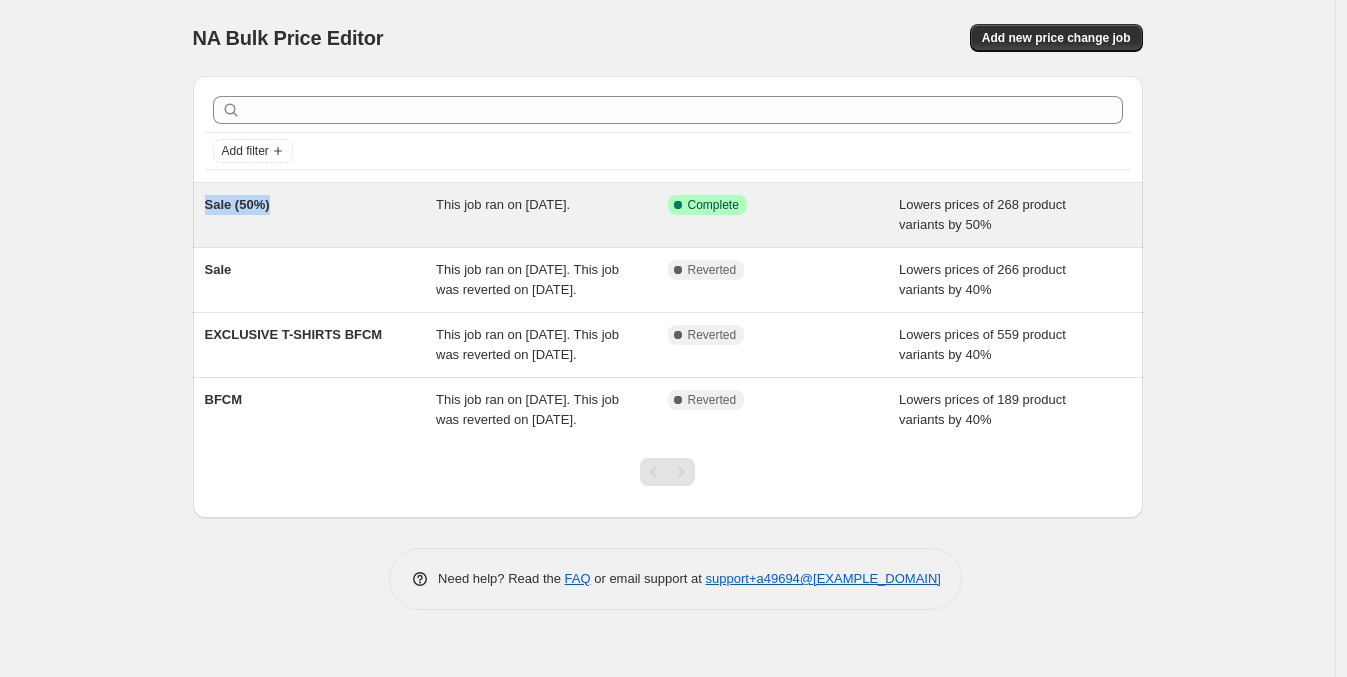 drag, startPoint x: 275, startPoint y: 208, endPoint x: 205, endPoint y: 221, distance: 71.19691 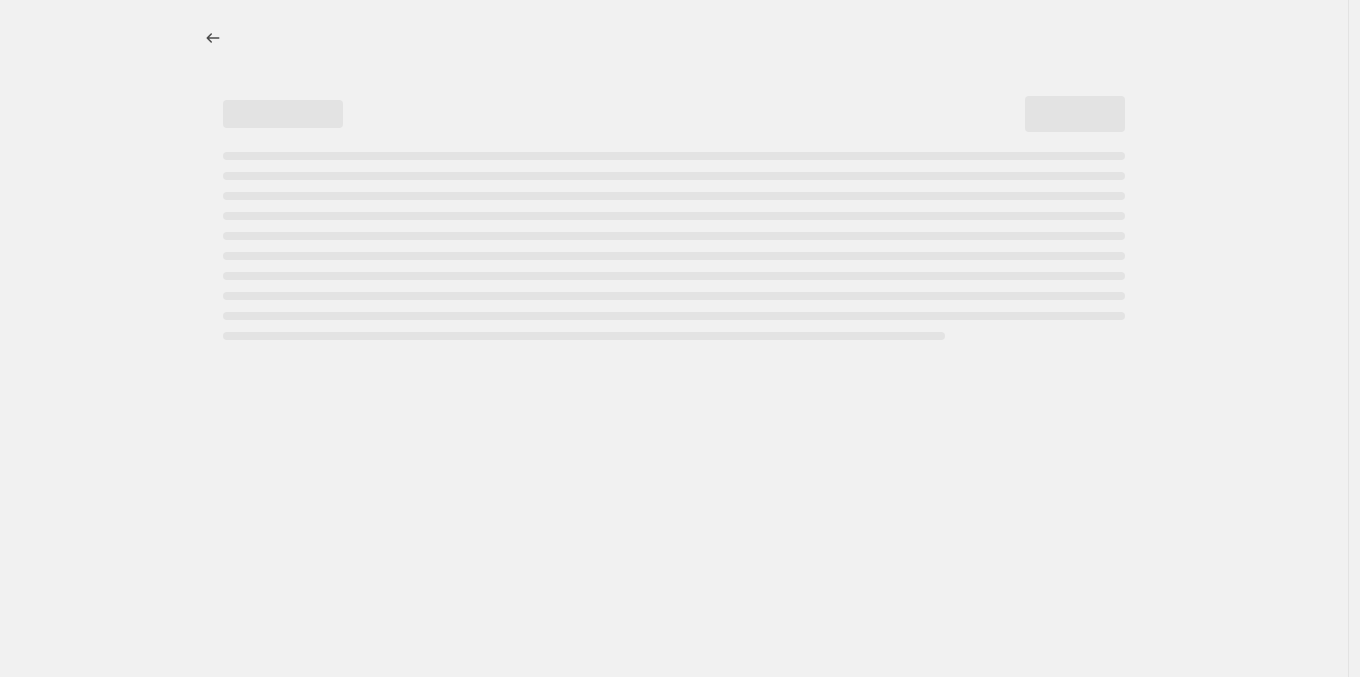 select on "percentage" 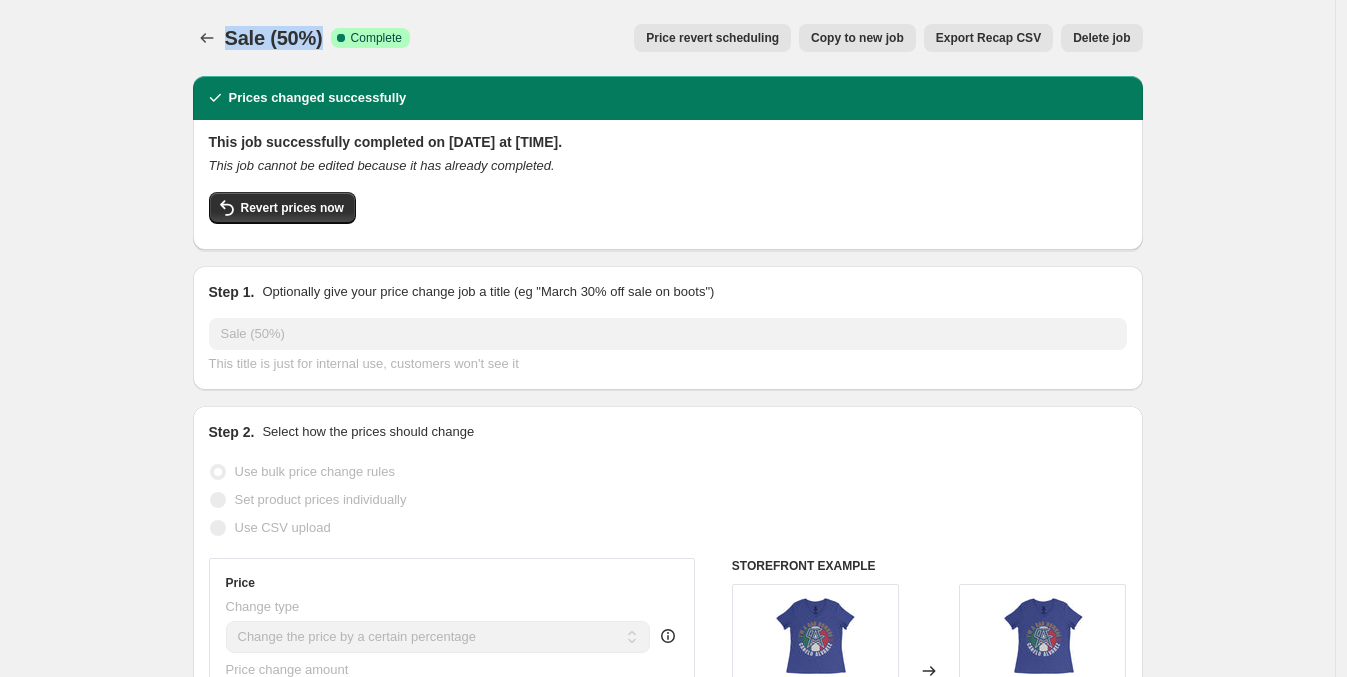 drag, startPoint x: 330, startPoint y: 34, endPoint x: 229, endPoint y: 62, distance: 104.80935 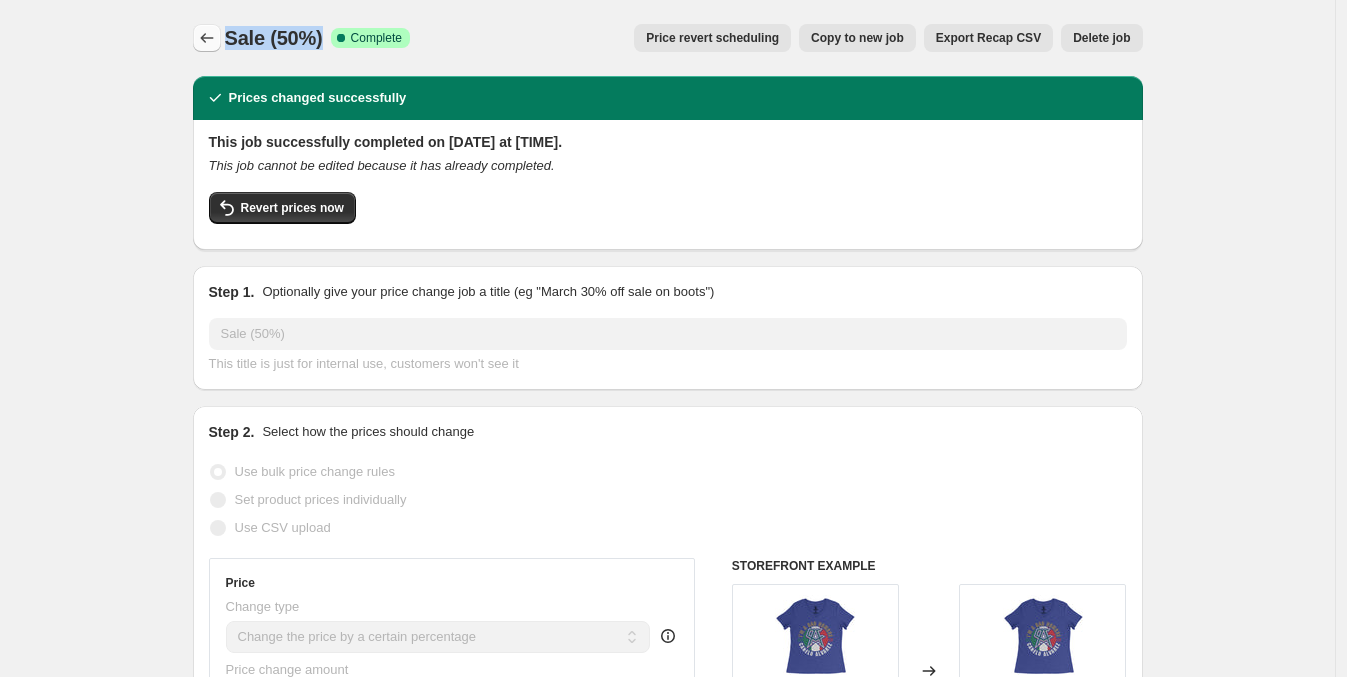 click at bounding box center (207, 38) 